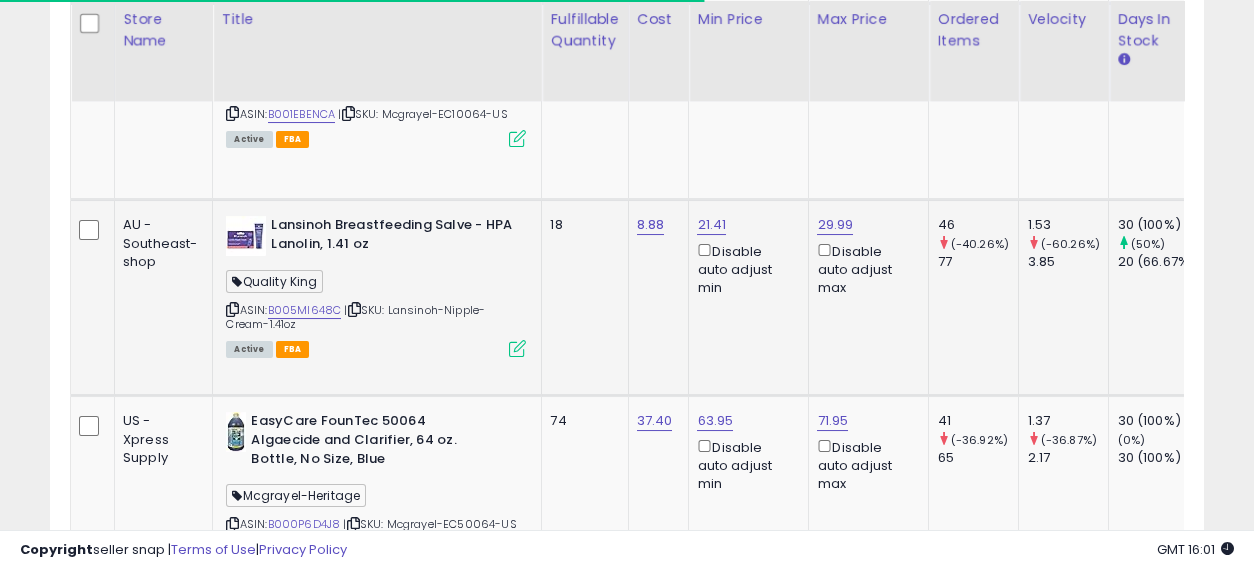 scroll, scrollTop: 1548, scrollLeft: 0, axis: vertical 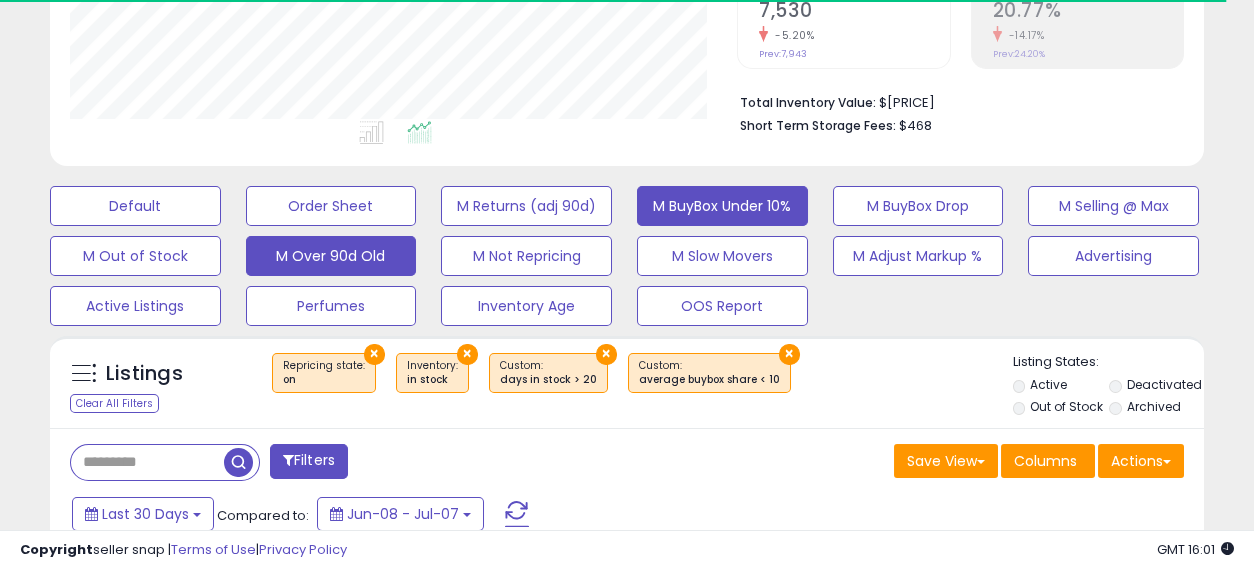click on "M Over 90d Old" at bounding box center [135, 206] 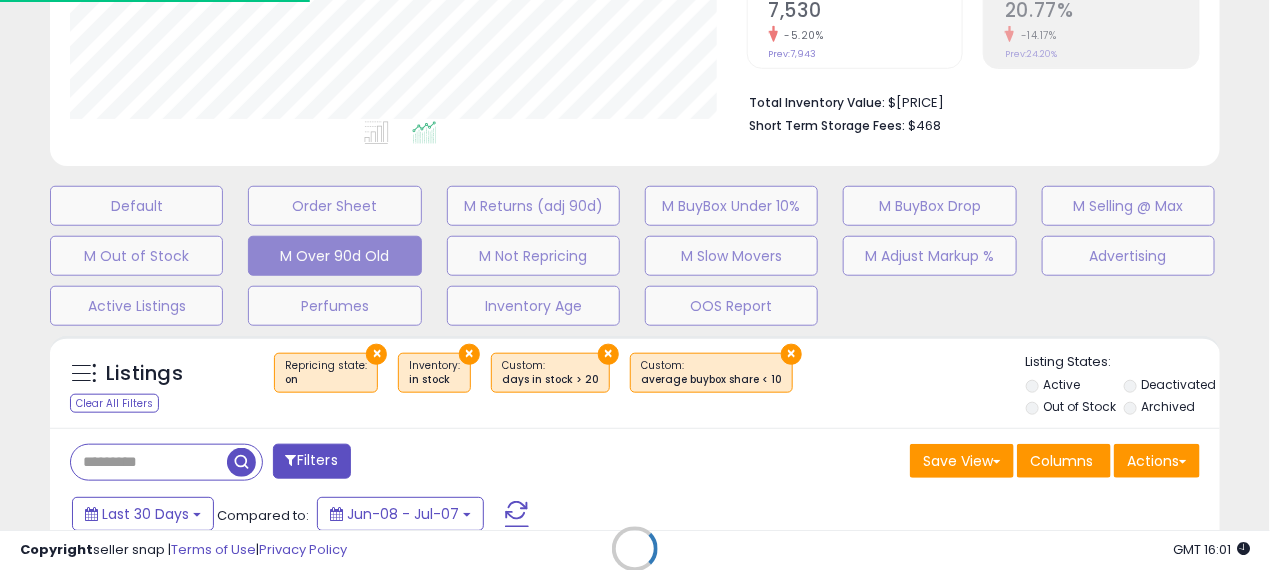 scroll, scrollTop: 999590, scrollLeft: 999322, axis: both 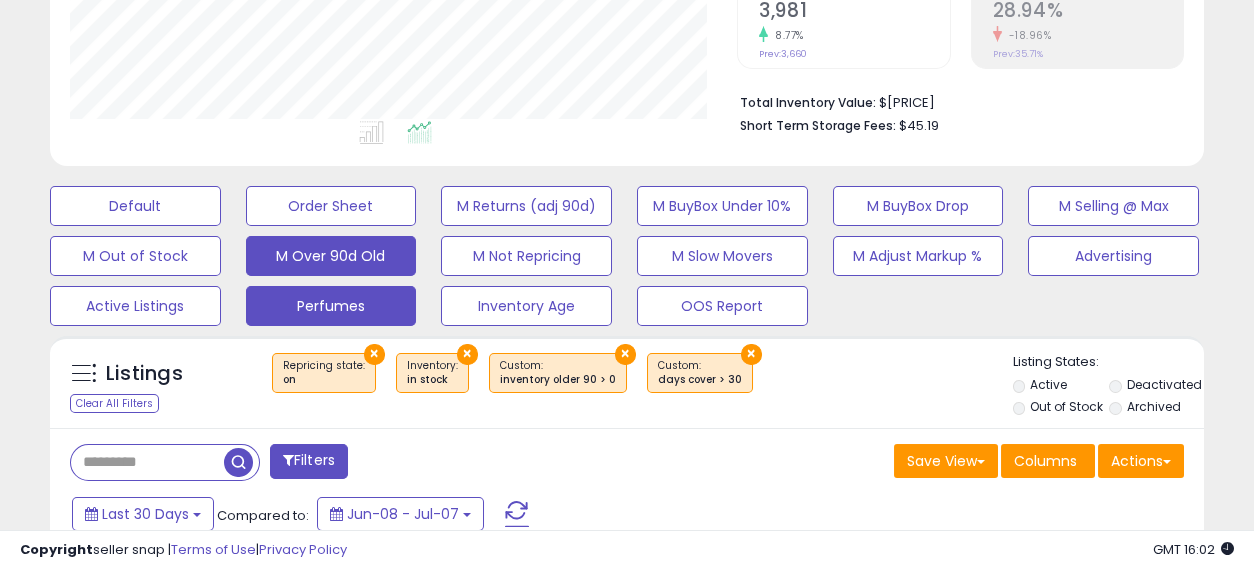 click on "Perfumes" at bounding box center (135, 206) 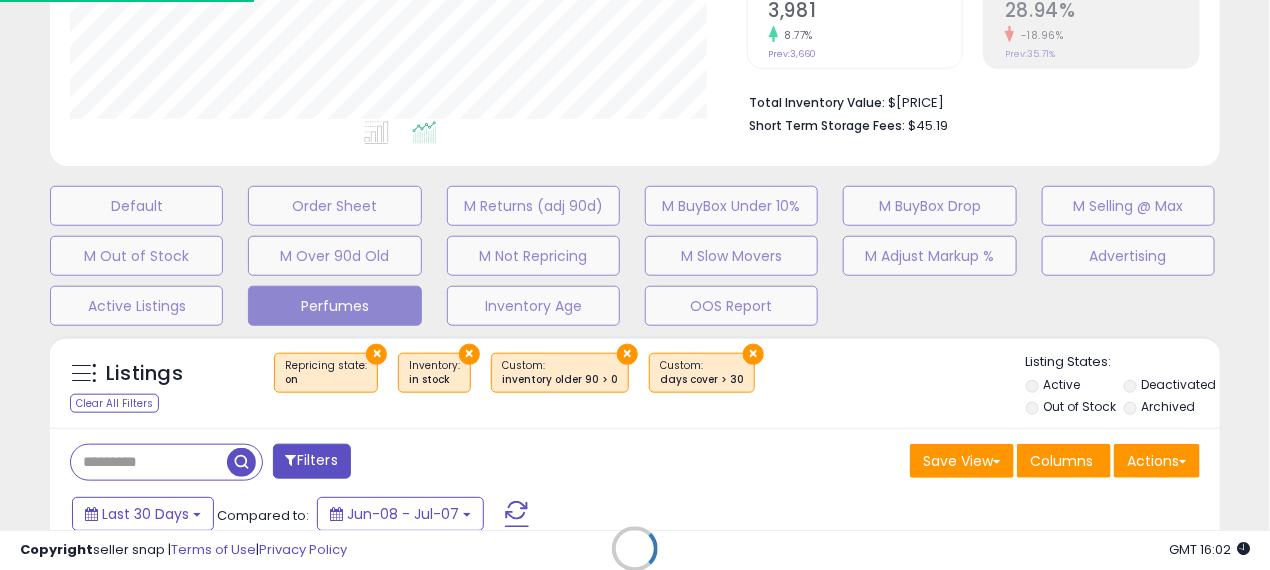 scroll, scrollTop: 999590, scrollLeft: 999322, axis: both 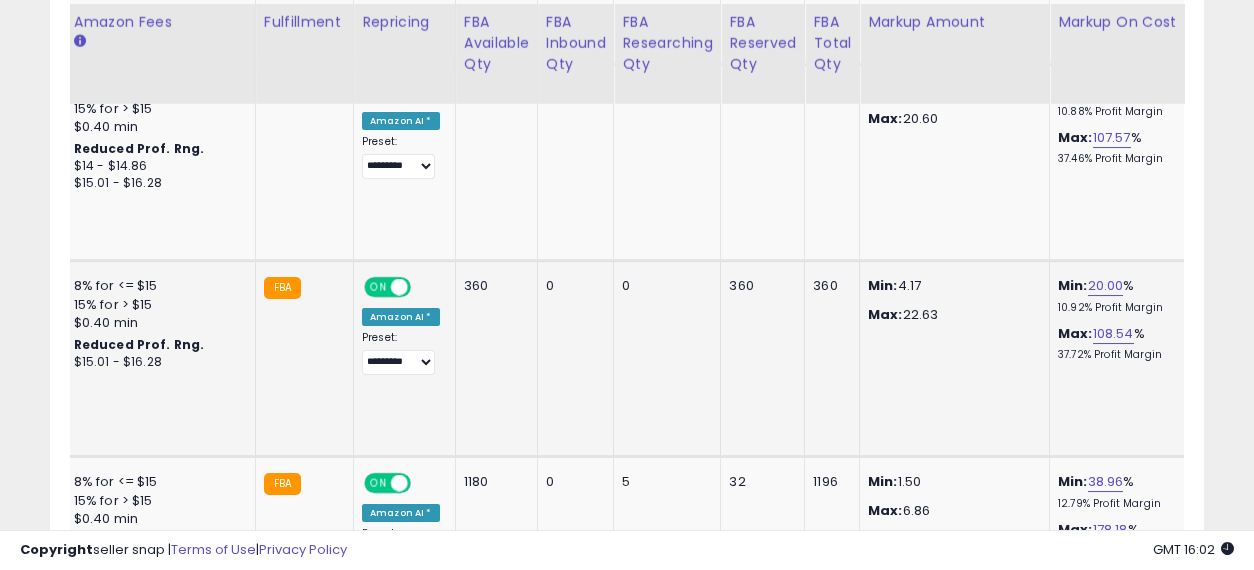 drag, startPoint x: 549, startPoint y: 320, endPoint x: 896, endPoint y: 325, distance: 347.036 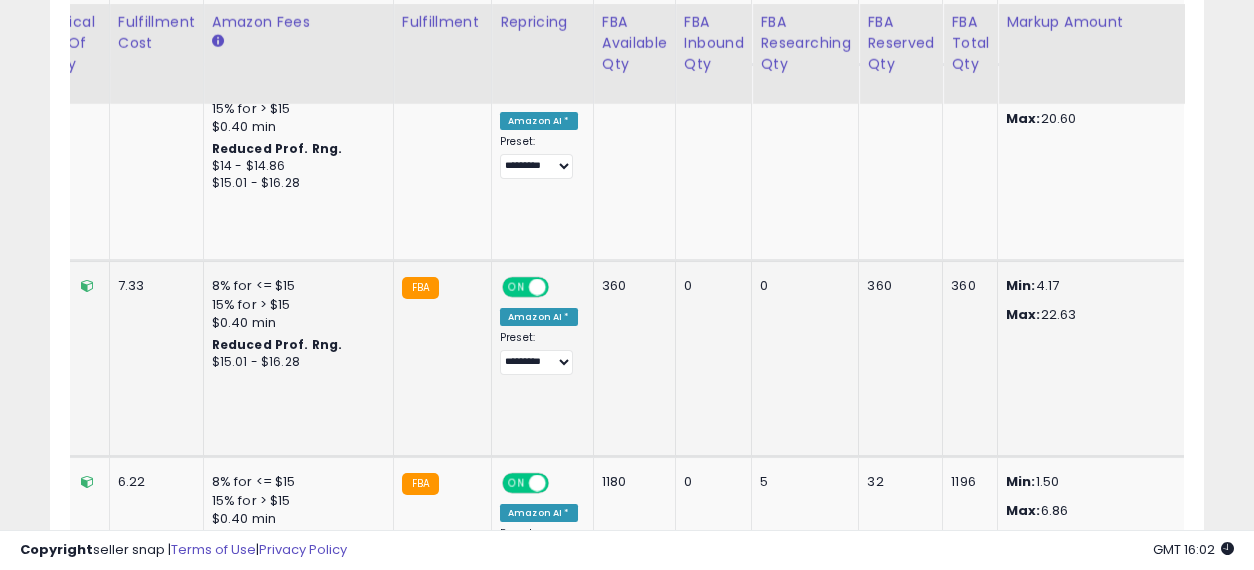 scroll, scrollTop: 0, scrollLeft: 1812, axis: horizontal 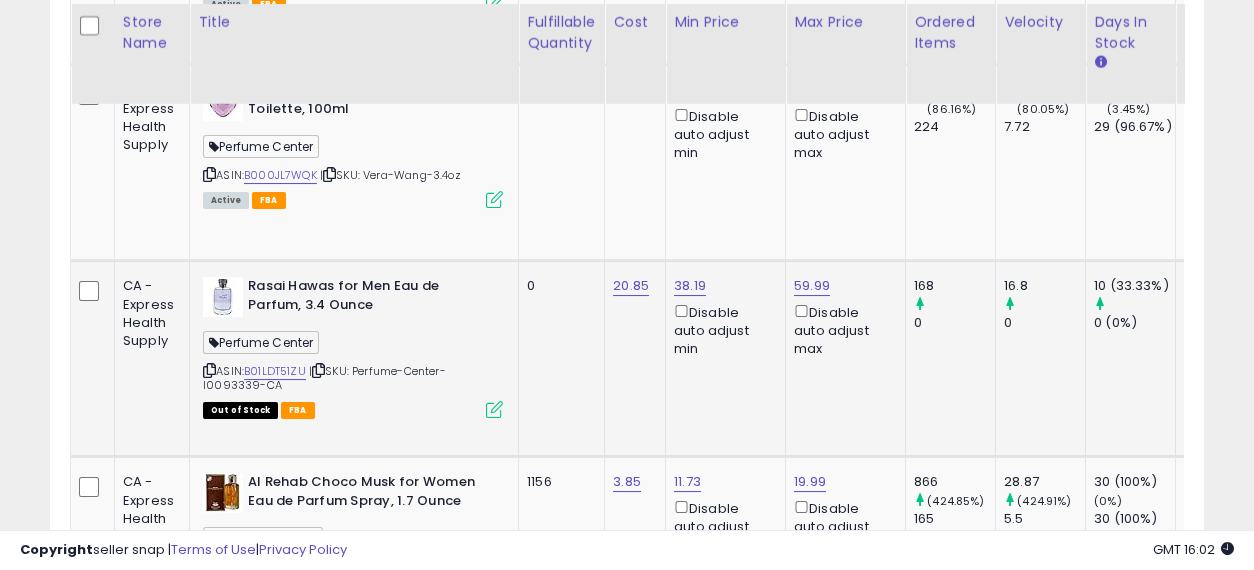 drag, startPoint x: 939, startPoint y: 363, endPoint x: 449, endPoint y: 364, distance: 490.001 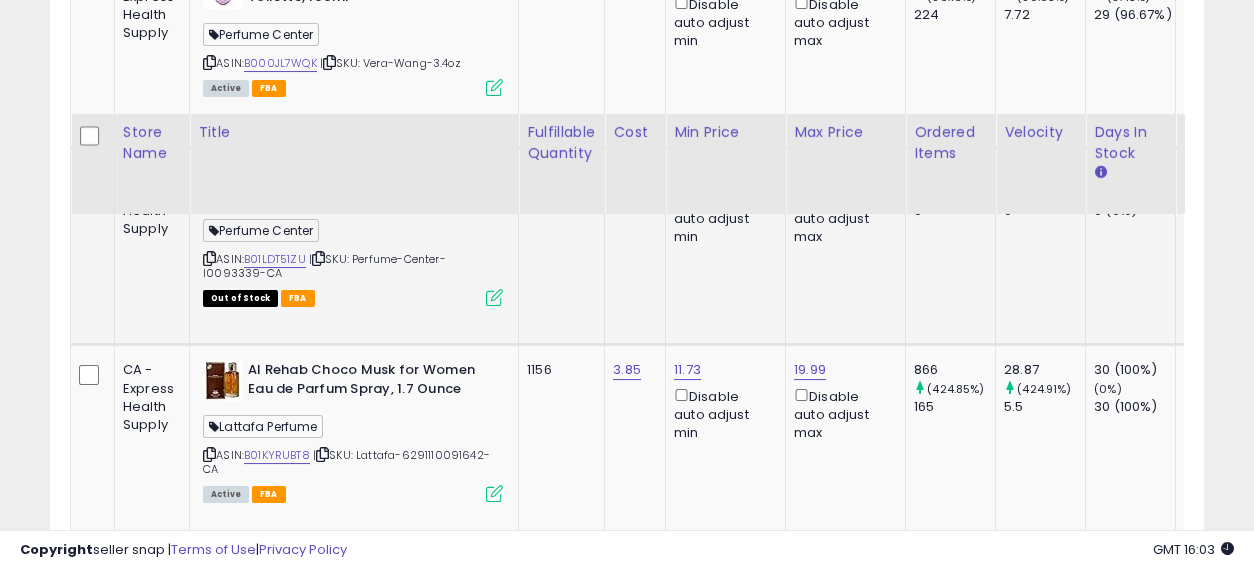 scroll, scrollTop: 2111, scrollLeft: 0, axis: vertical 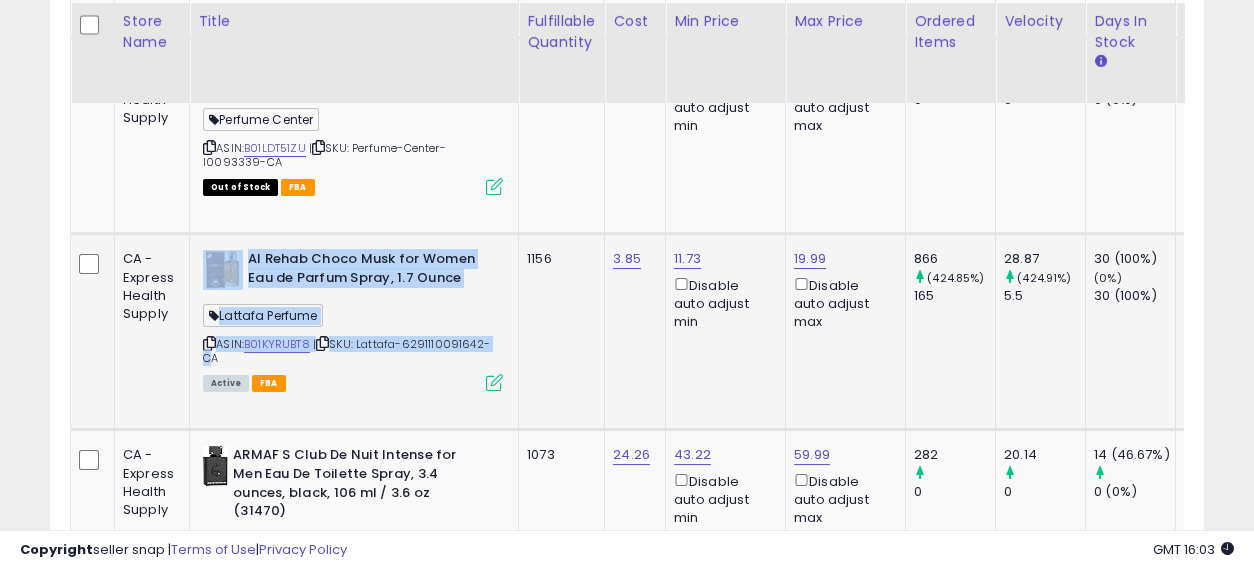 drag, startPoint x: 495, startPoint y: 339, endPoint x: 242, endPoint y: 257, distance: 265.95676 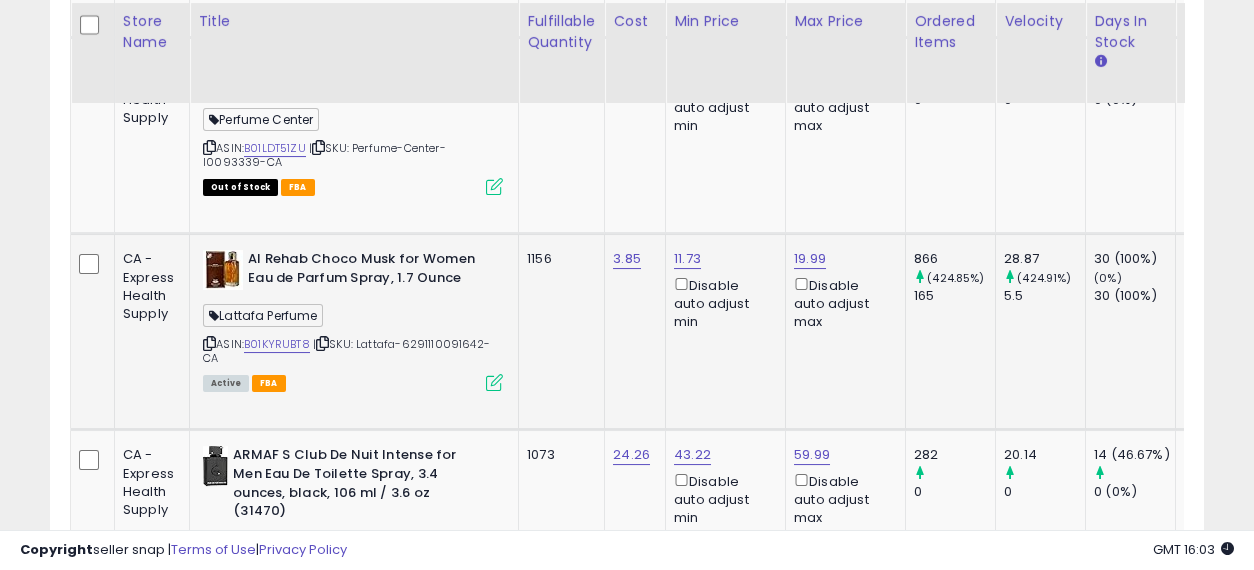 click on "1156" 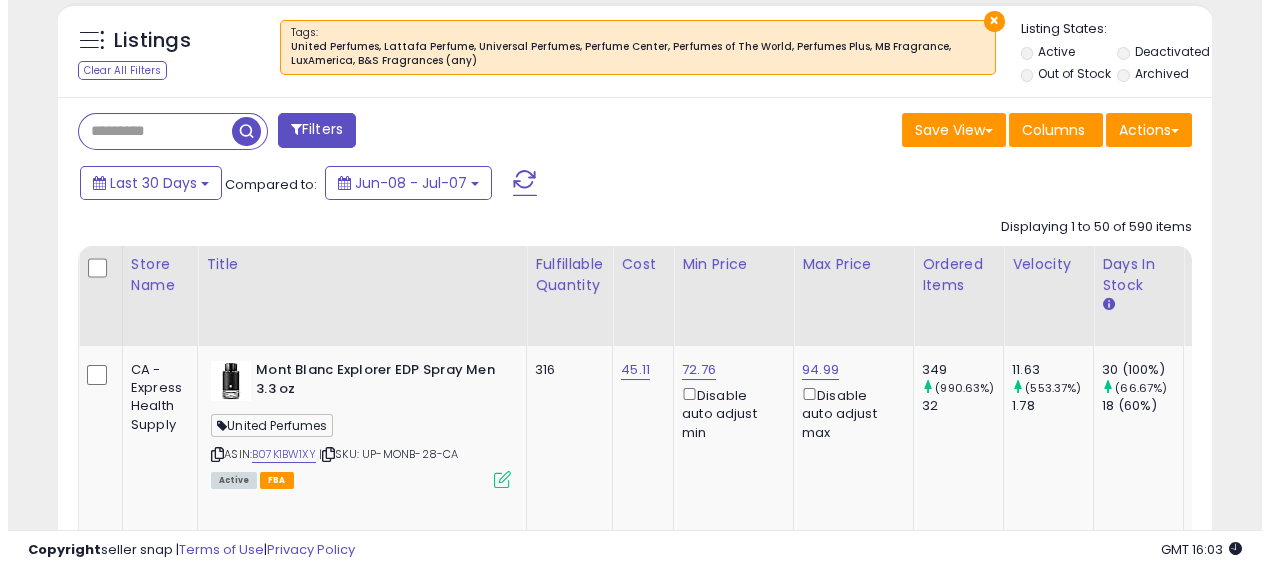 scroll, scrollTop: 555, scrollLeft: 0, axis: vertical 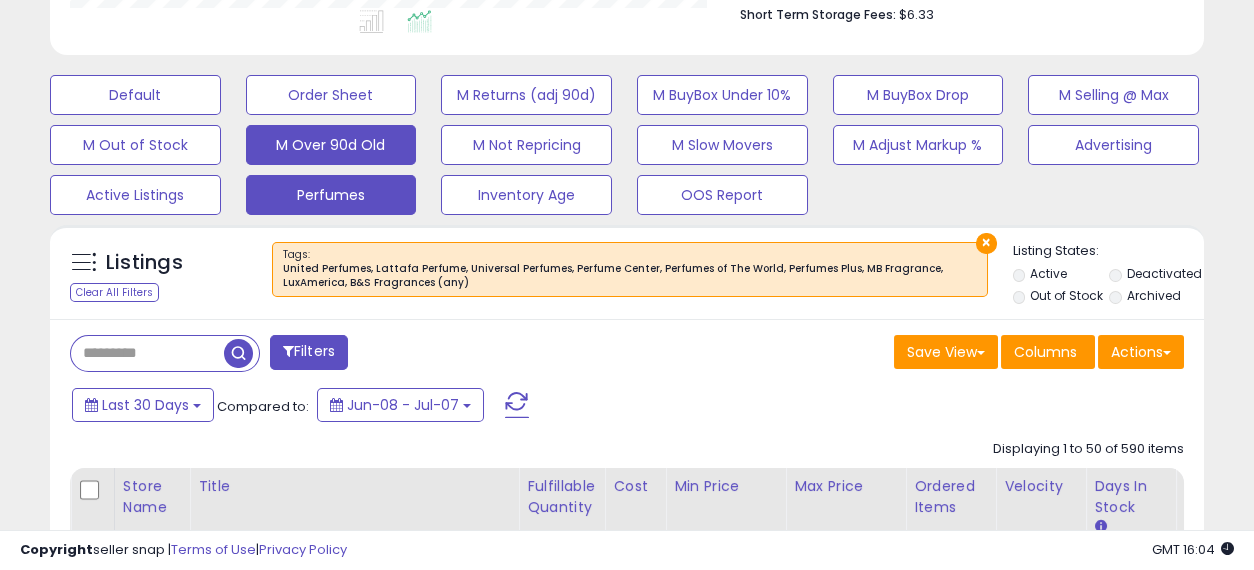 click on "M Over 90d Old" at bounding box center [135, 95] 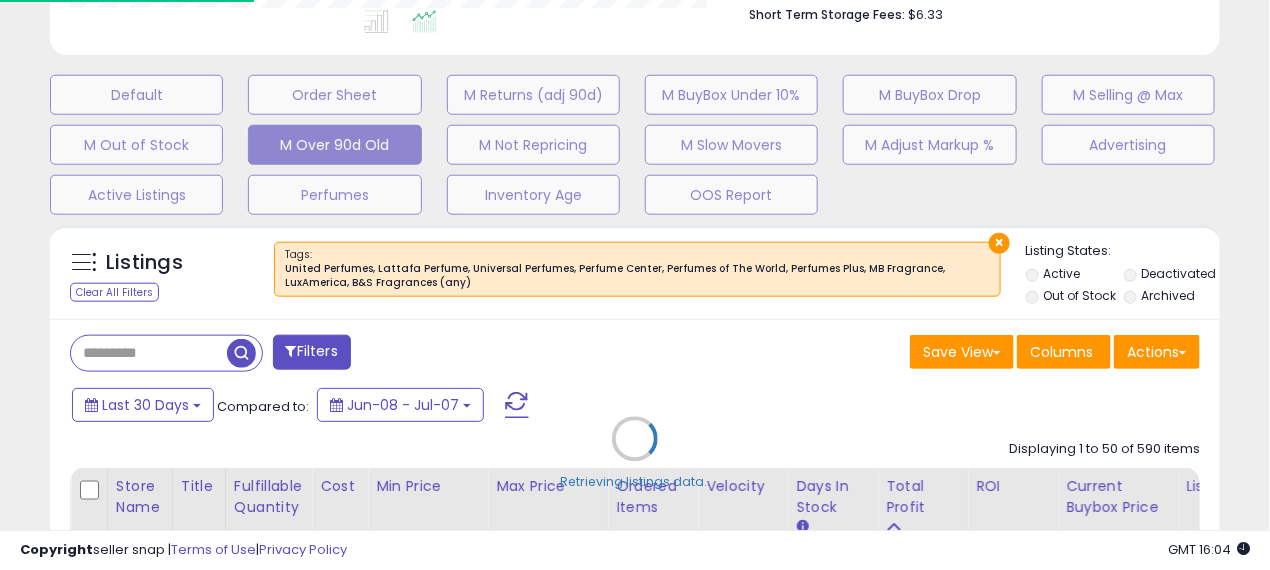 scroll, scrollTop: 999590, scrollLeft: 999322, axis: both 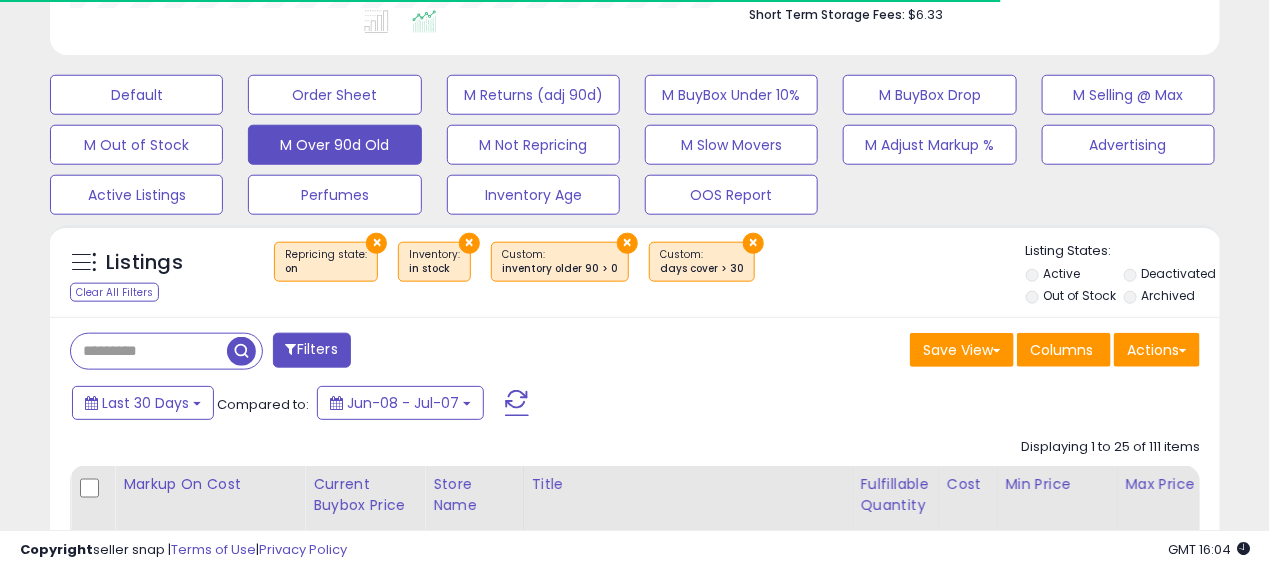 select on "**" 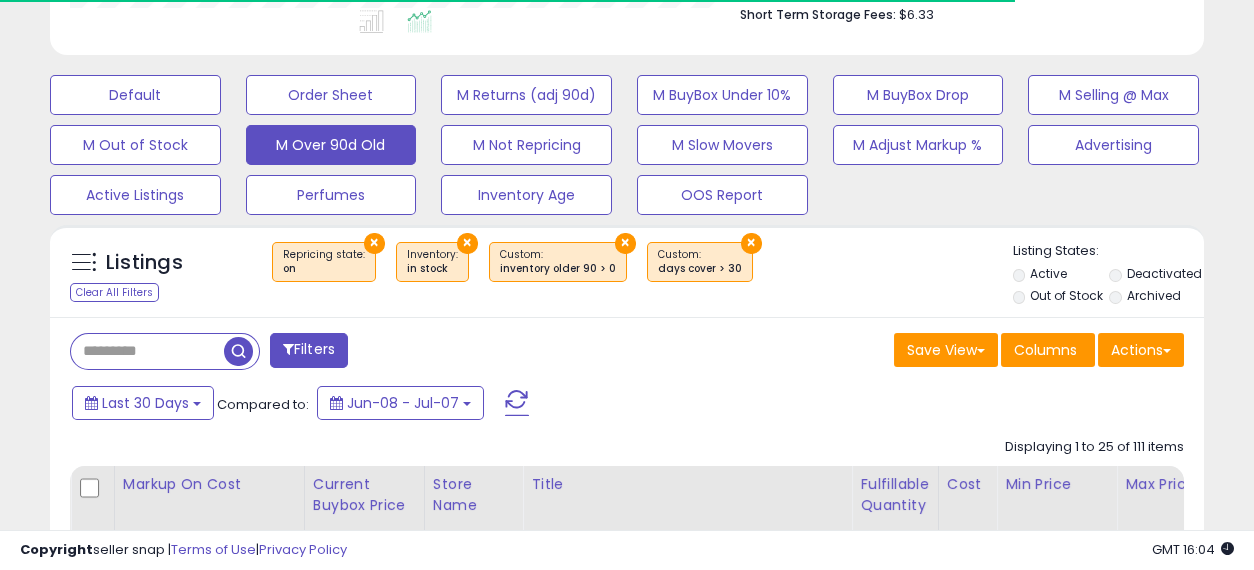 scroll, scrollTop: 410, scrollLeft: 667, axis: both 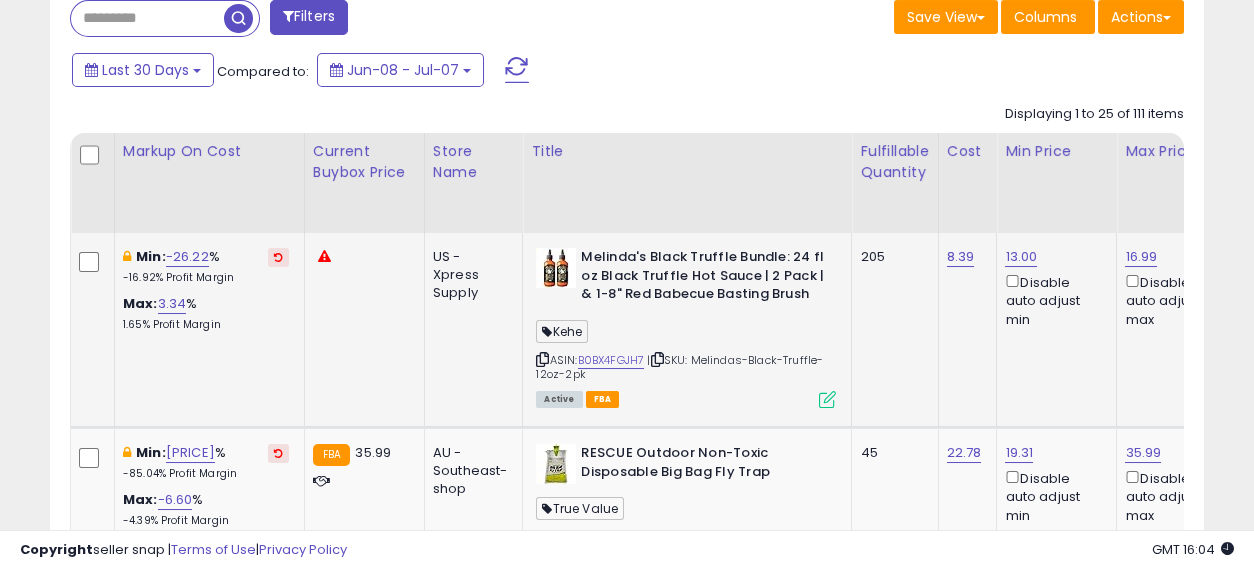 drag, startPoint x: 582, startPoint y: 372, endPoint x: 582, endPoint y: 260, distance: 112 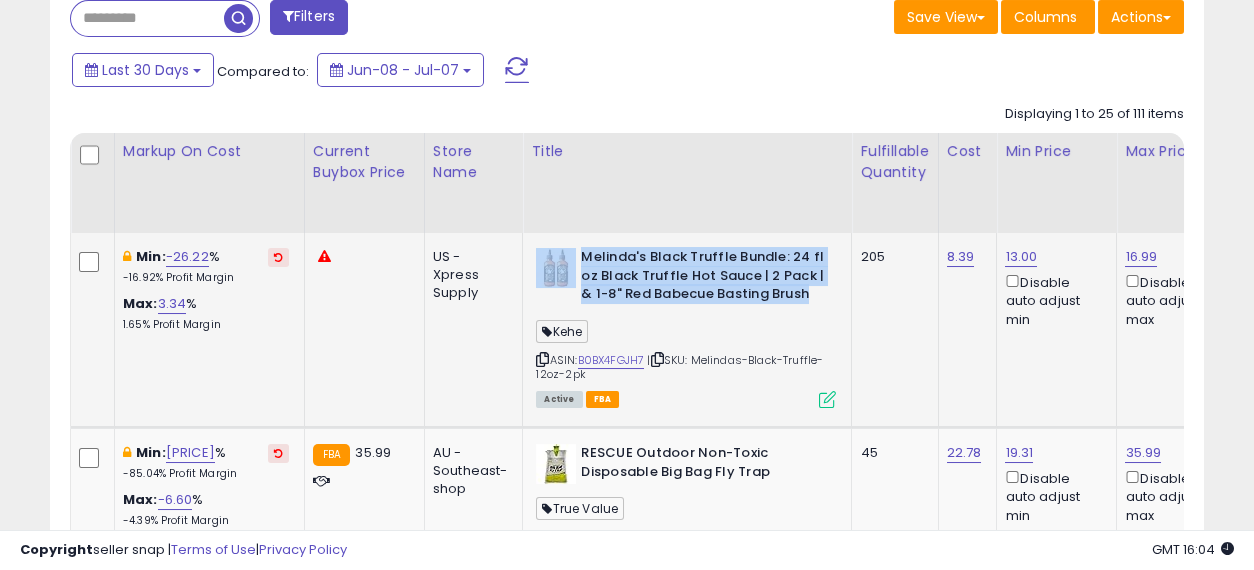 drag, startPoint x: 818, startPoint y: 294, endPoint x: 574, endPoint y: 270, distance: 245.17749 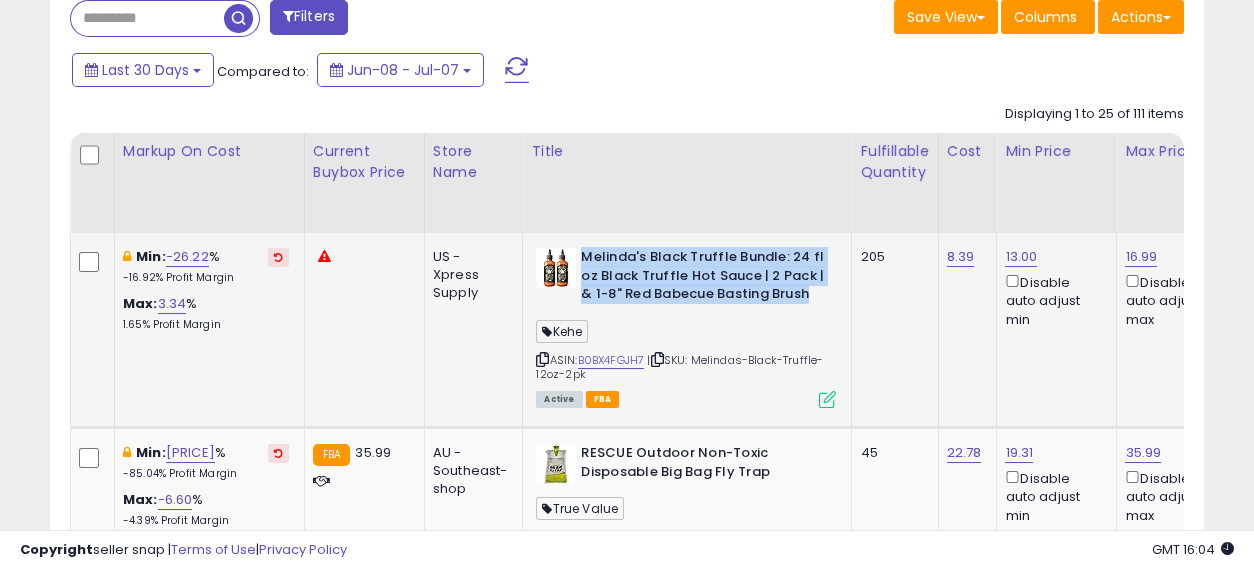 drag, startPoint x: 818, startPoint y: 295, endPoint x: 580, endPoint y: 250, distance: 242.21684 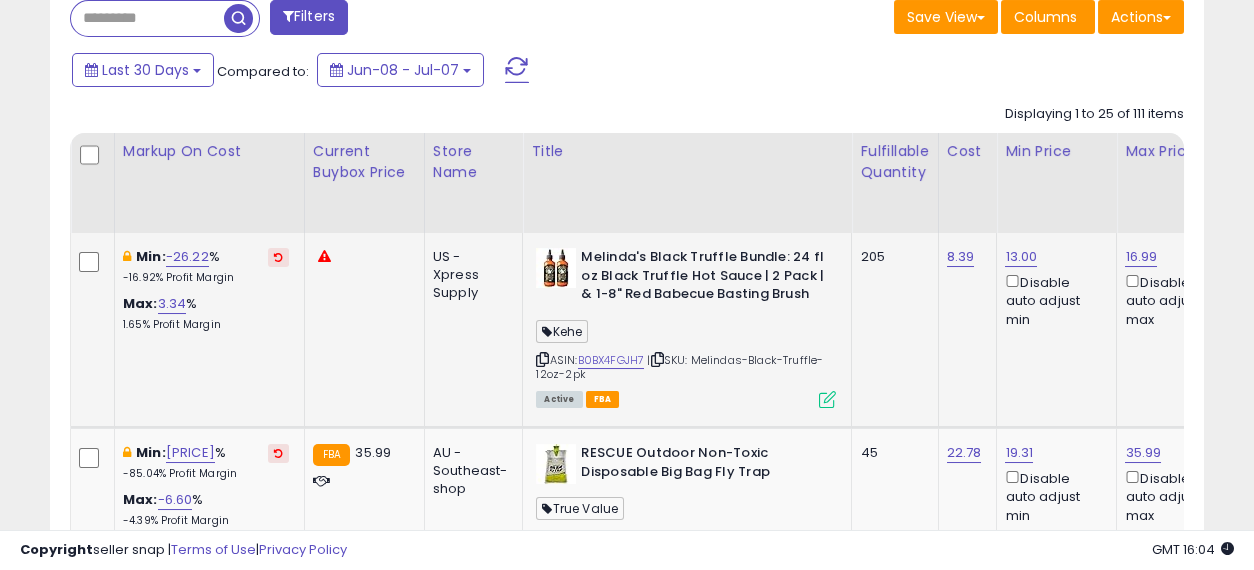 scroll, scrollTop: 1000, scrollLeft: 0, axis: vertical 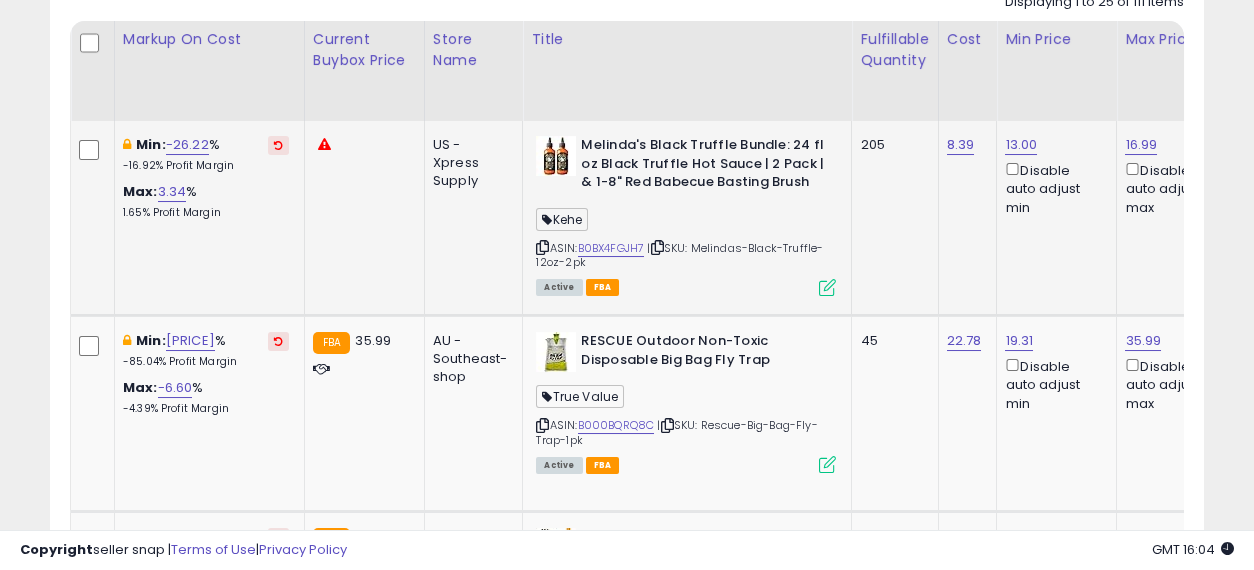 drag, startPoint x: 627, startPoint y: 263, endPoint x: 578, endPoint y: 157, distance: 116.777565 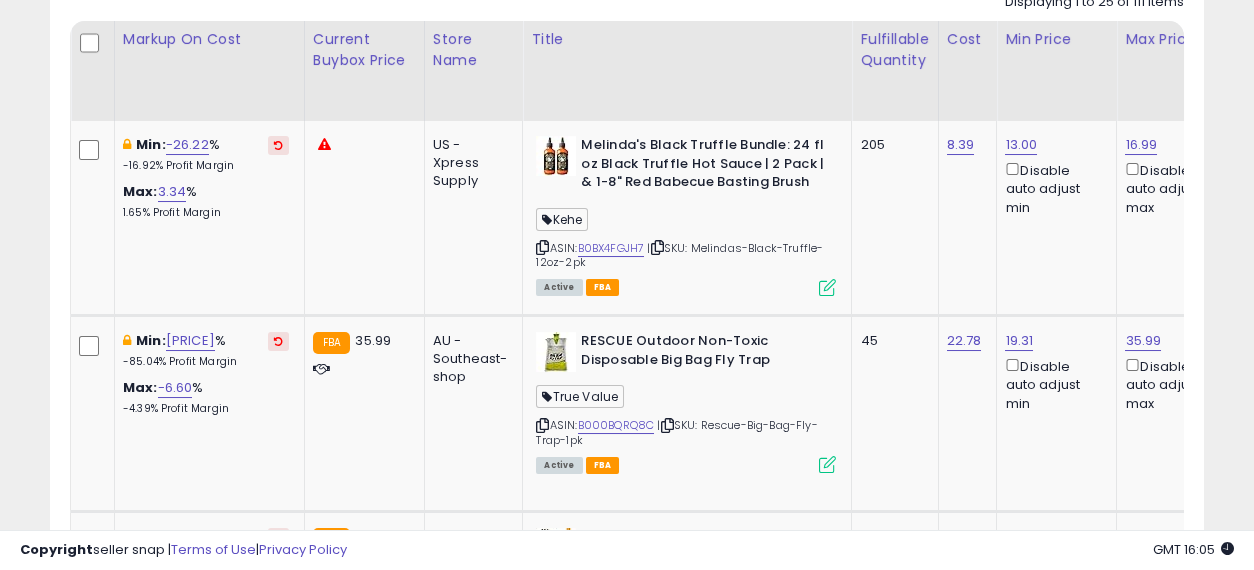 scroll, scrollTop: 888, scrollLeft: 0, axis: vertical 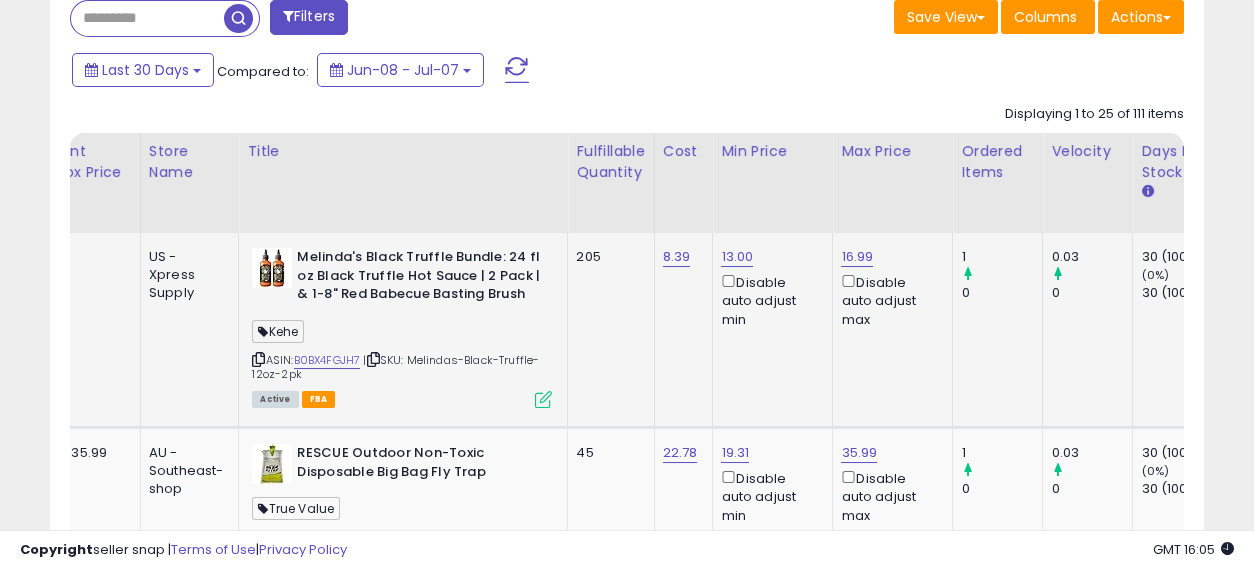 drag, startPoint x: 816, startPoint y: 312, endPoint x: 888, endPoint y: 318, distance: 72.249565 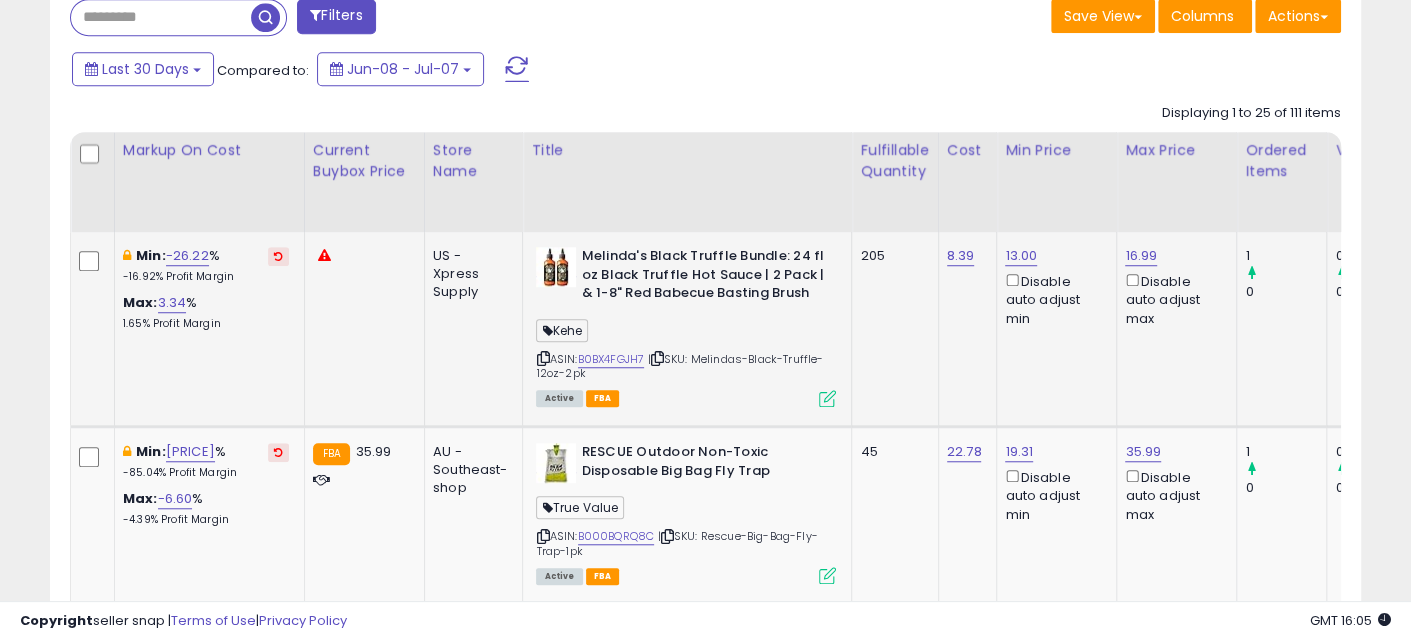 drag, startPoint x: 939, startPoint y: 345, endPoint x: 797, endPoint y: 338, distance: 142.17242 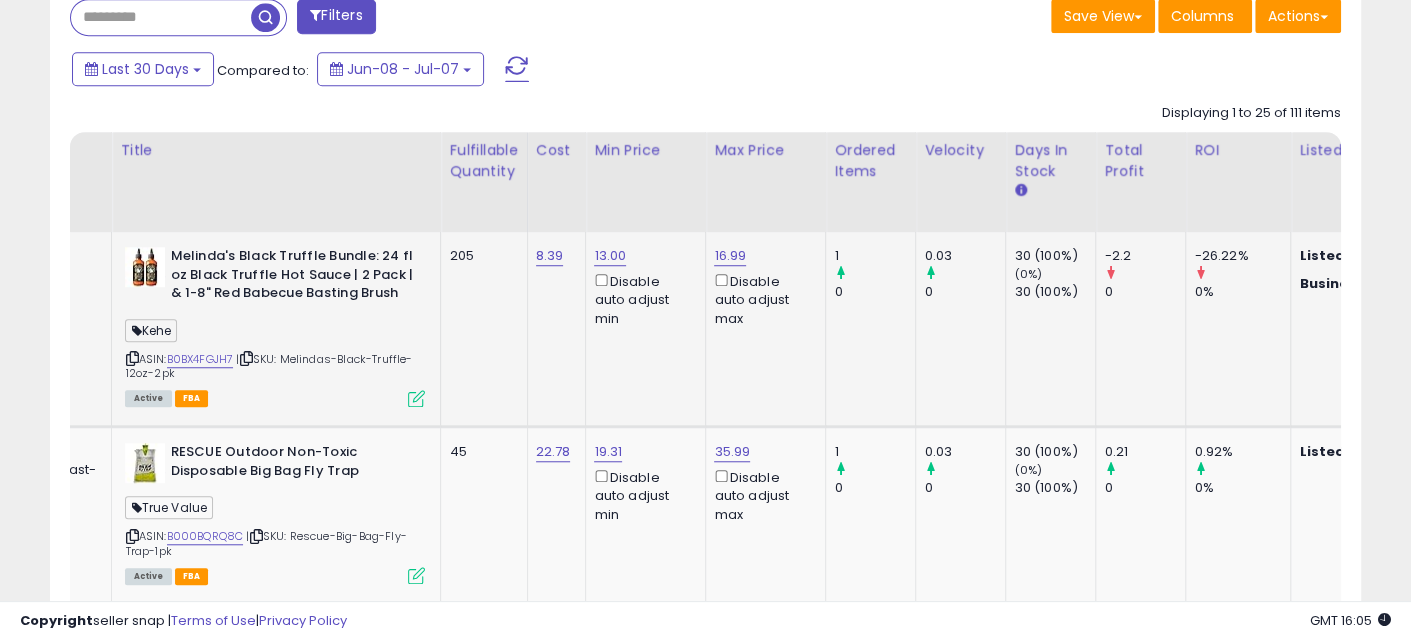 drag, startPoint x: 853, startPoint y: 304, endPoint x: 912, endPoint y: 310, distance: 59.3043 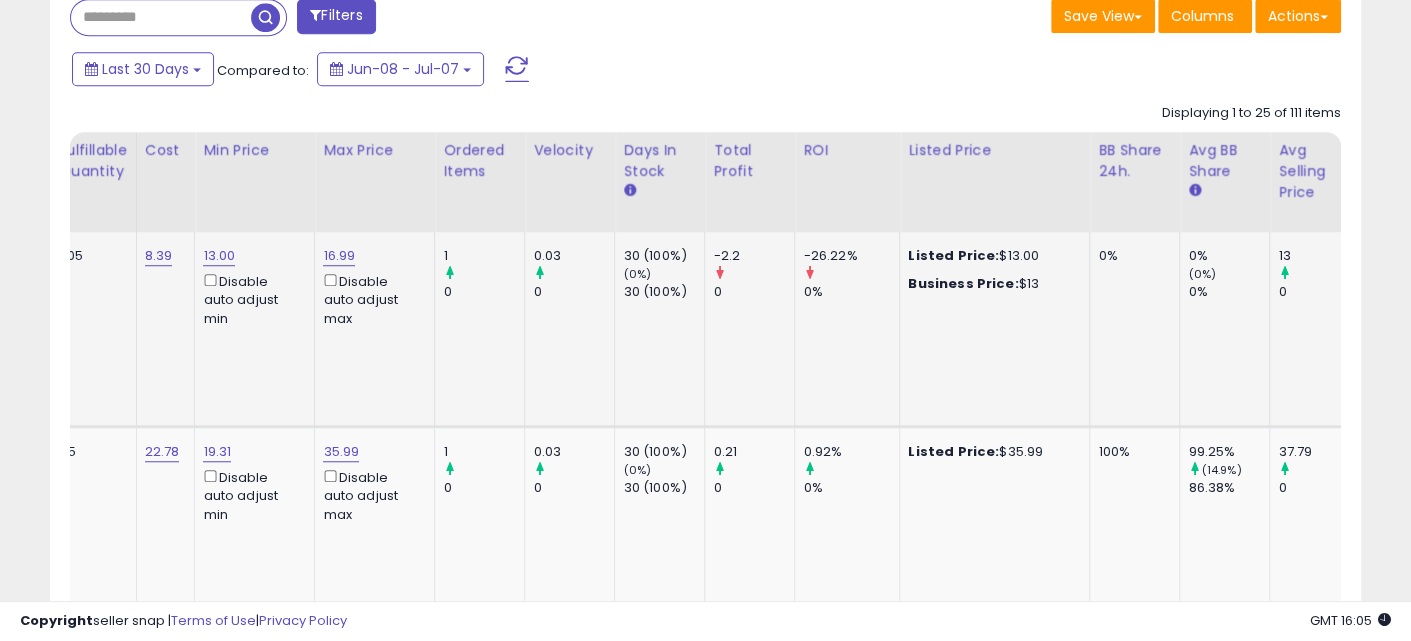 drag, startPoint x: 823, startPoint y: 351, endPoint x: 926, endPoint y: 362, distance: 103.58572 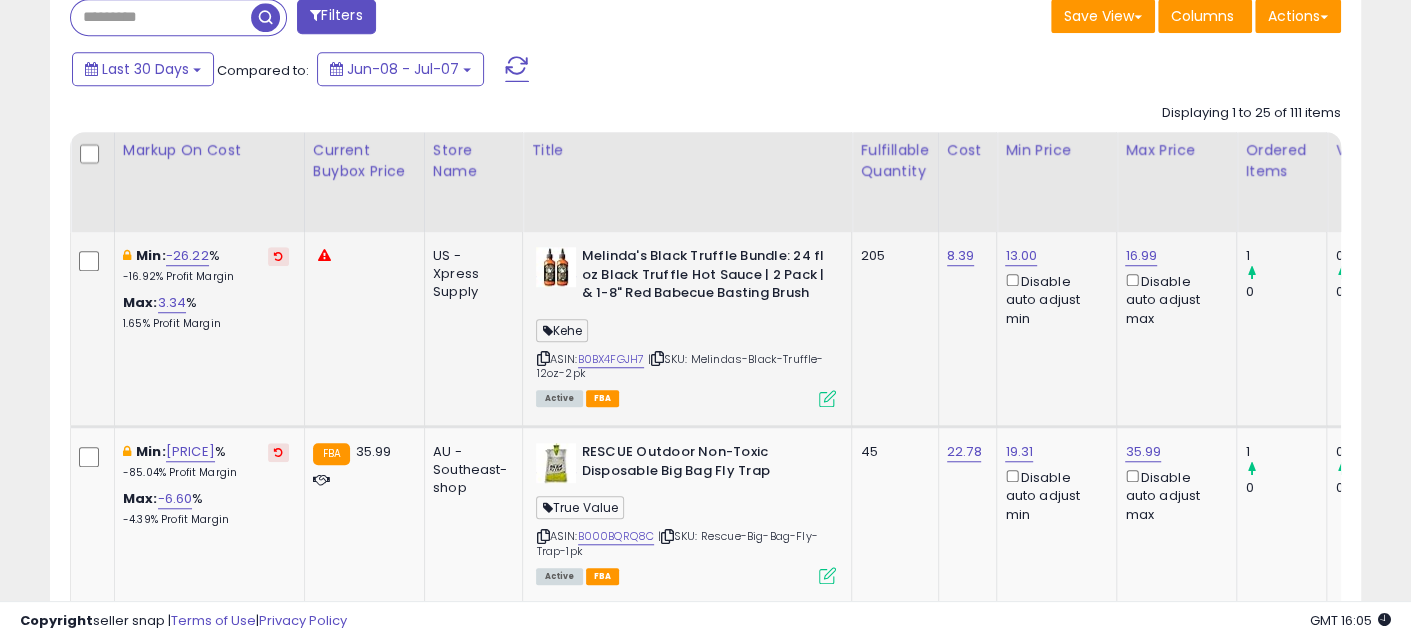 drag, startPoint x: 997, startPoint y: 345, endPoint x: 811, endPoint y: 342, distance: 186.02419 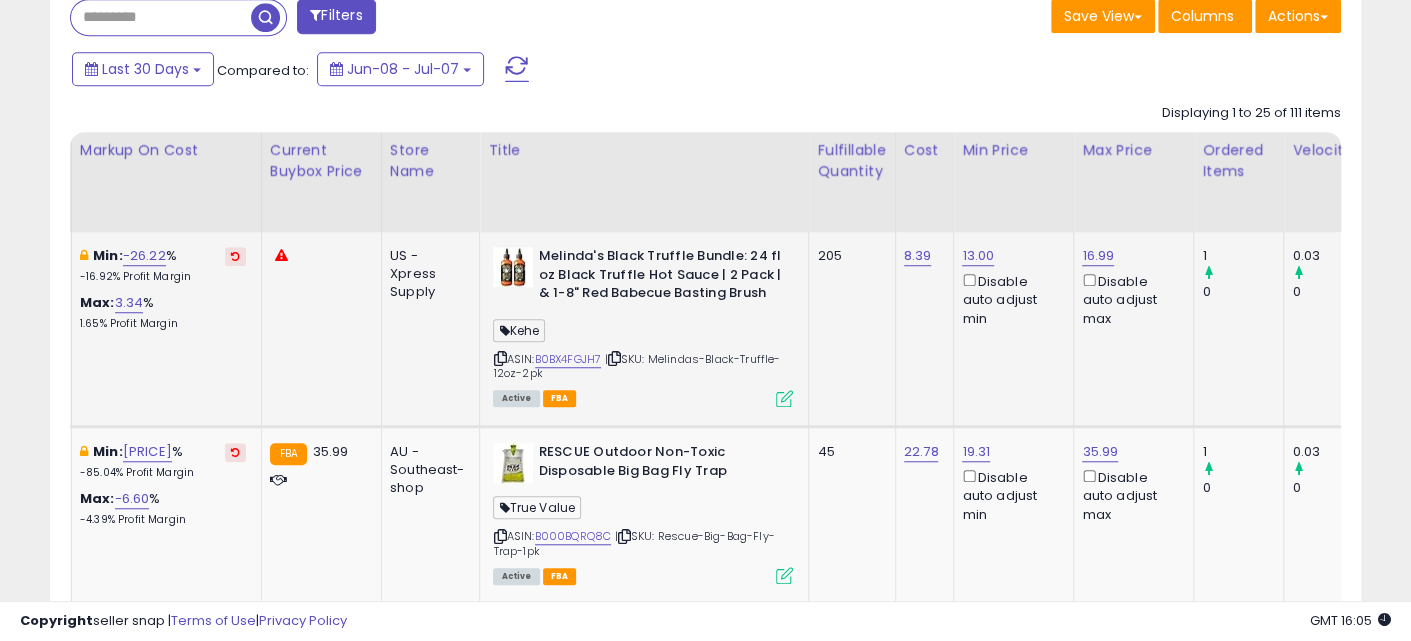 drag, startPoint x: 832, startPoint y: 330, endPoint x: 866, endPoint y: 335, distance: 34.36568 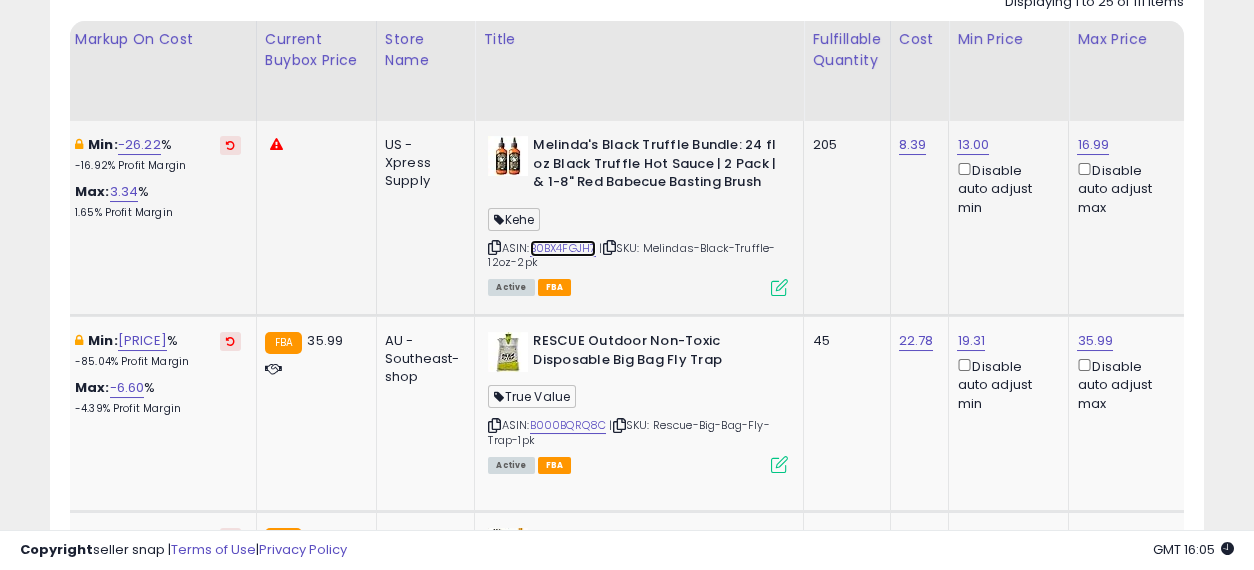 click on "B0BX4FGJH7" at bounding box center [563, 248] 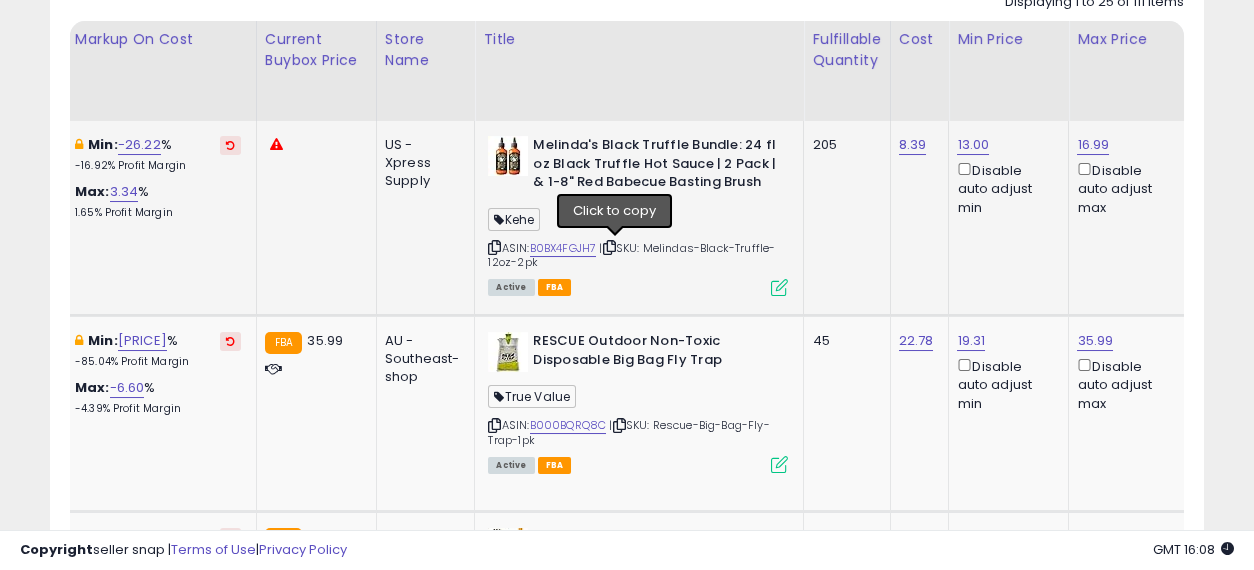 click at bounding box center [609, 247] 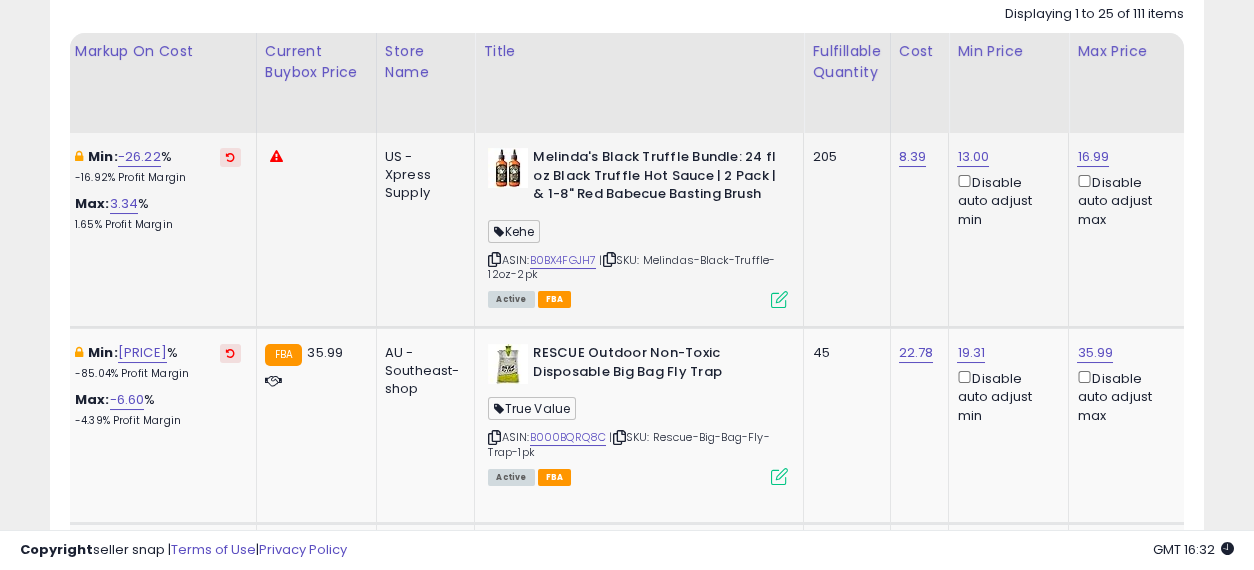 scroll, scrollTop: 1000, scrollLeft: 0, axis: vertical 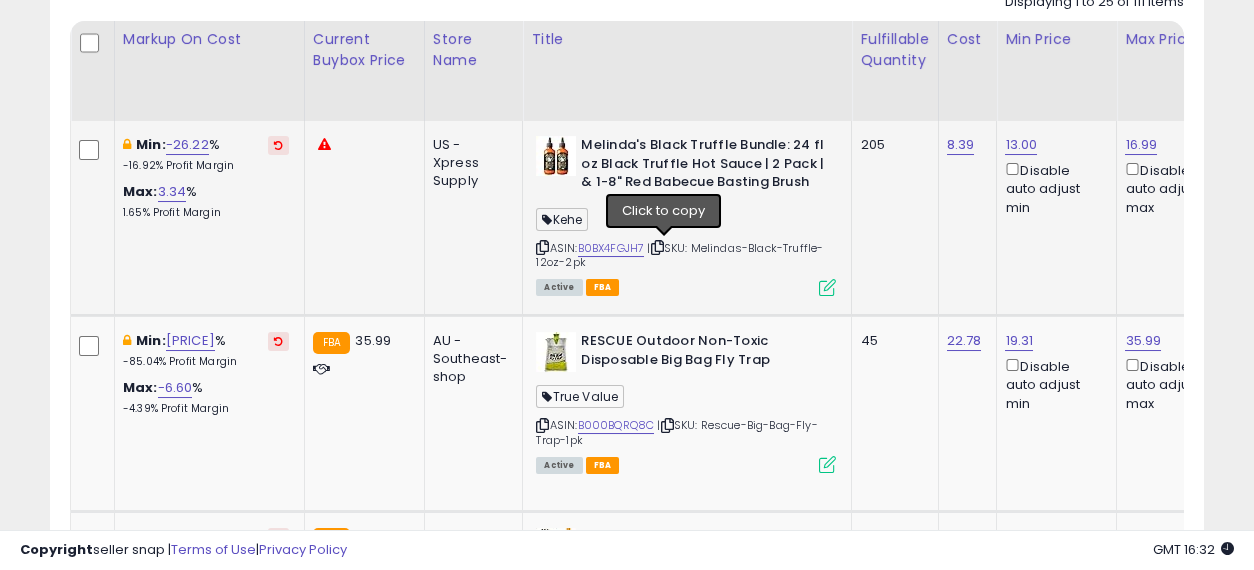 click at bounding box center [657, 247] 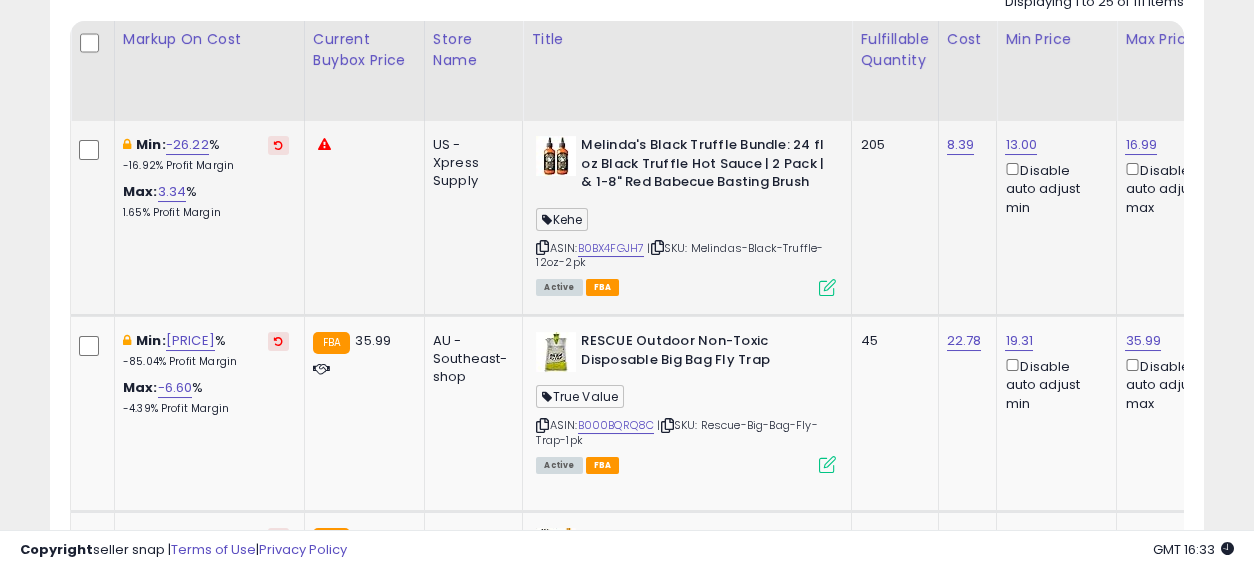 scroll, scrollTop: 0, scrollLeft: 48, axis: horizontal 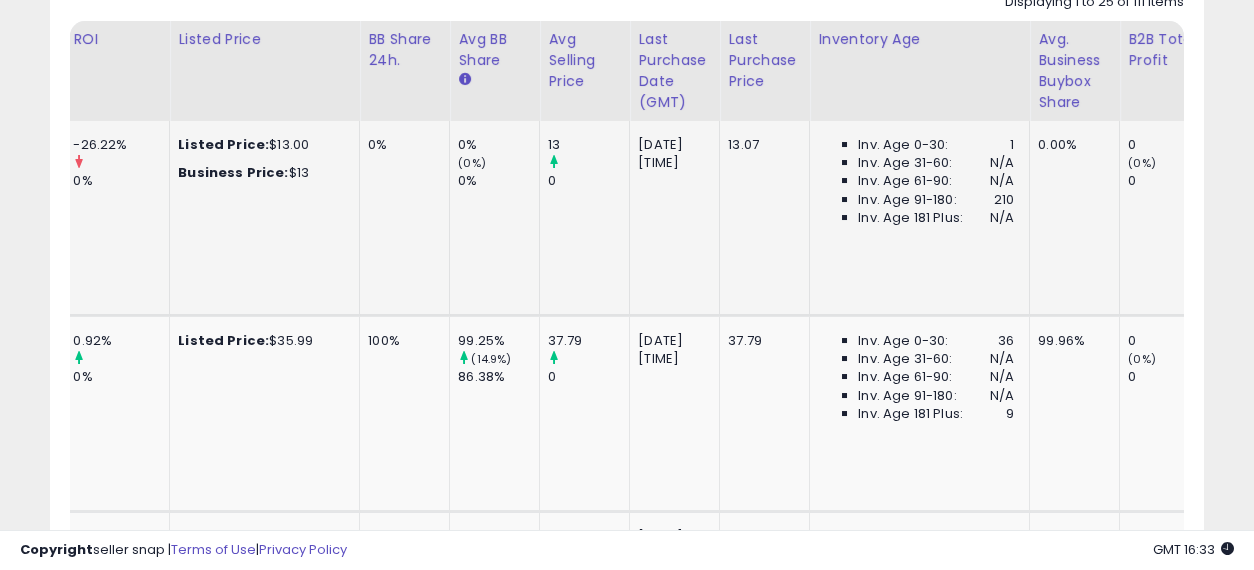 drag, startPoint x: 409, startPoint y: 236, endPoint x: 586, endPoint y: 240, distance: 177.0452 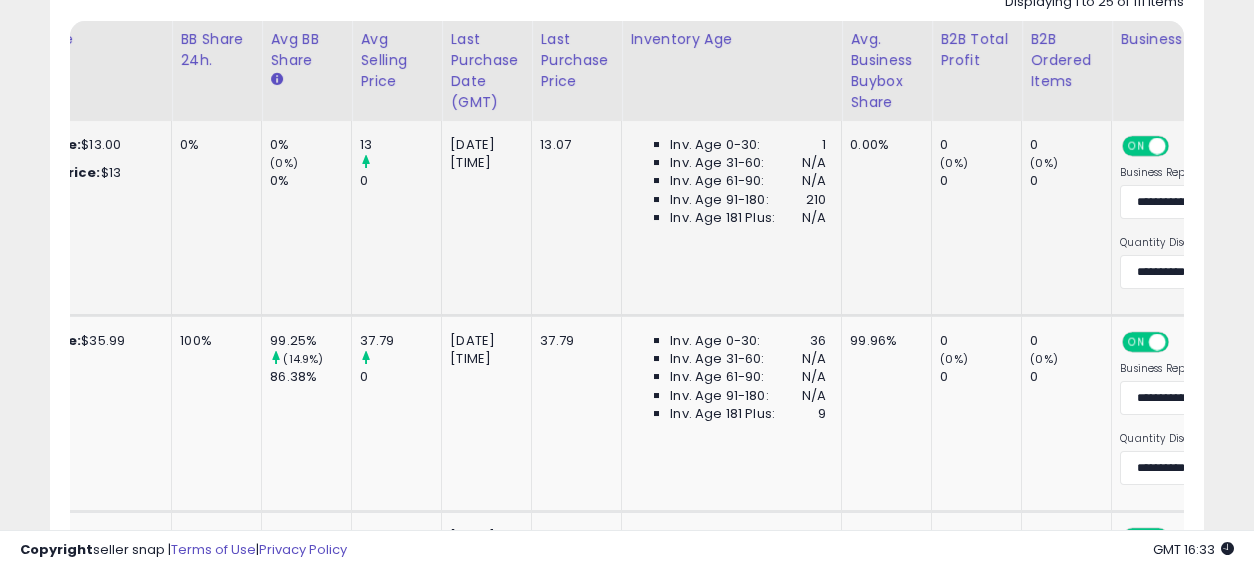 scroll, scrollTop: 0, scrollLeft: 1671, axis: horizontal 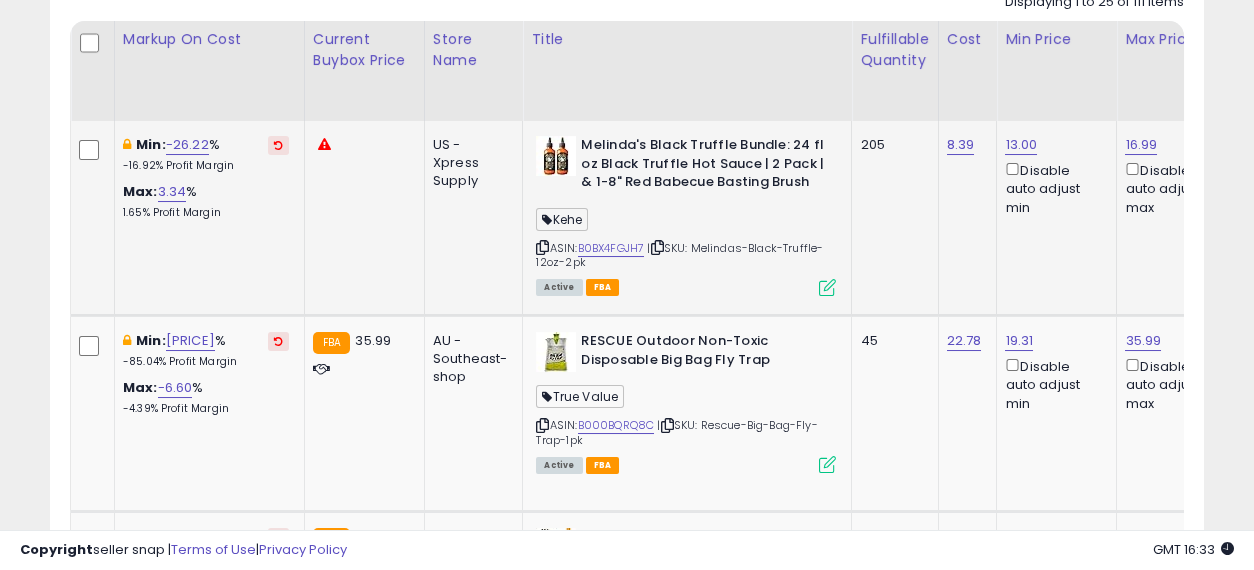 drag, startPoint x: 947, startPoint y: 261, endPoint x: 600, endPoint y: 253, distance: 347.0922 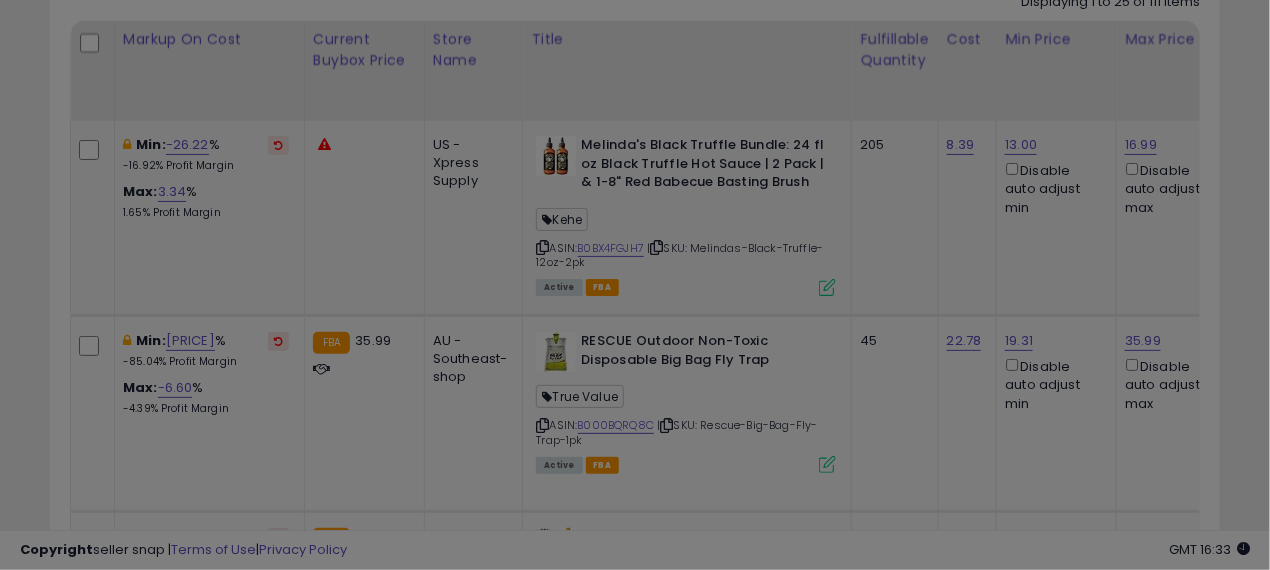 scroll, scrollTop: 999590, scrollLeft: 999322, axis: both 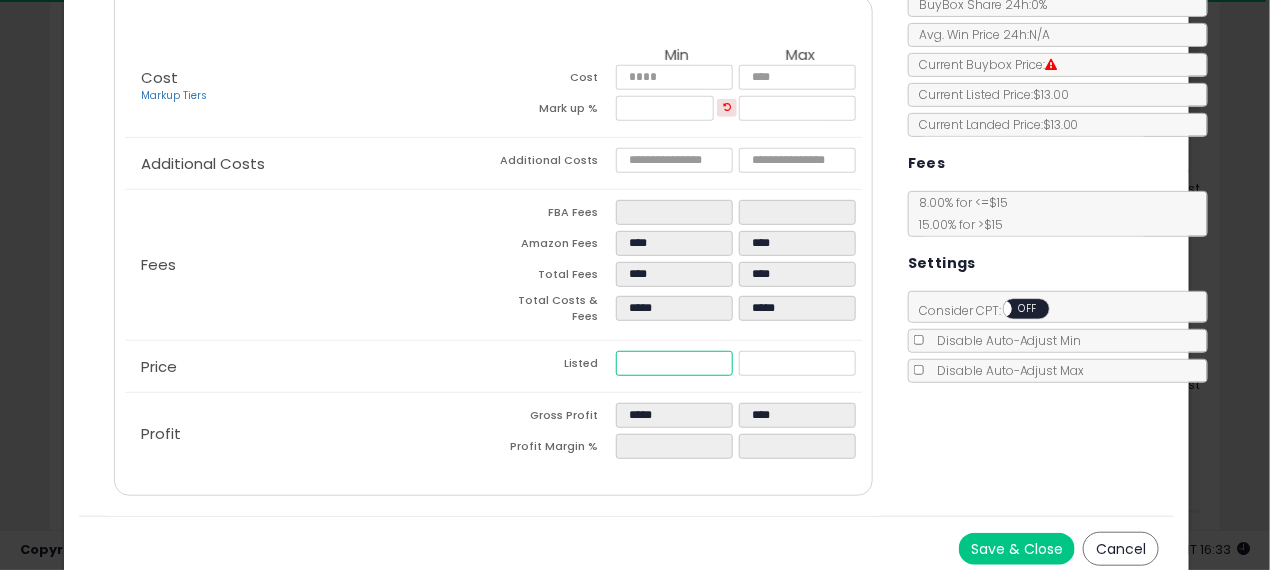 click on "*****" at bounding box center [674, 363] 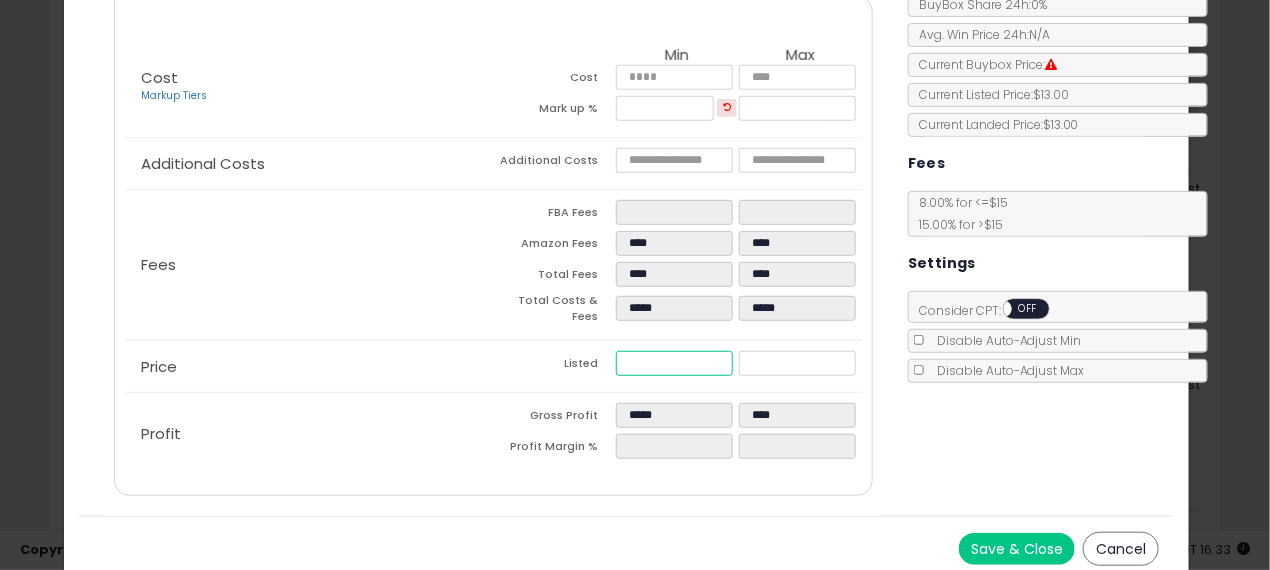 click on "*****" at bounding box center [674, 363] 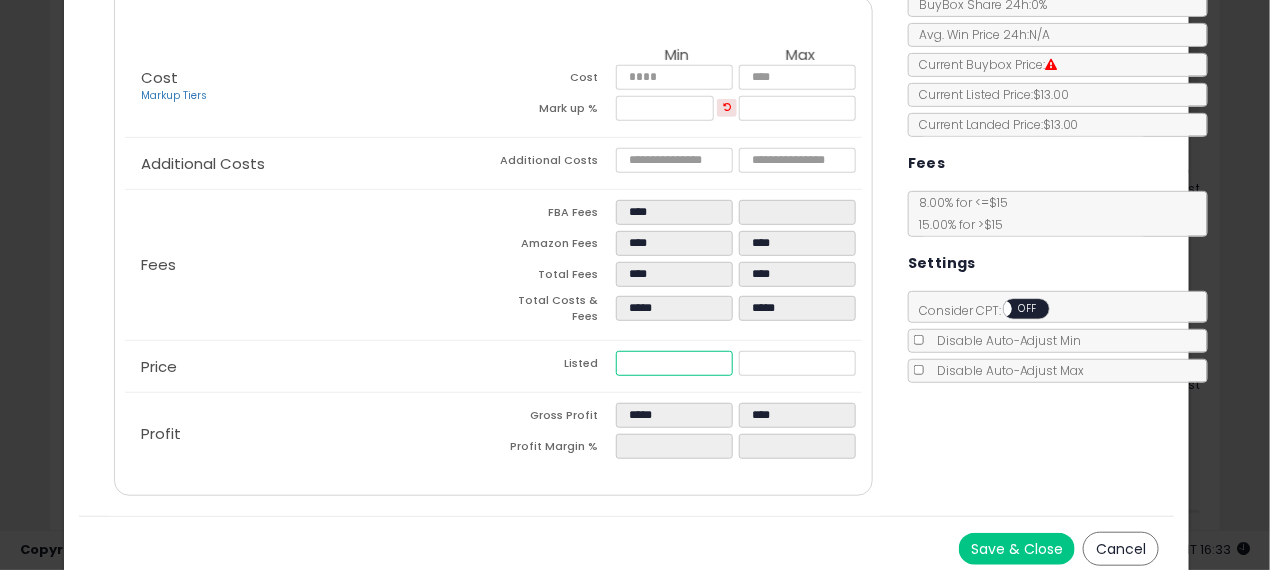 type on "****" 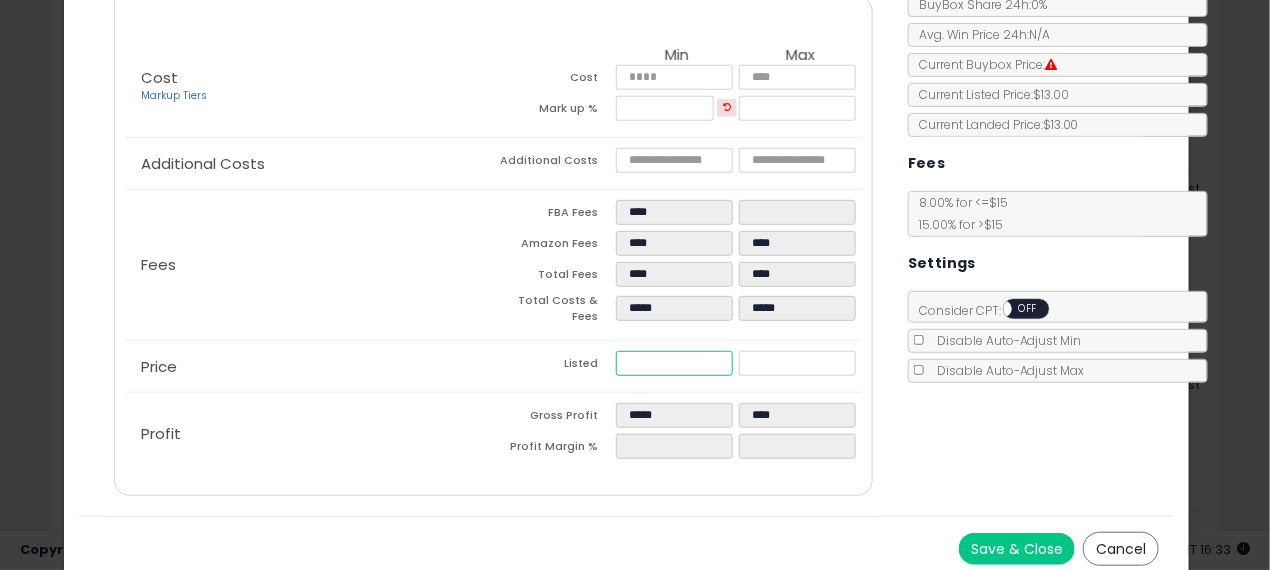 type on "****" 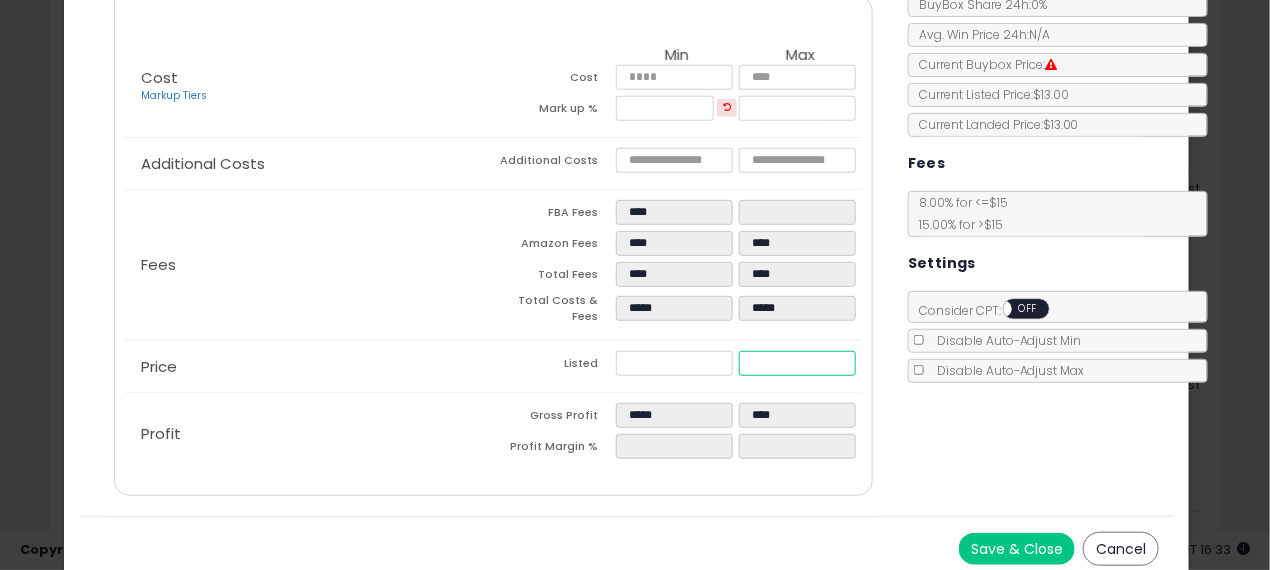 type on "******" 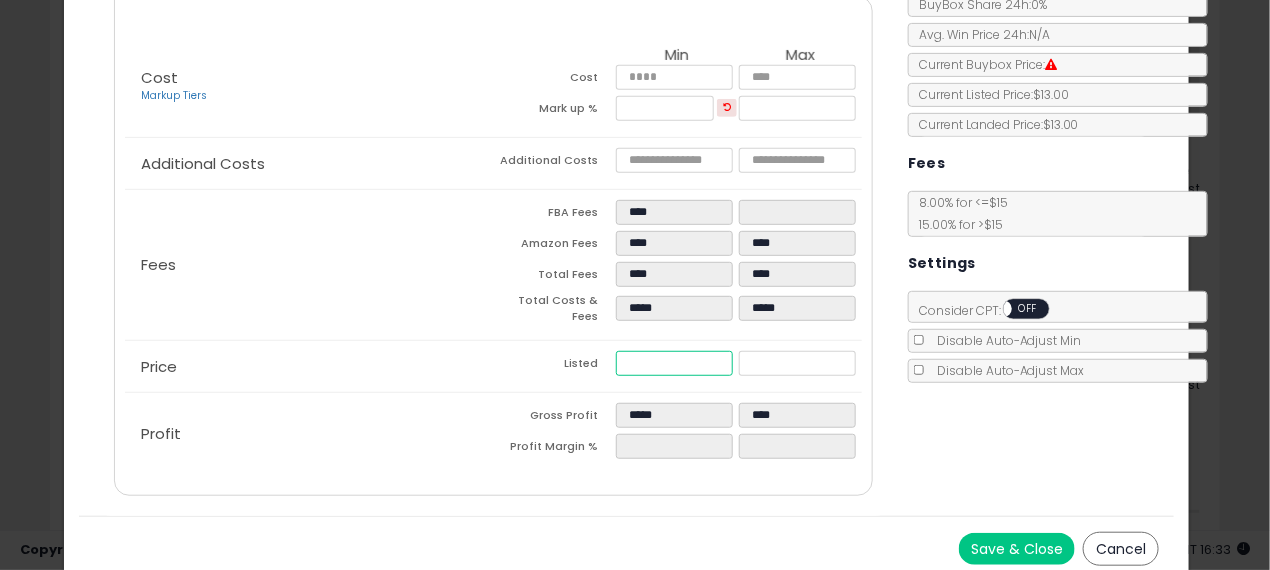 click on "****" at bounding box center (674, 363) 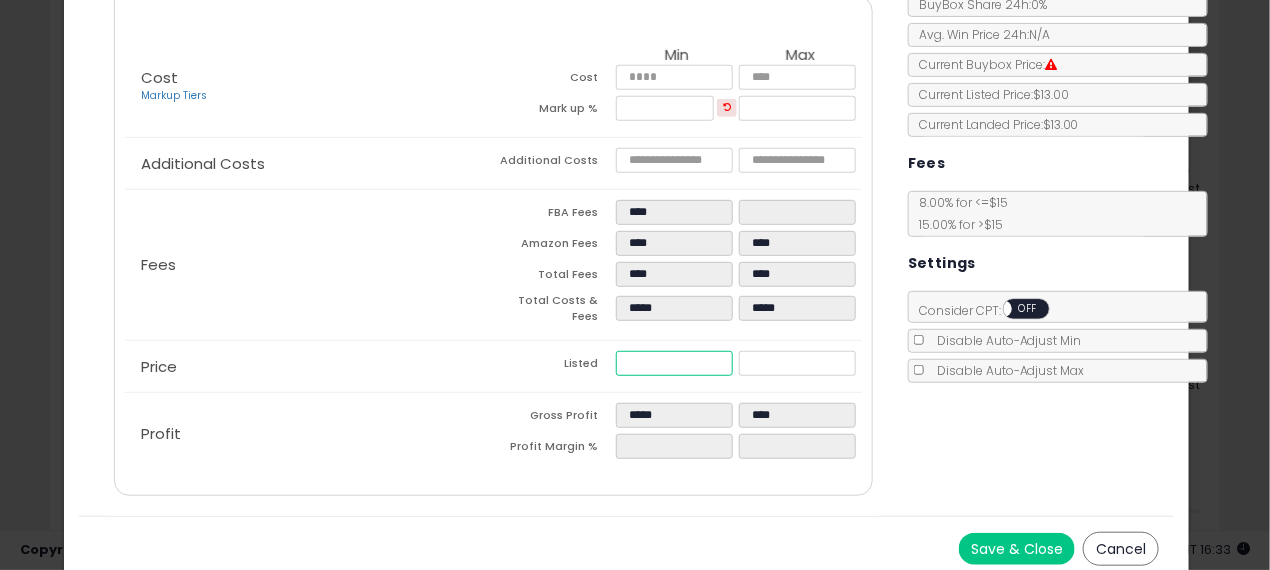type on "****" 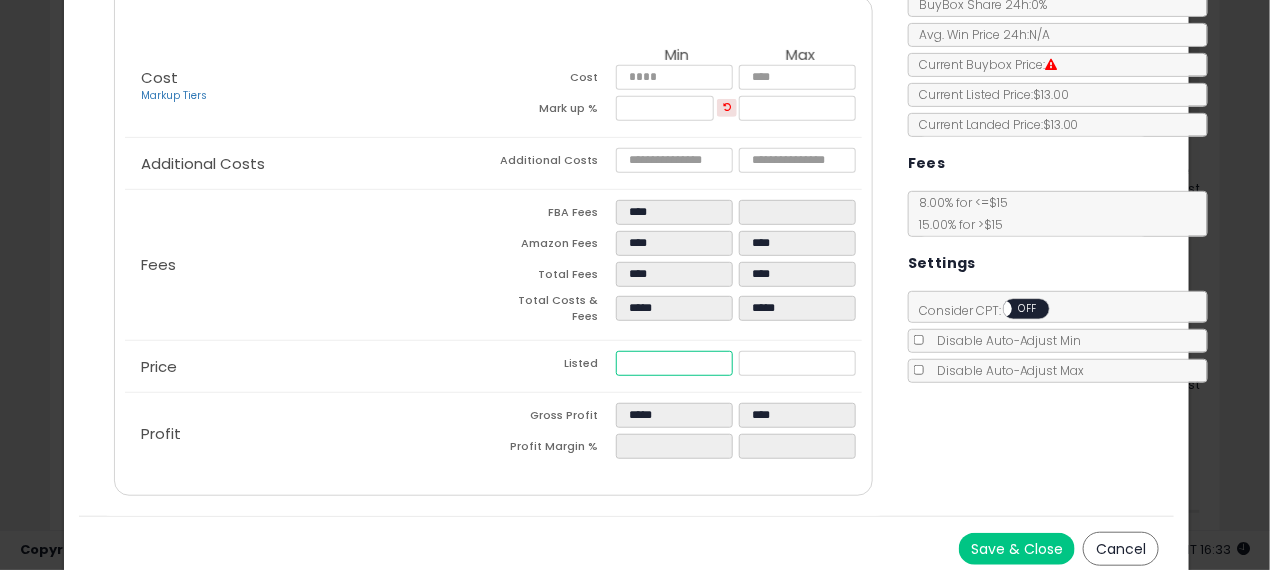 type on "****" 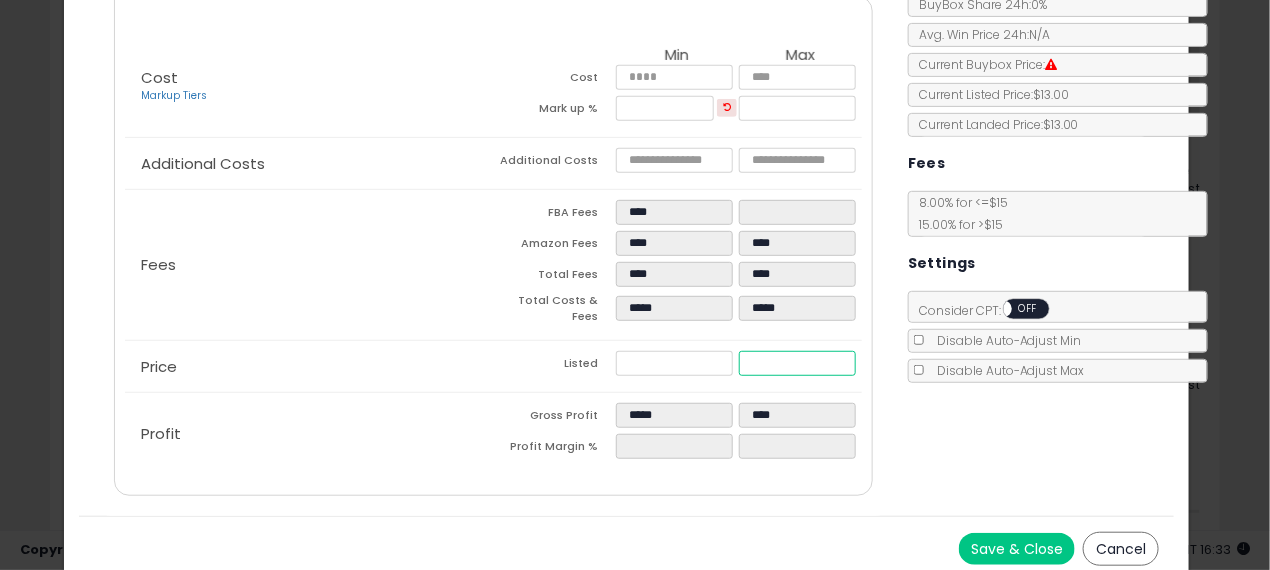 type on "******" 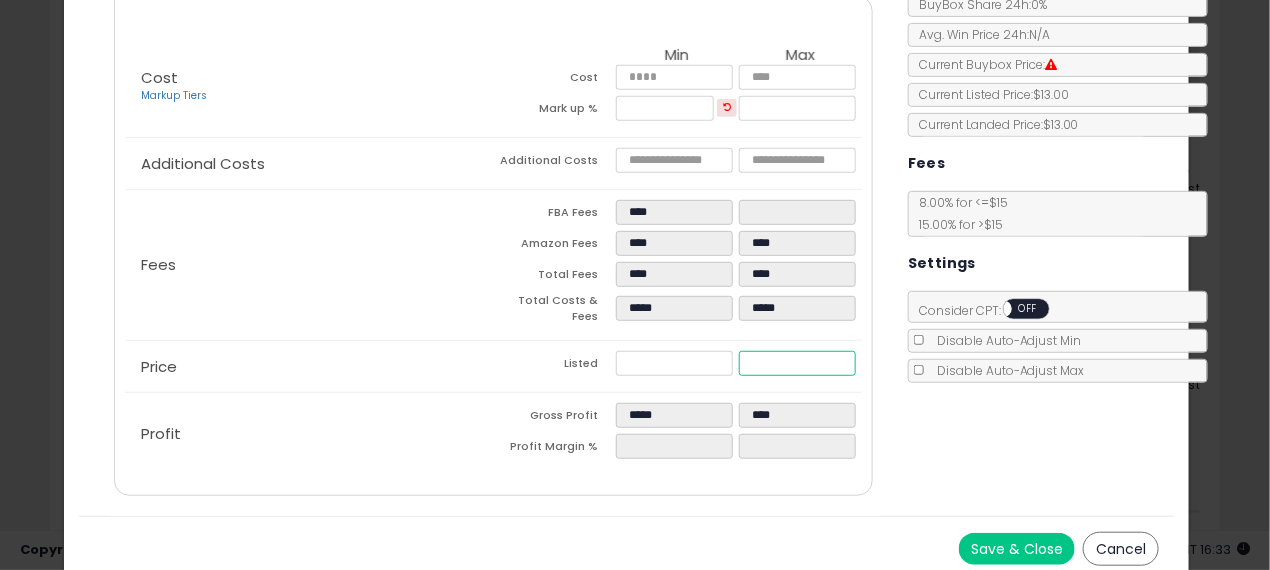 type on "****" 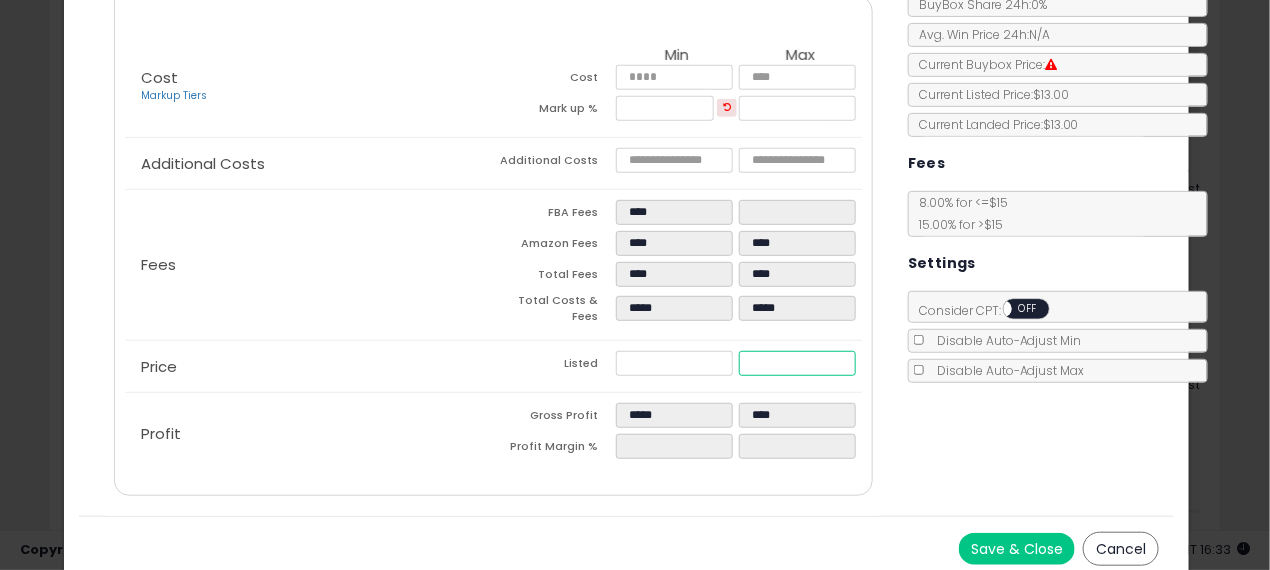 type on "****" 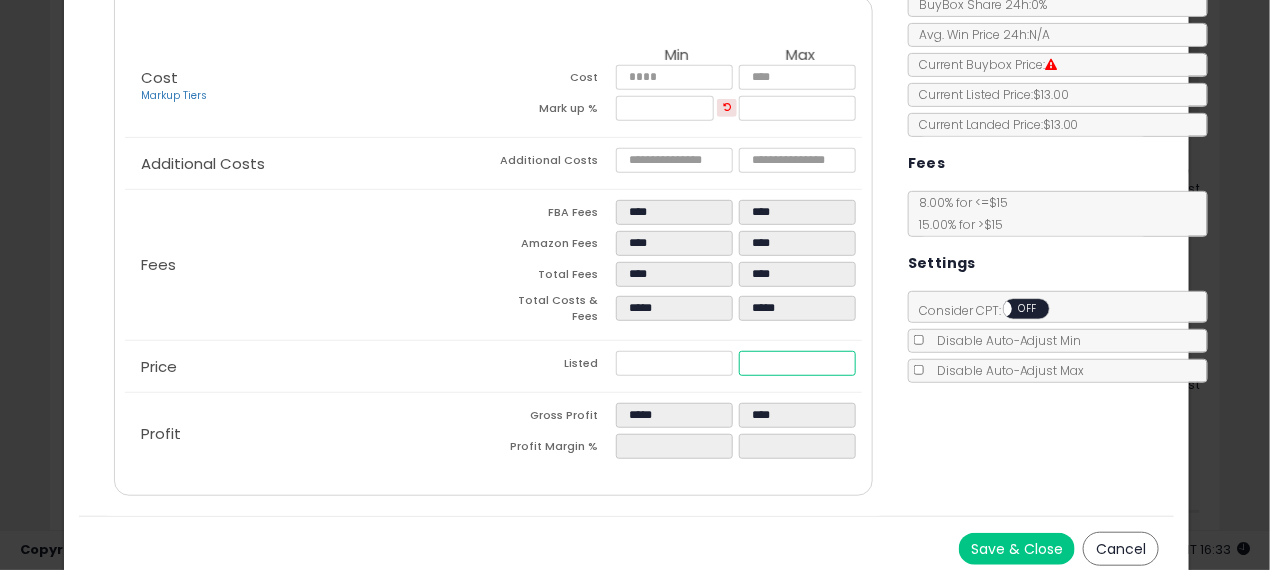 type on "*" 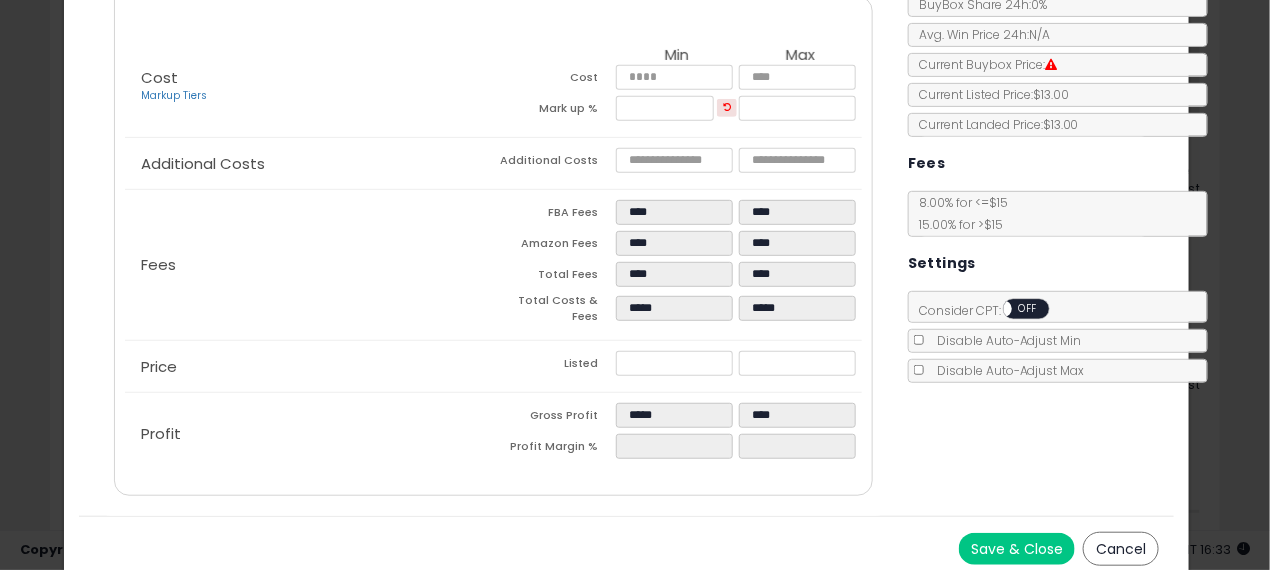 type on "******" 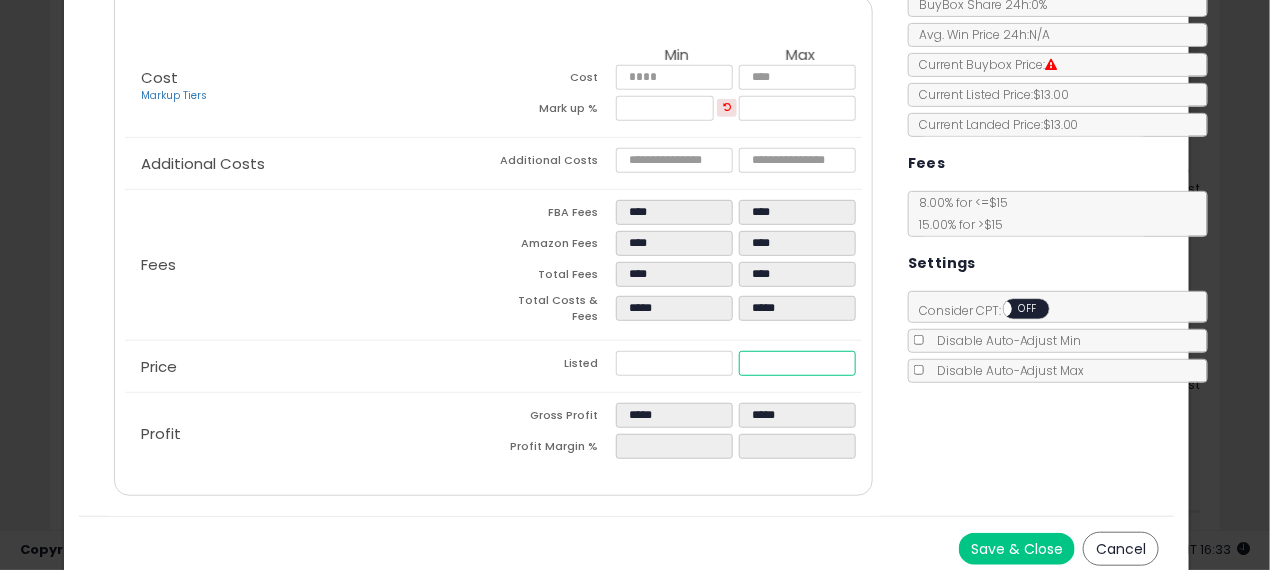 click on "****" at bounding box center (797, 363) 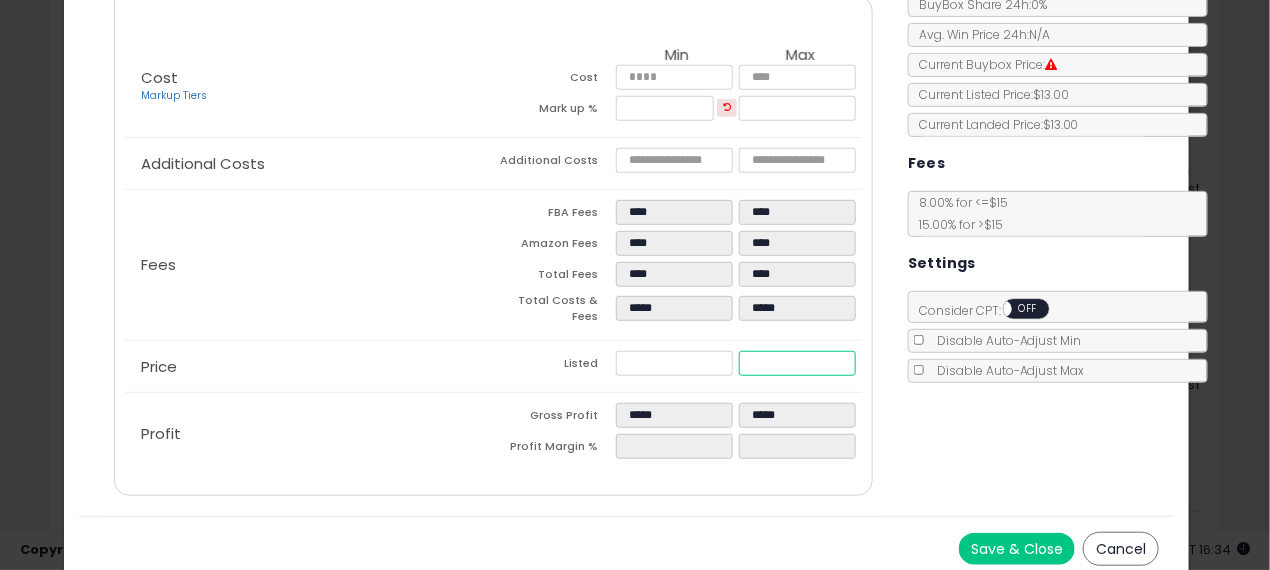 type on "*" 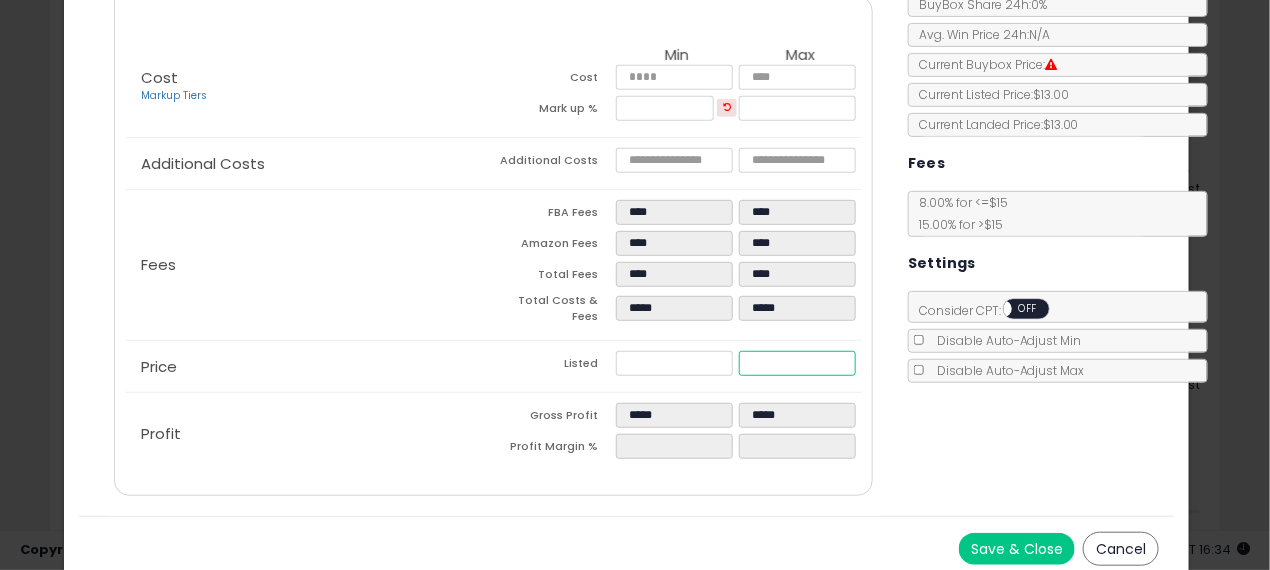 type on "****" 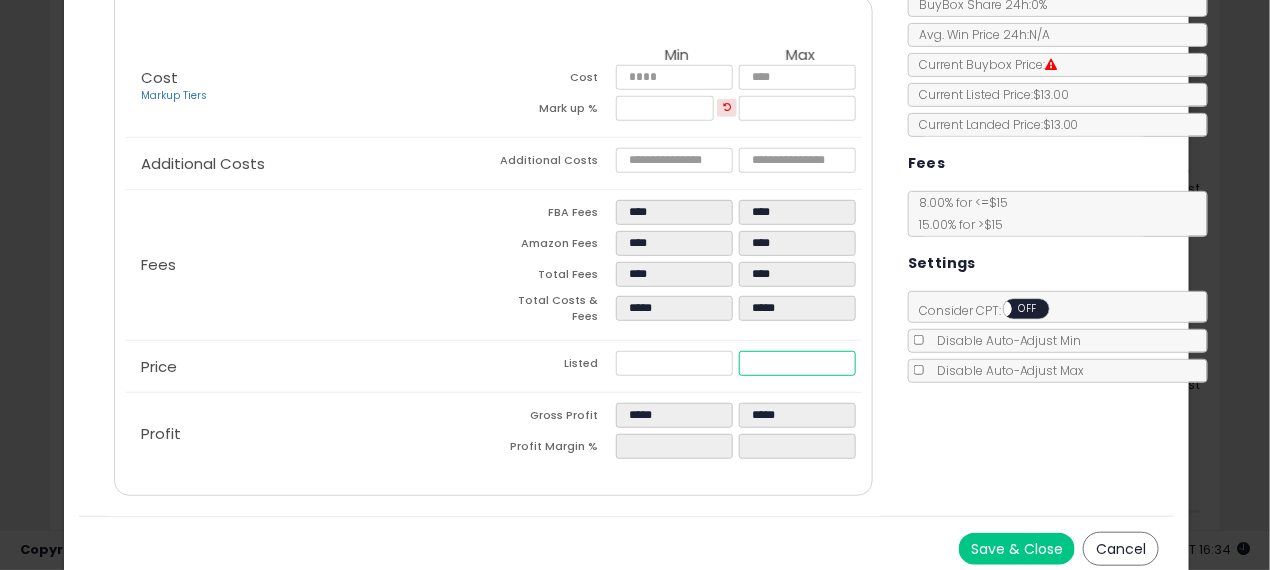 type on "****" 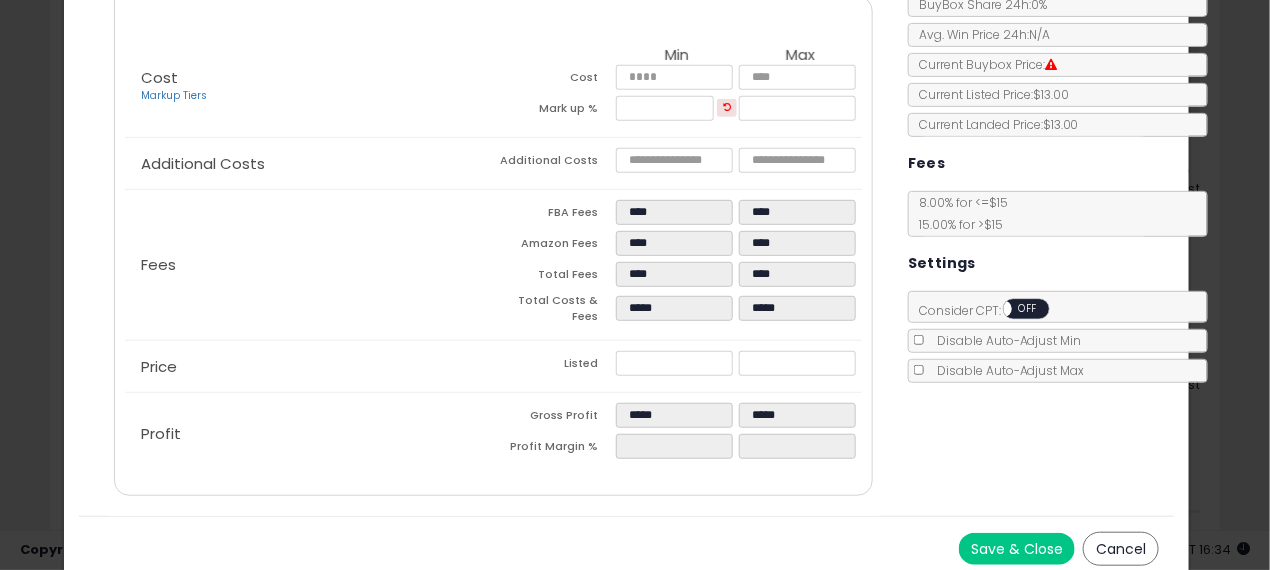 type on "******" 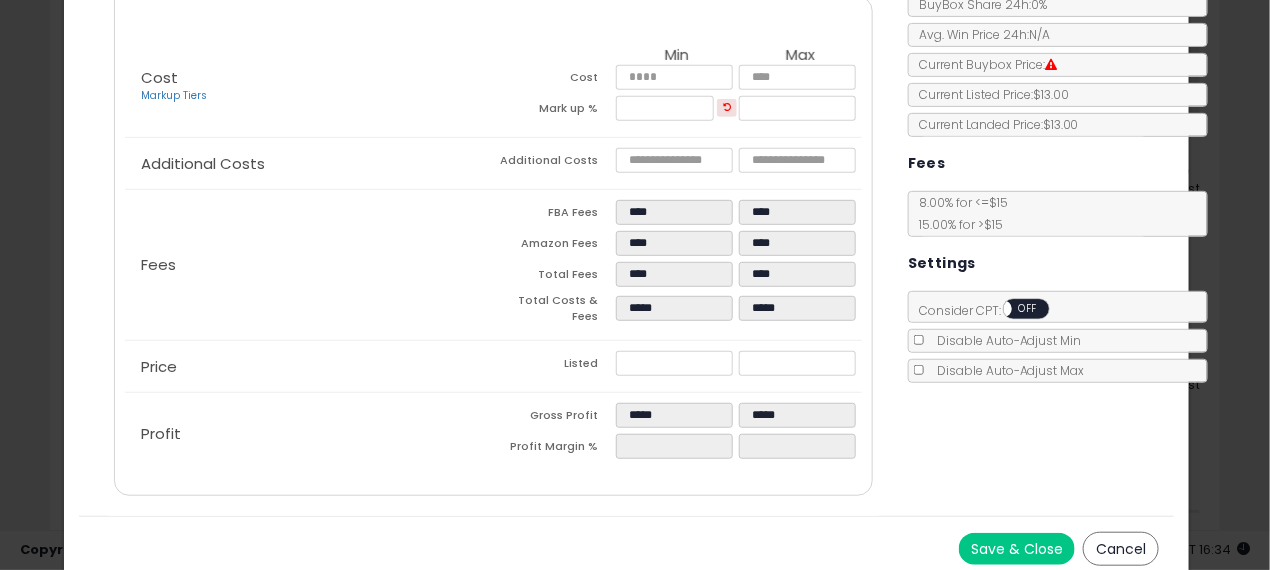 click on "Save & Close" at bounding box center (1017, 549) 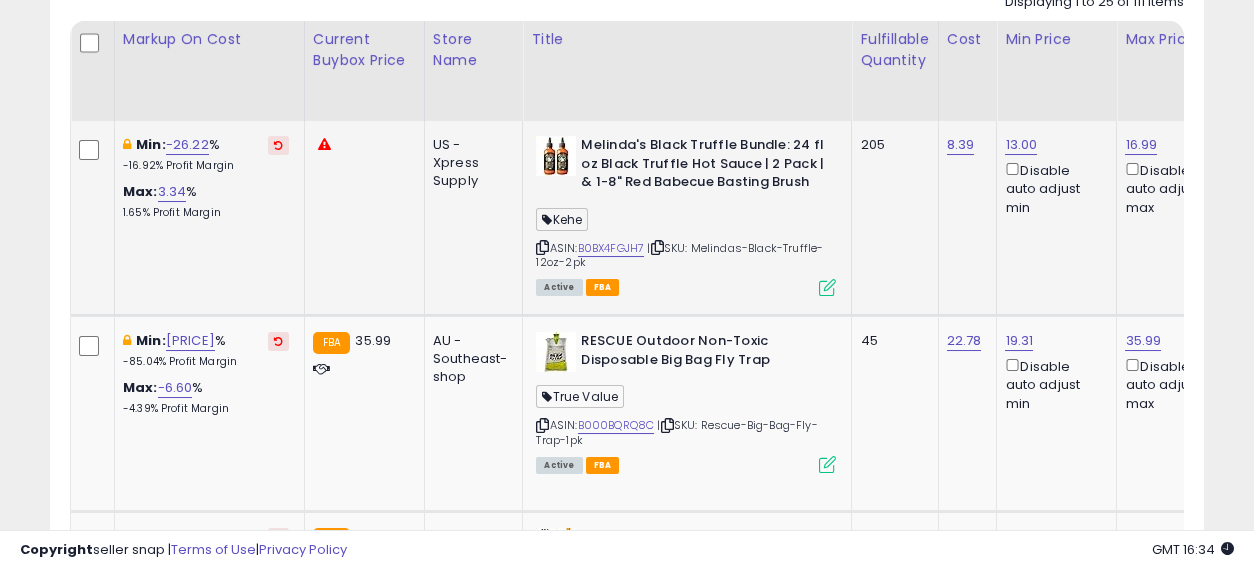 click at bounding box center [827, 287] 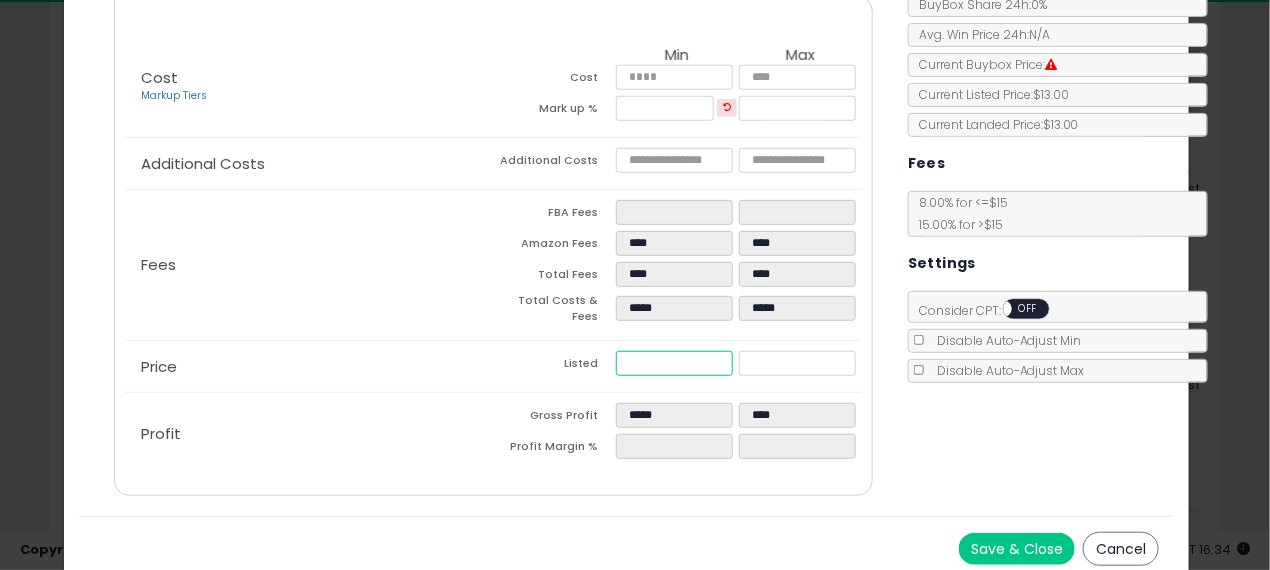 click on "*****" at bounding box center (674, 363) 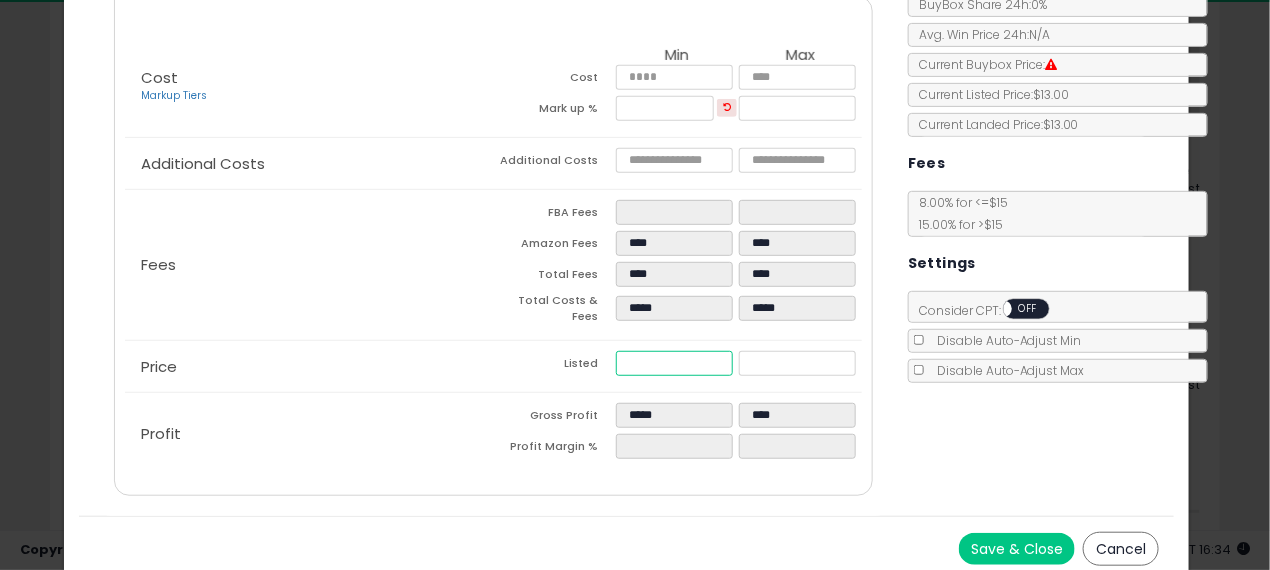 click on "*****" at bounding box center (674, 363) 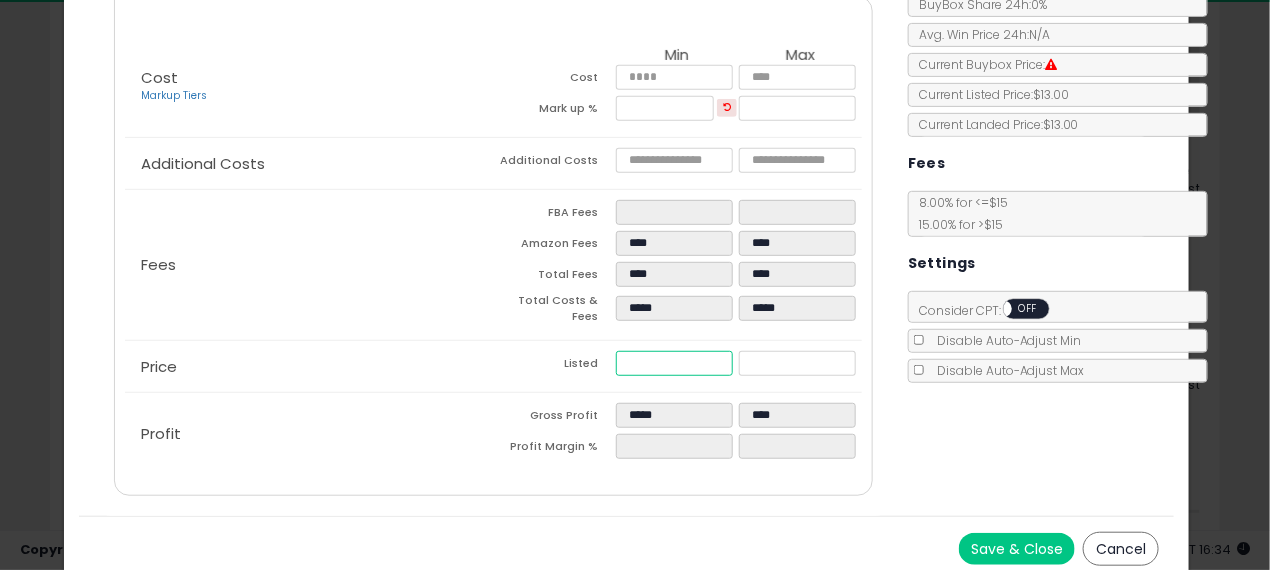 type on "****" 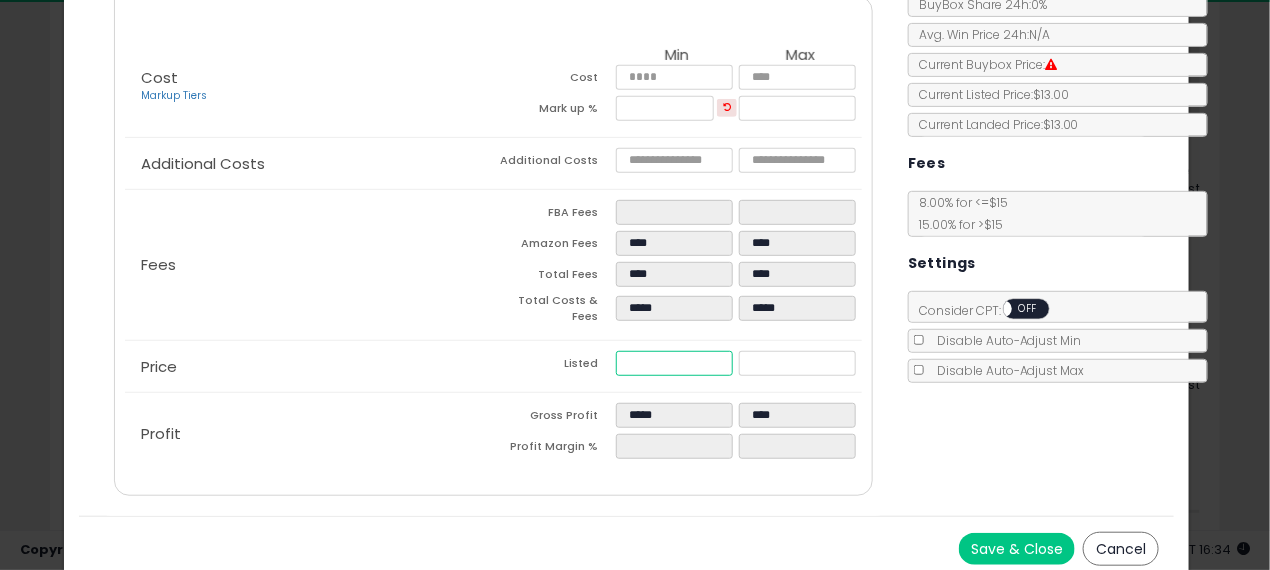 type on "****" 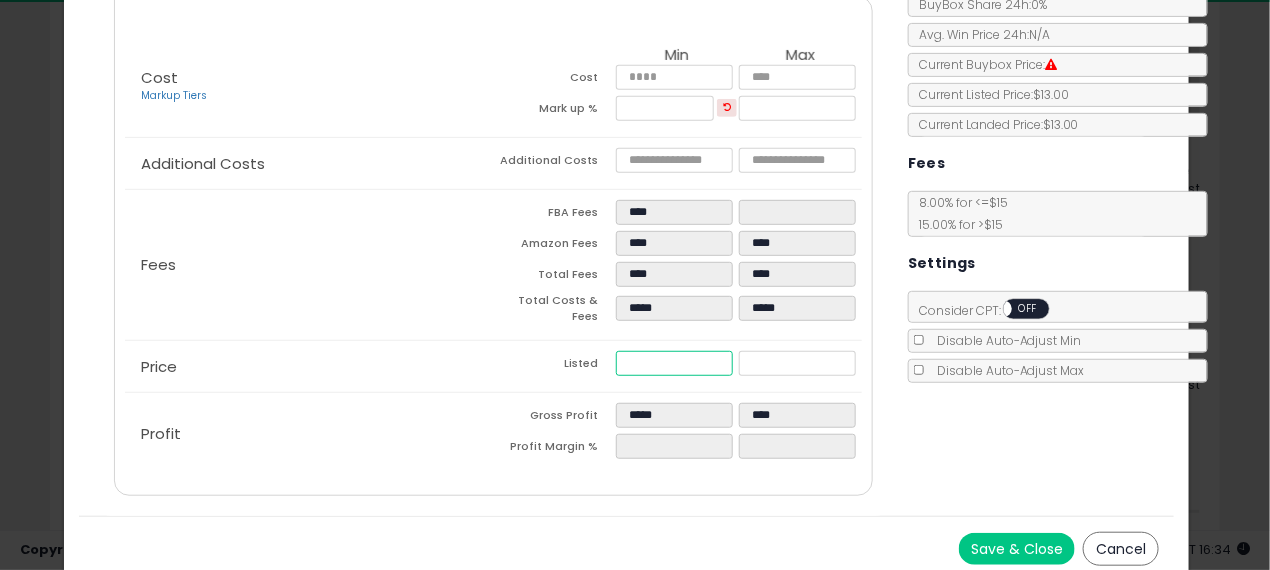 type on "*" 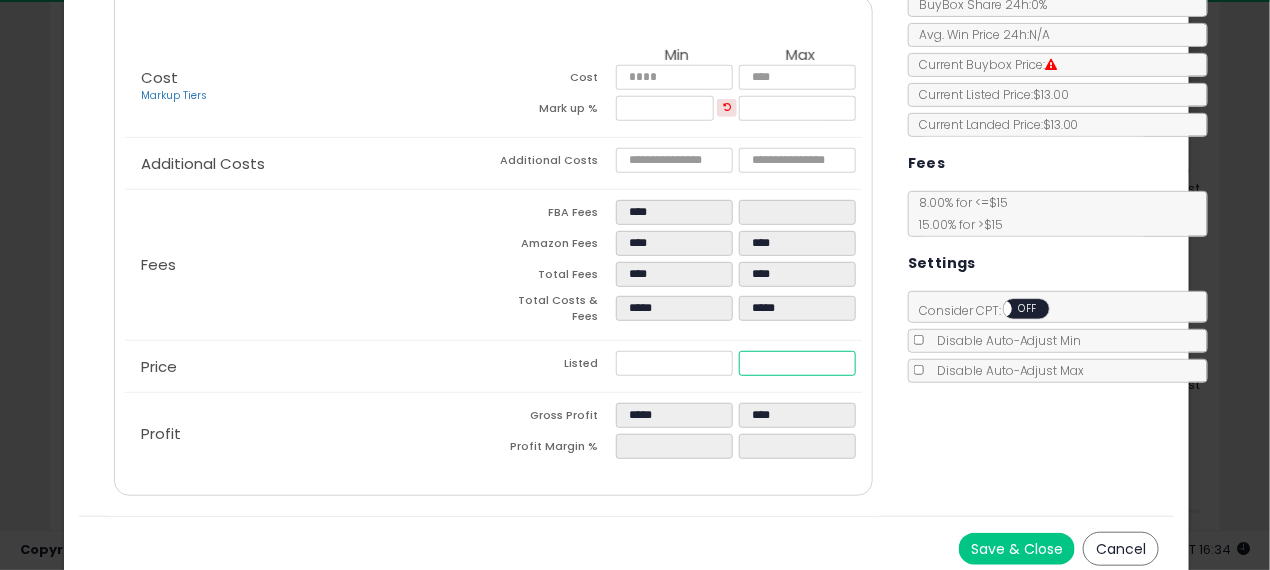type on "******" 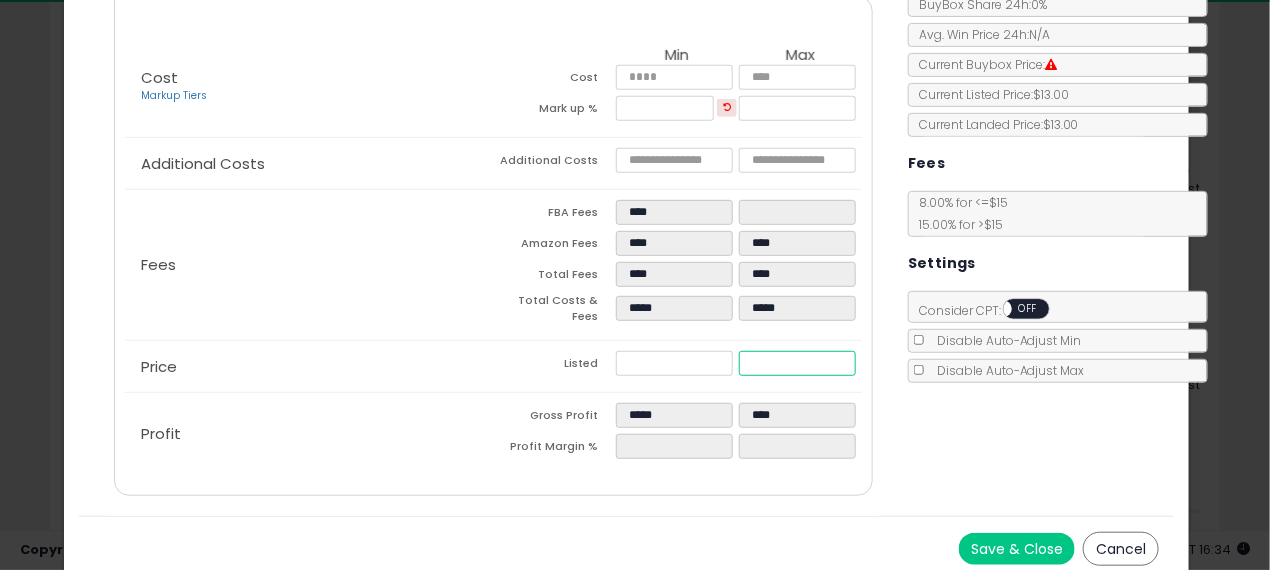 type on "****" 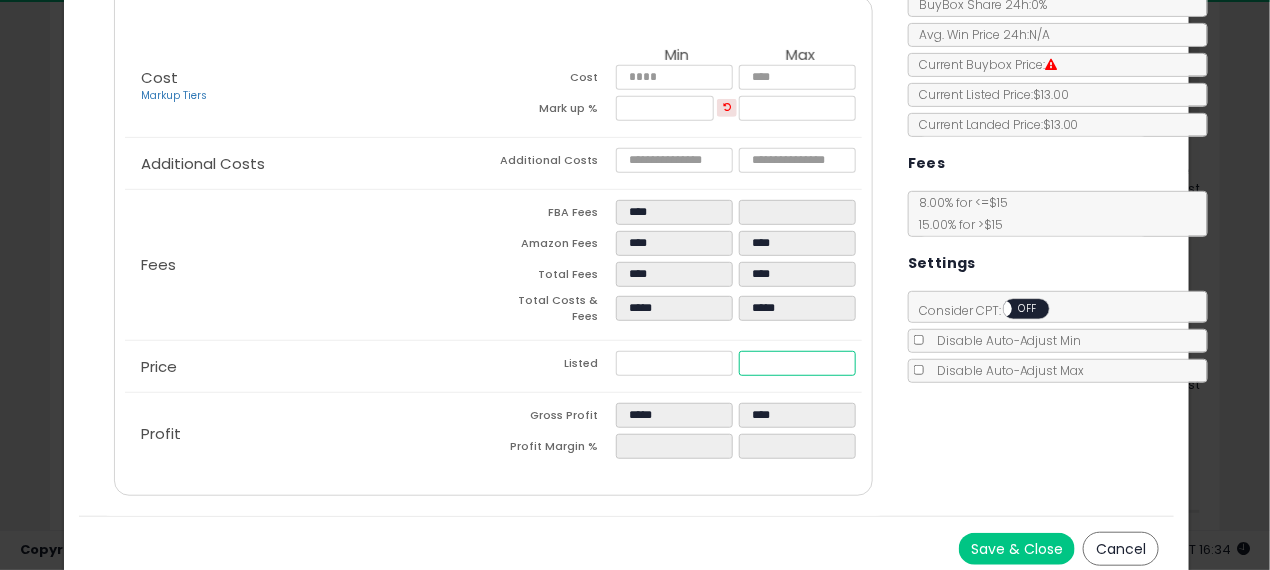 type on "****" 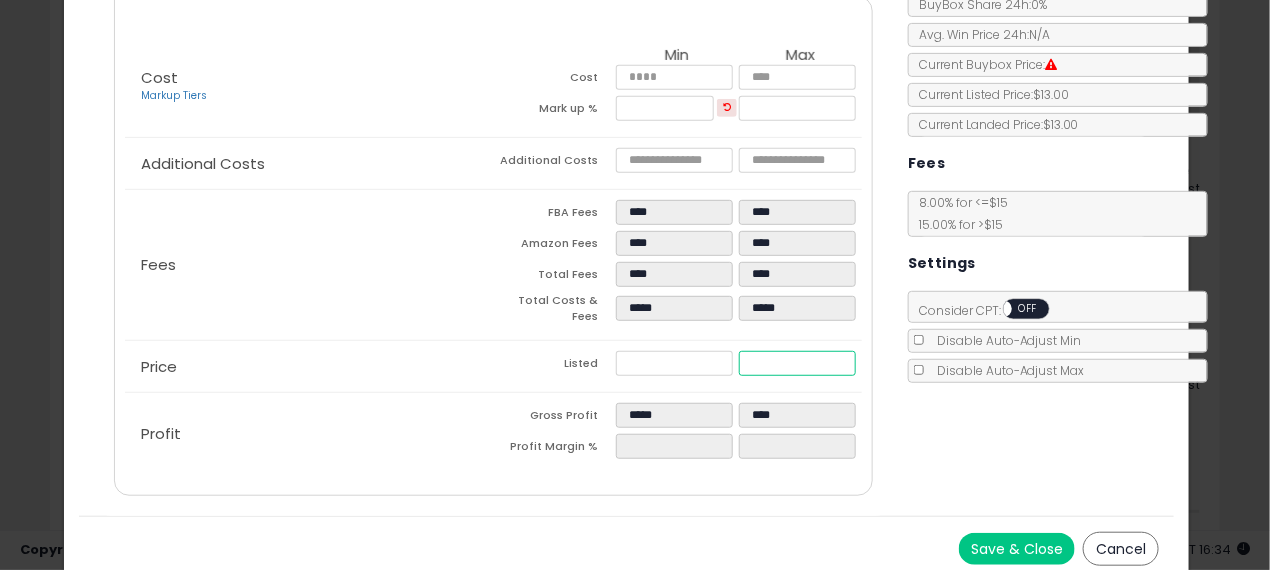 type on "****" 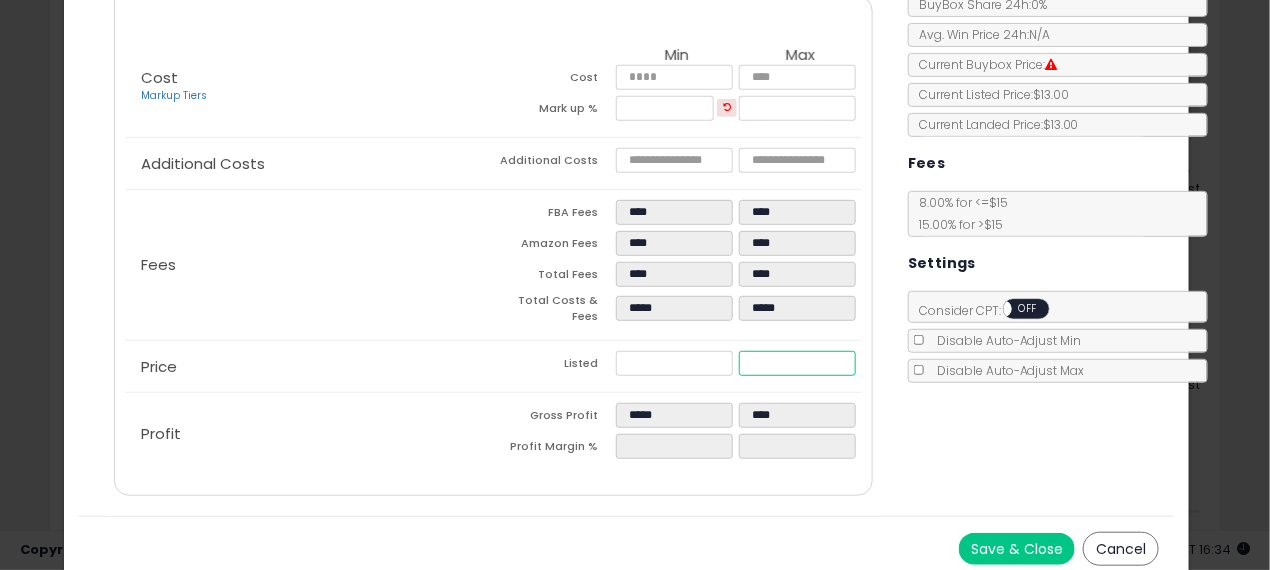 type on "****" 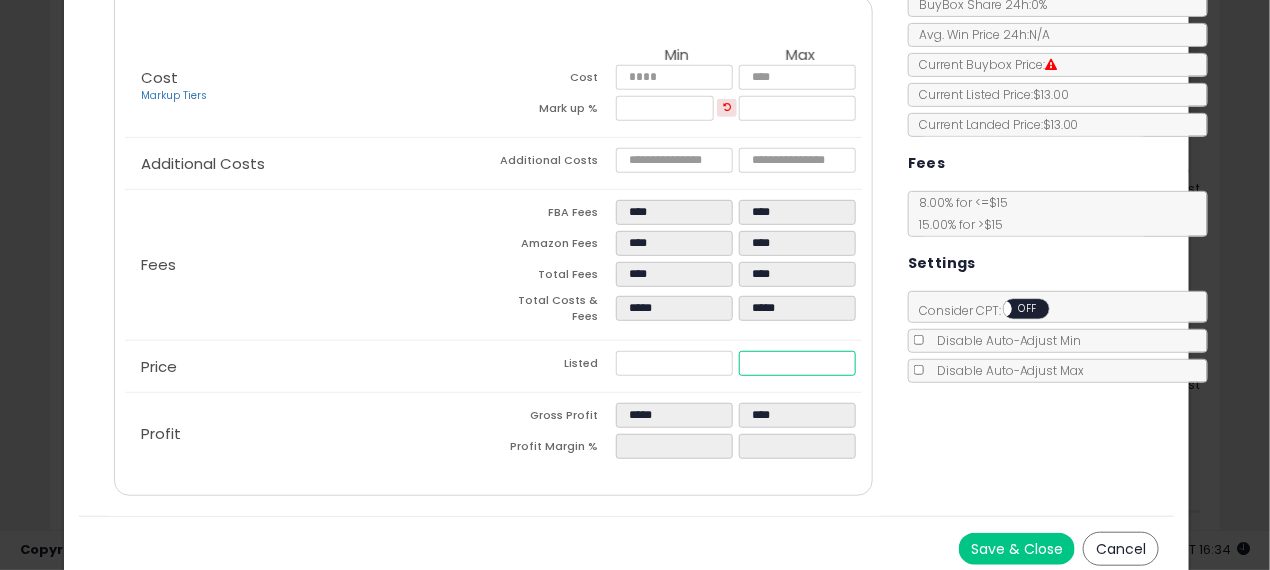 type on "****" 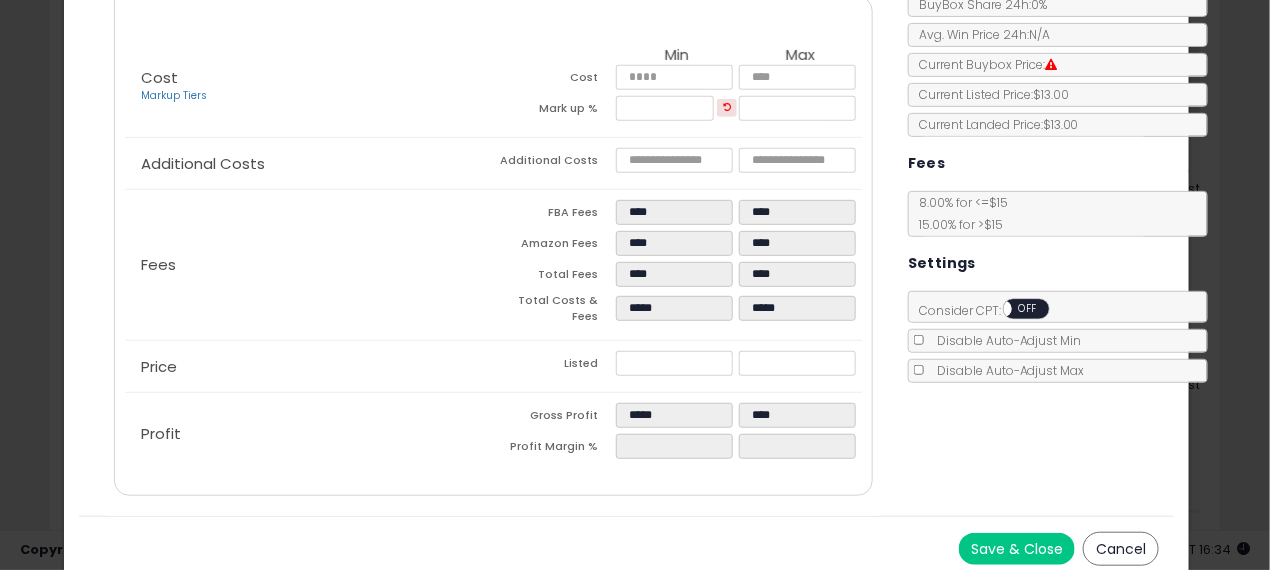 type on "******" 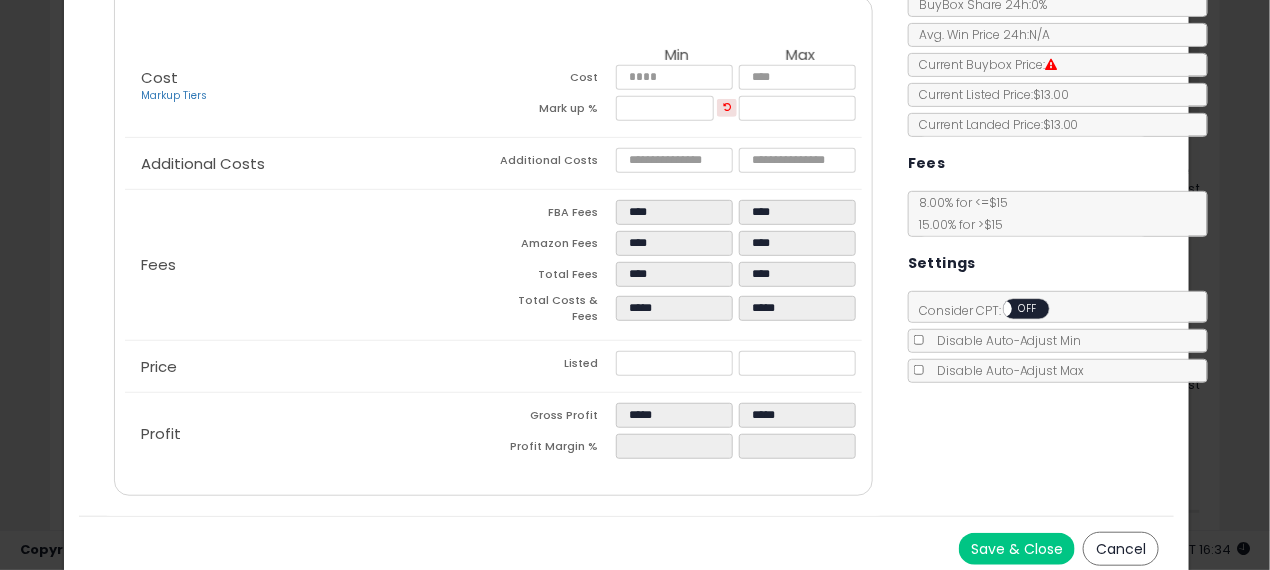 click on "Costs
Repricing Settings
Business Pricing
Analytics
Cost" at bounding box center [627, 227] 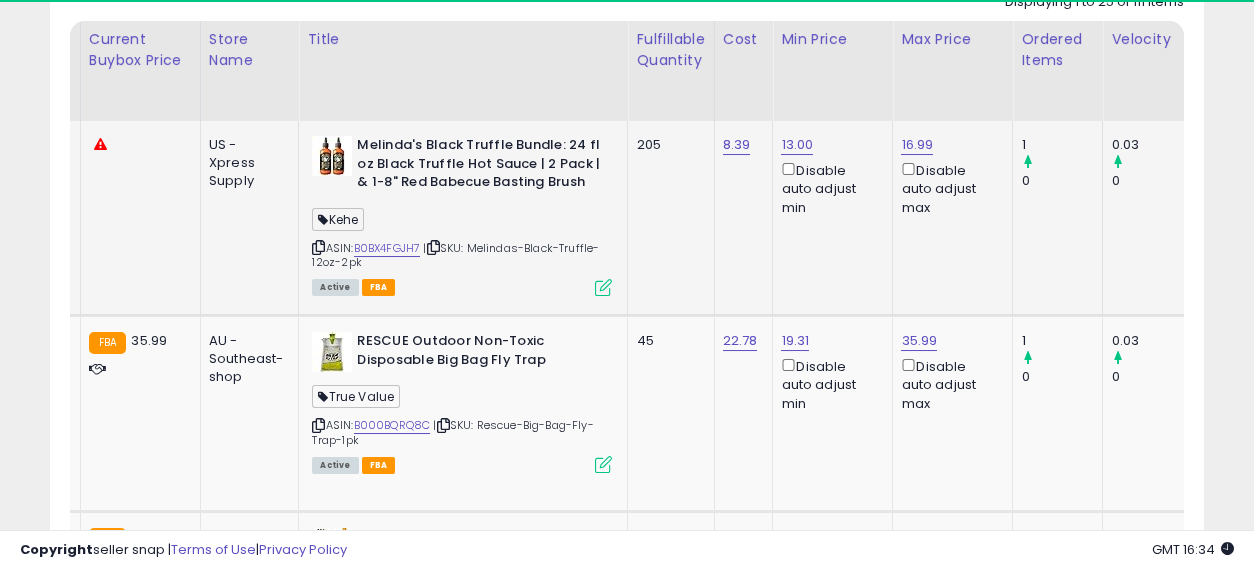 drag, startPoint x: 794, startPoint y: 204, endPoint x: 895, endPoint y: 233, distance: 105.080925 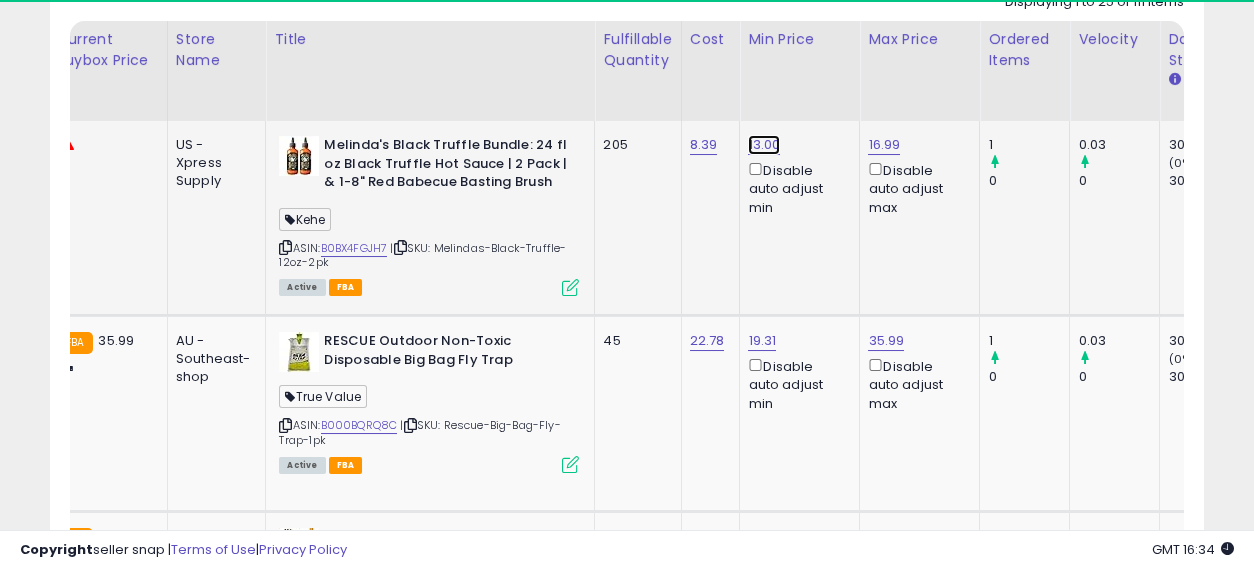 click on "13.00" at bounding box center (764, 145) 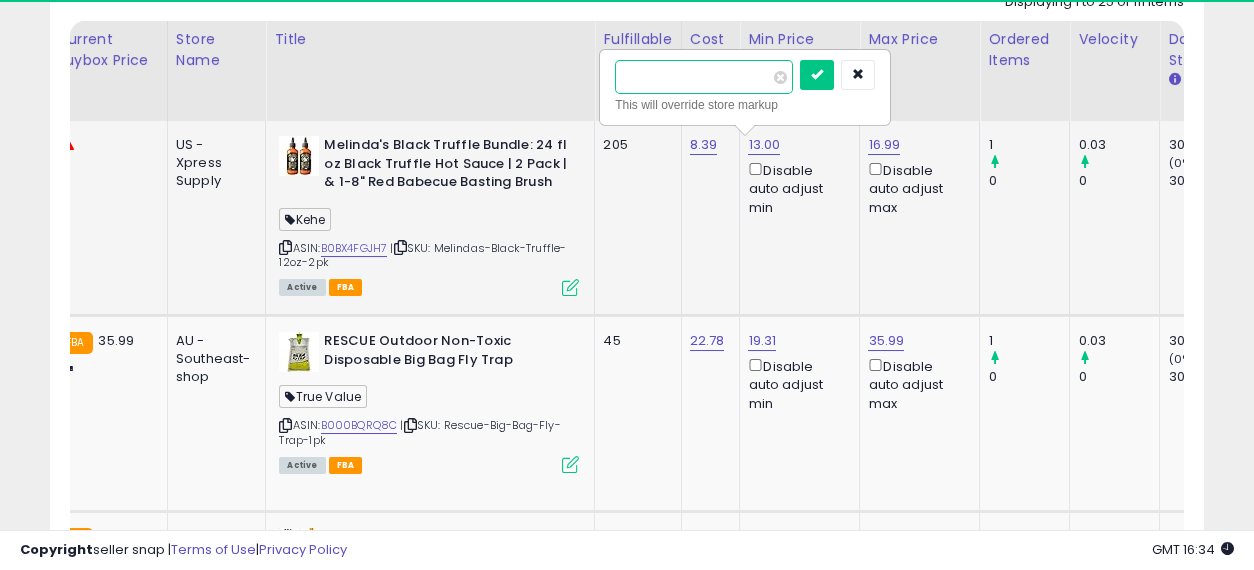 click on "*****" at bounding box center (704, 77) 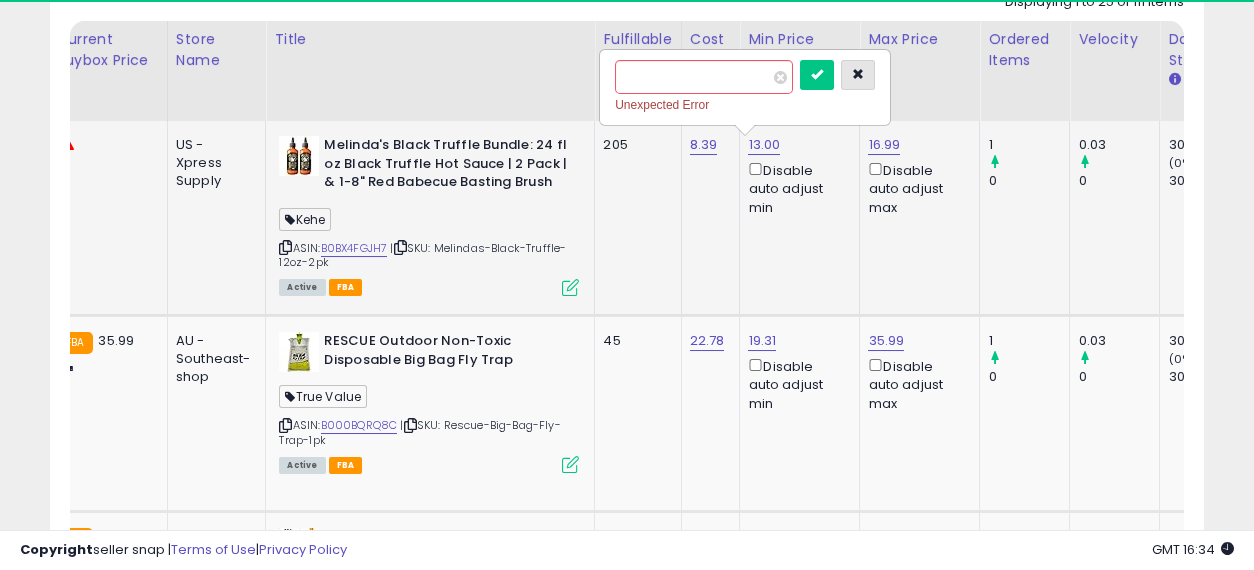click at bounding box center (858, 74) 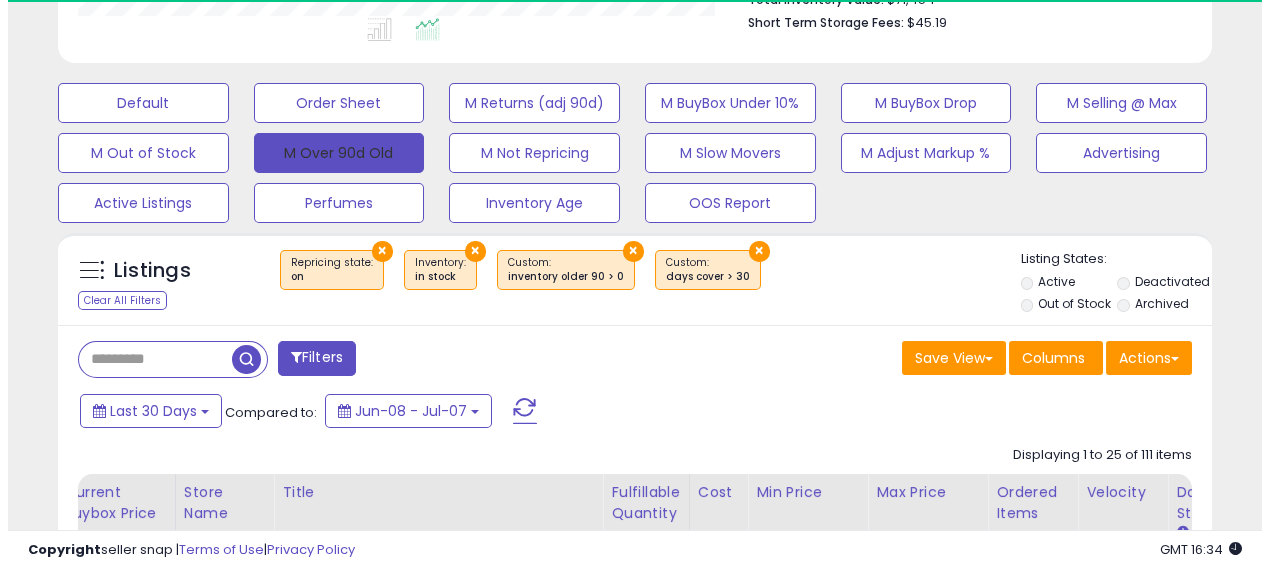 scroll, scrollTop: 444, scrollLeft: 0, axis: vertical 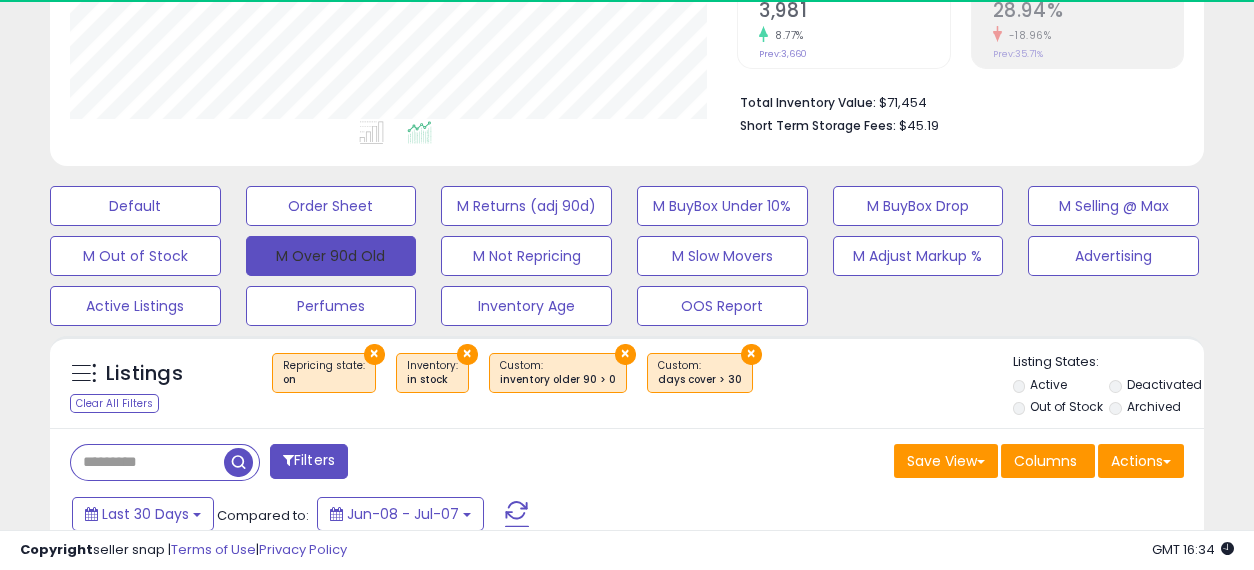 click on "M Over 90d Old" at bounding box center (331, 256) 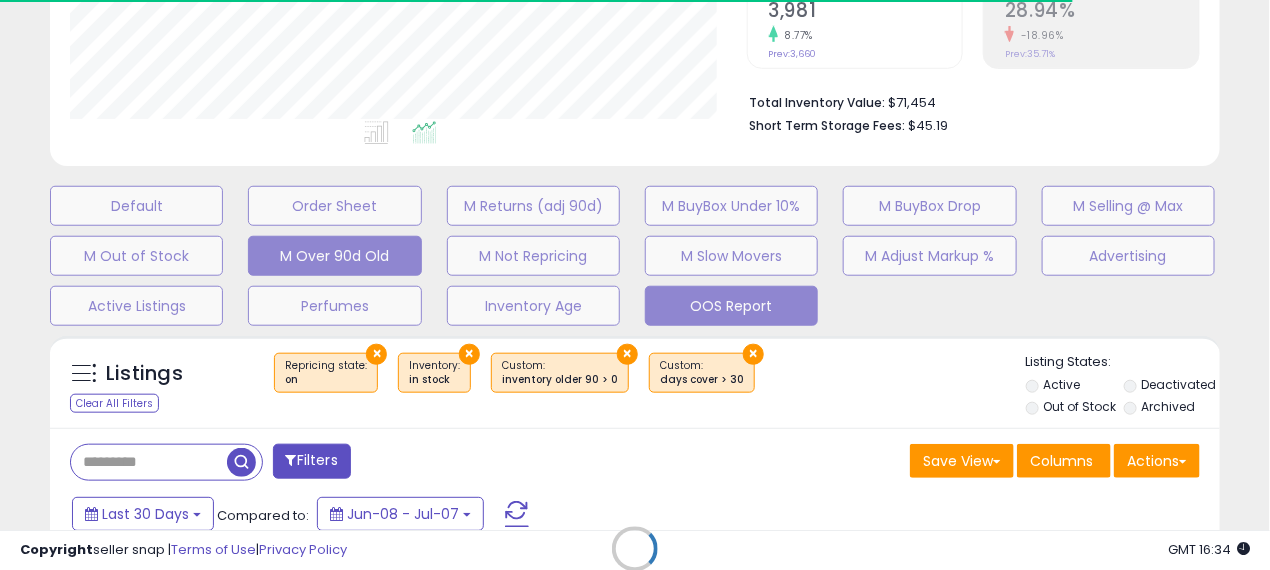 scroll, scrollTop: 999590, scrollLeft: 999322, axis: both 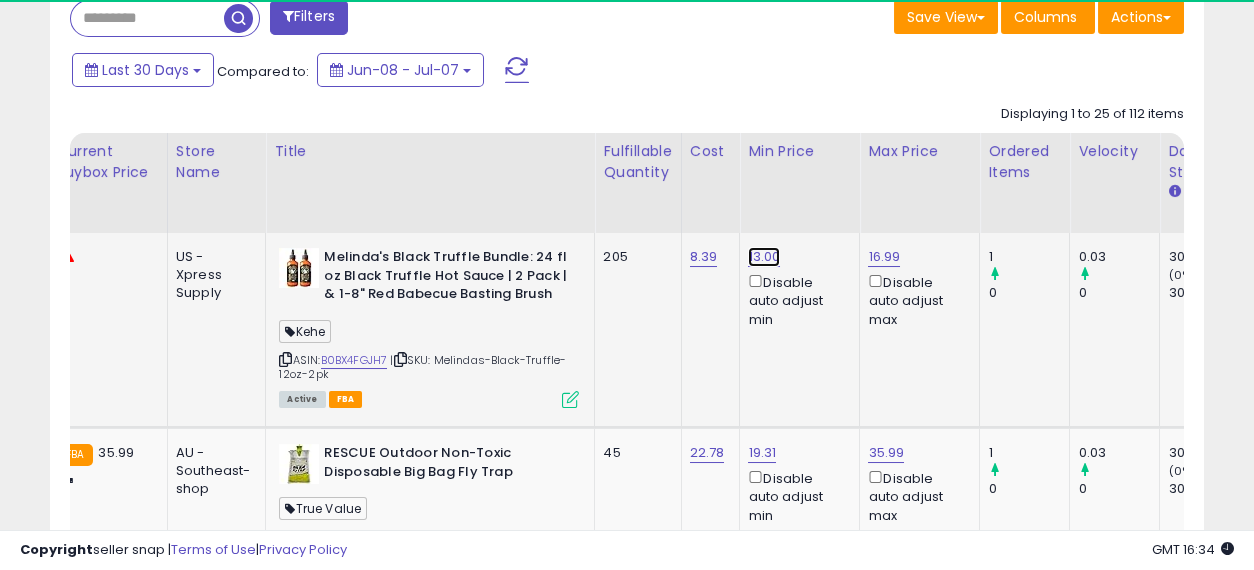 click on "13.00" at bounding box center (764, 257) 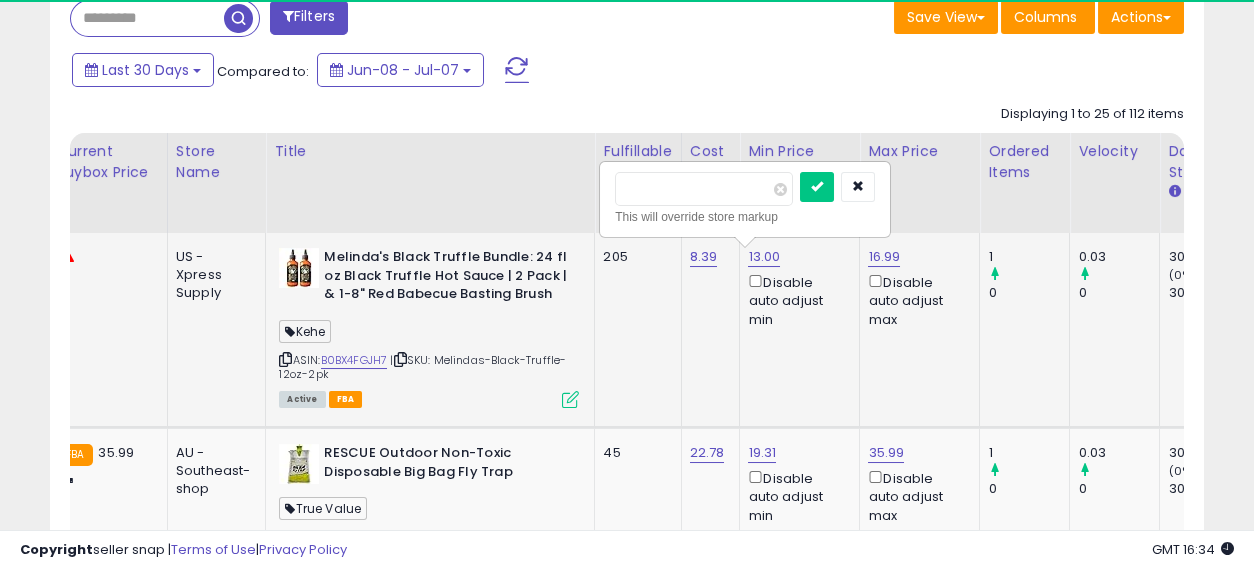 click on "*****" at bounding box center (704, 189) 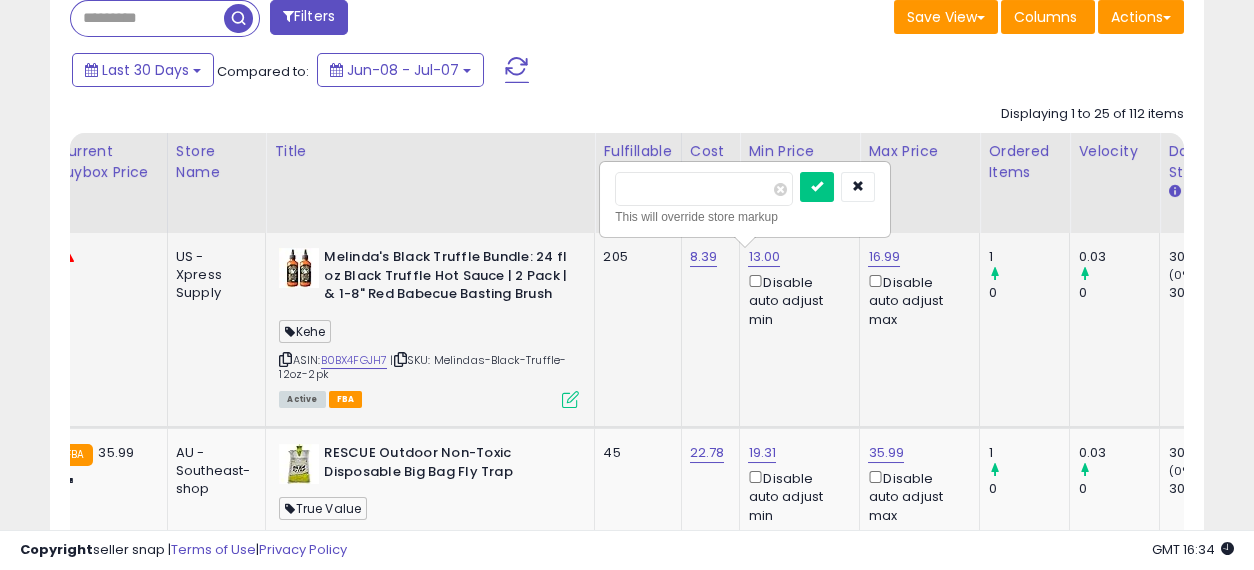 type on "*" 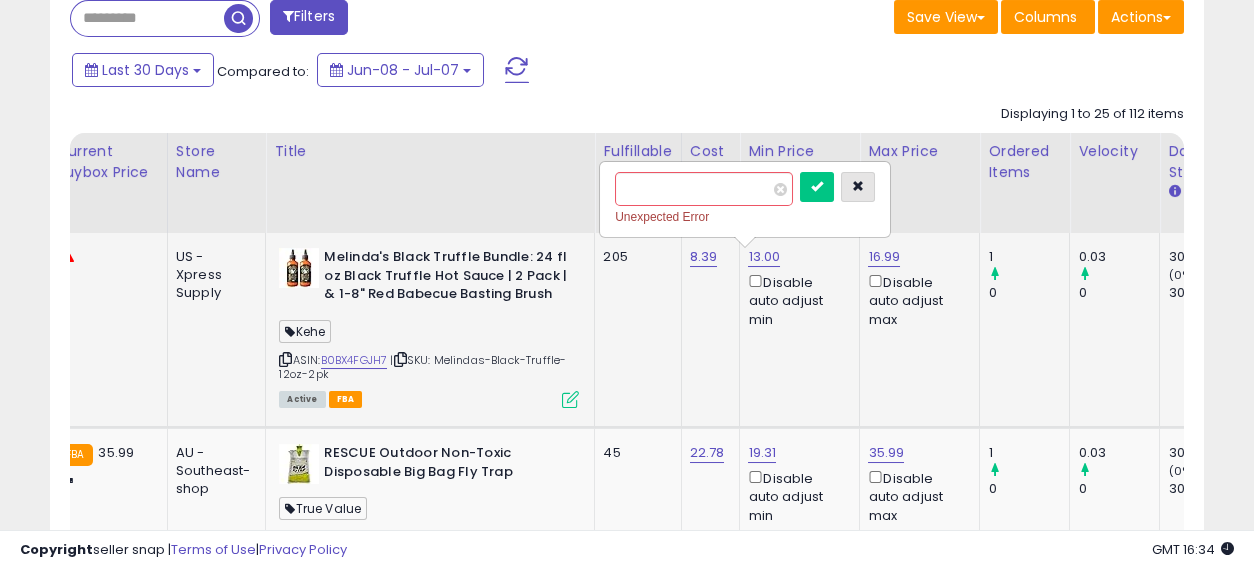 click at bounding box center (858, 186) 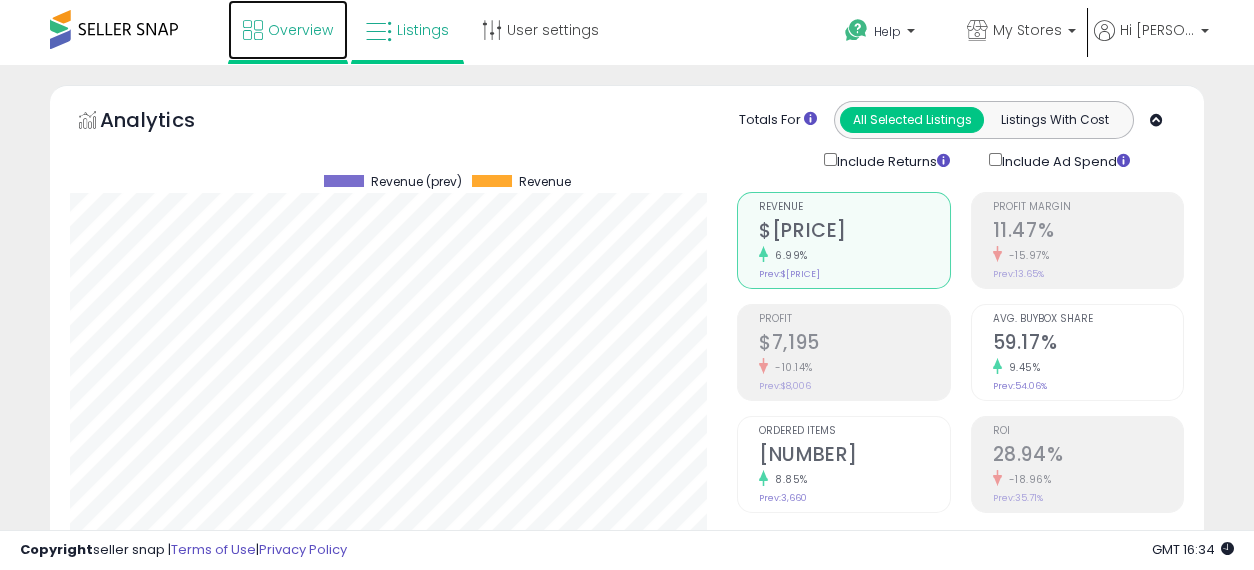 click on "Overview" at bounding box center [300, 30] 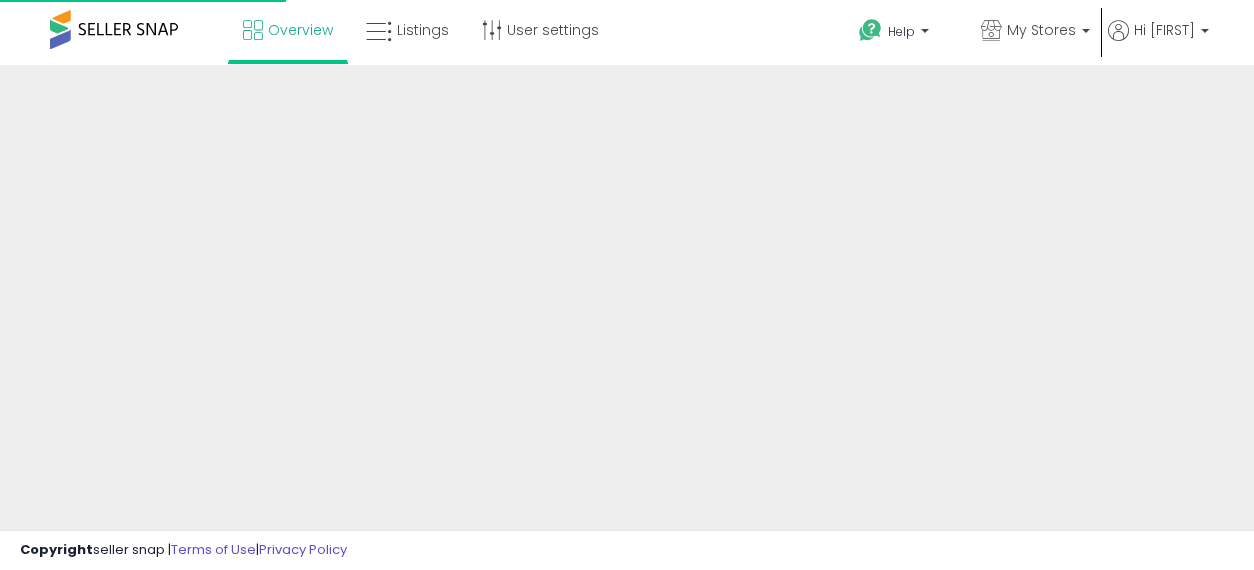 scroll, scrollTop: 0, scrollLeft: 0, axis: both 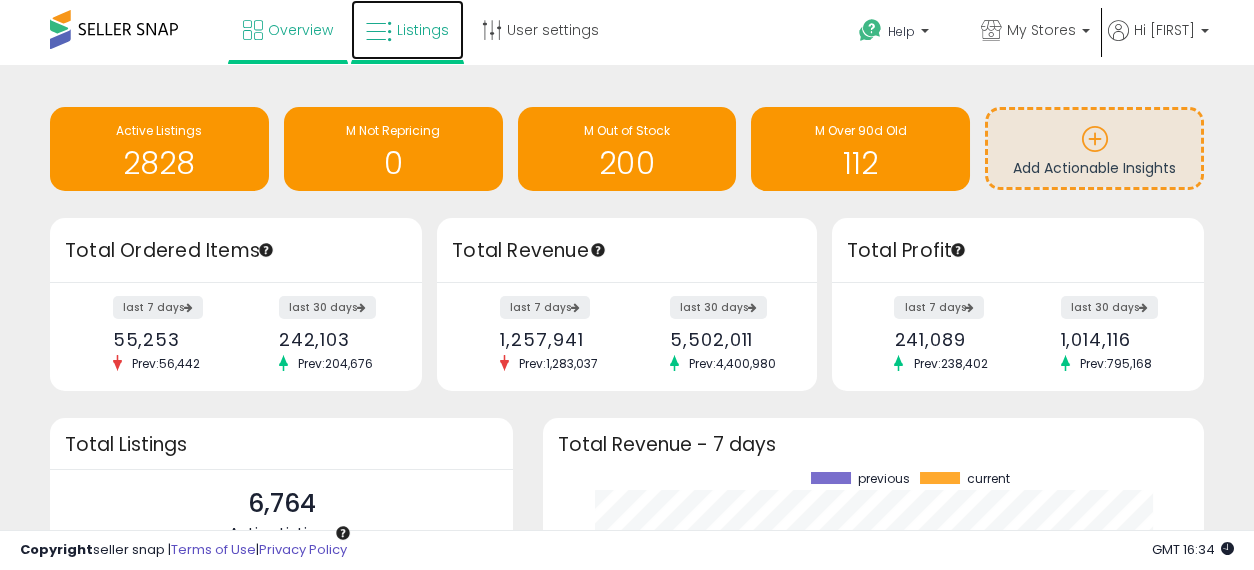 click on "Listings" at bounding box center (407, 30) 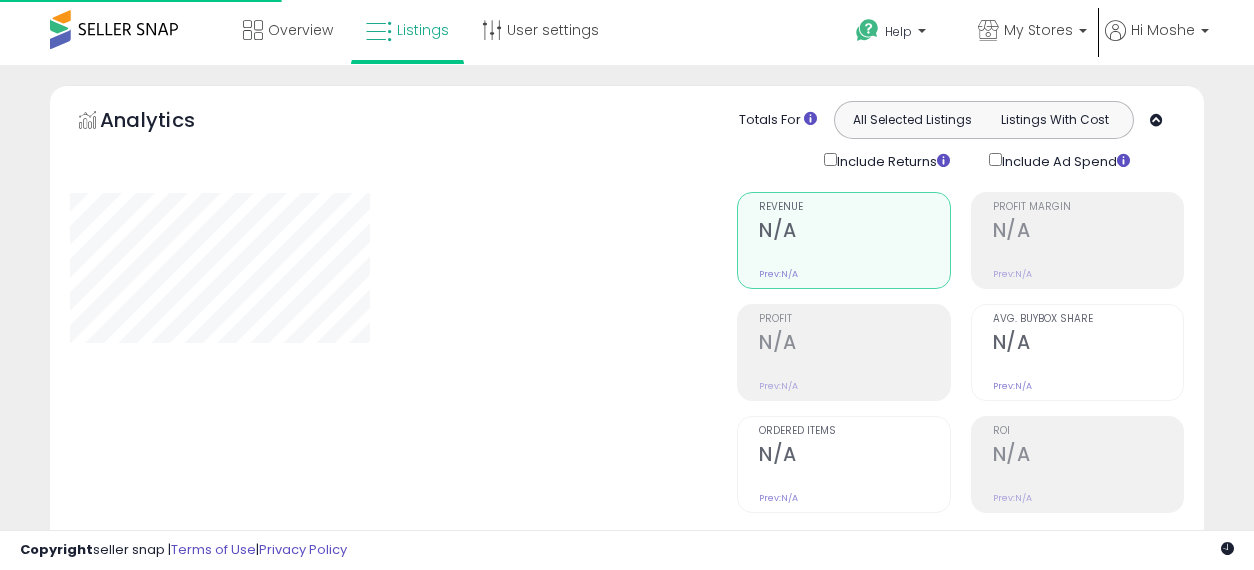 scroll, scrollTop: 0, scrollLeft: 0, axis: both 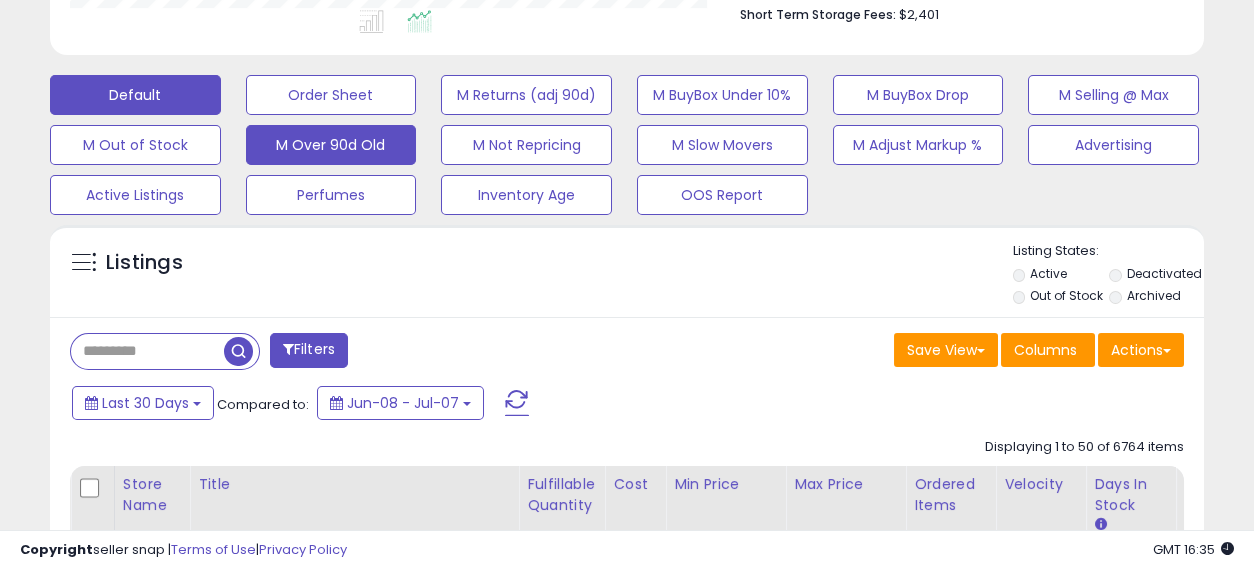 click on "M Over 90d Old" at bounding box center [331, 95] 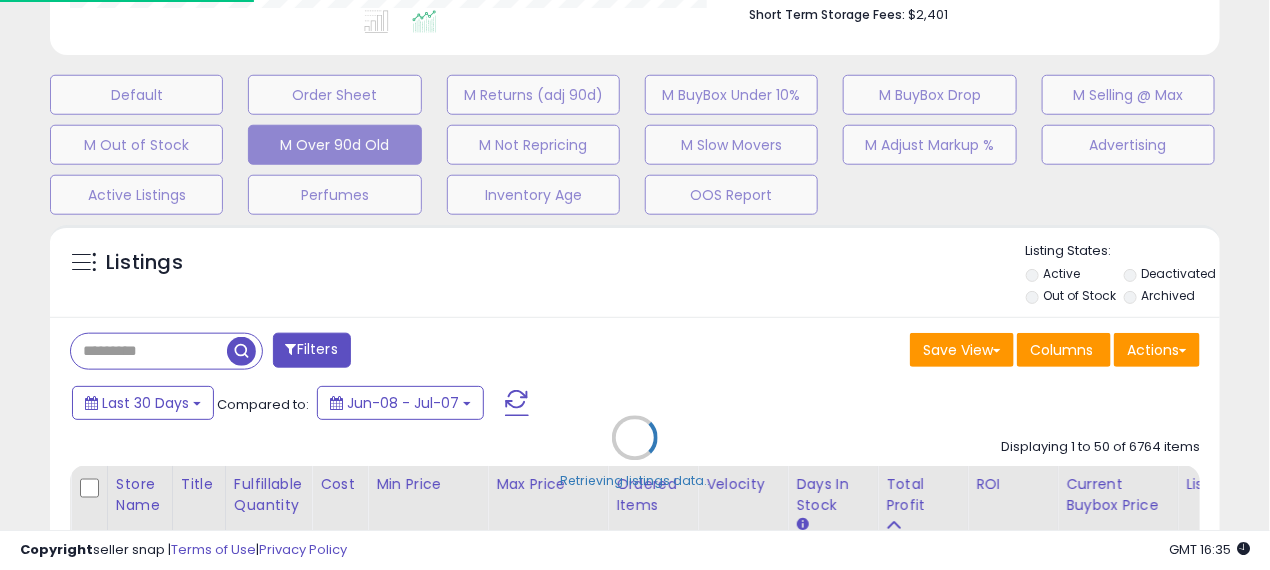select on "**" 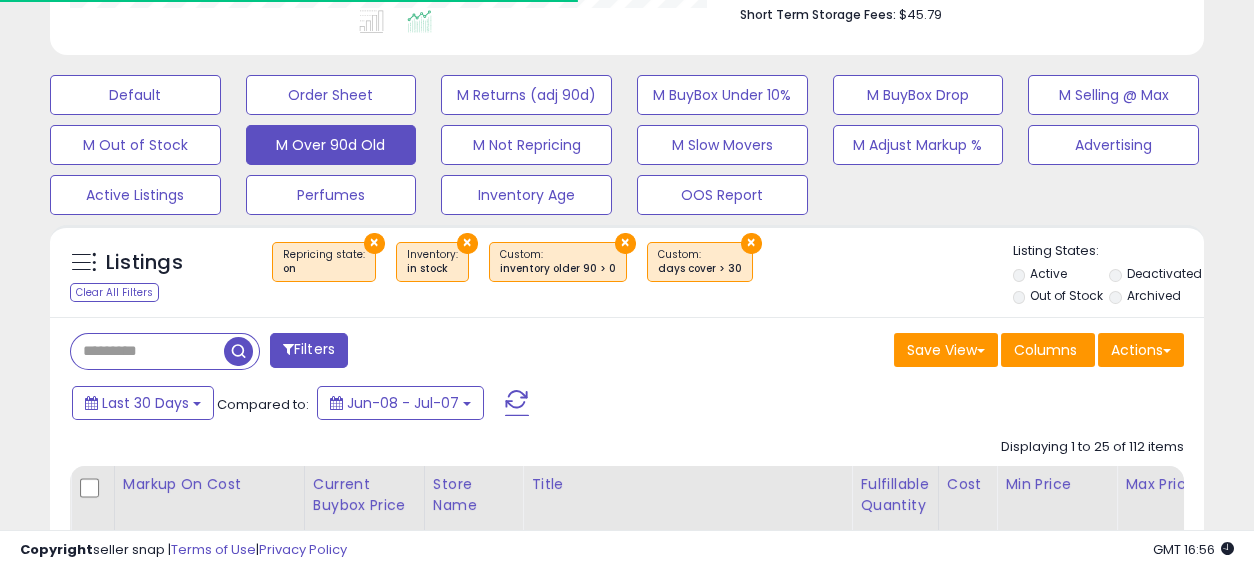 scroll, scrollTop: 999590, scrollLeft: 999332, axis: both 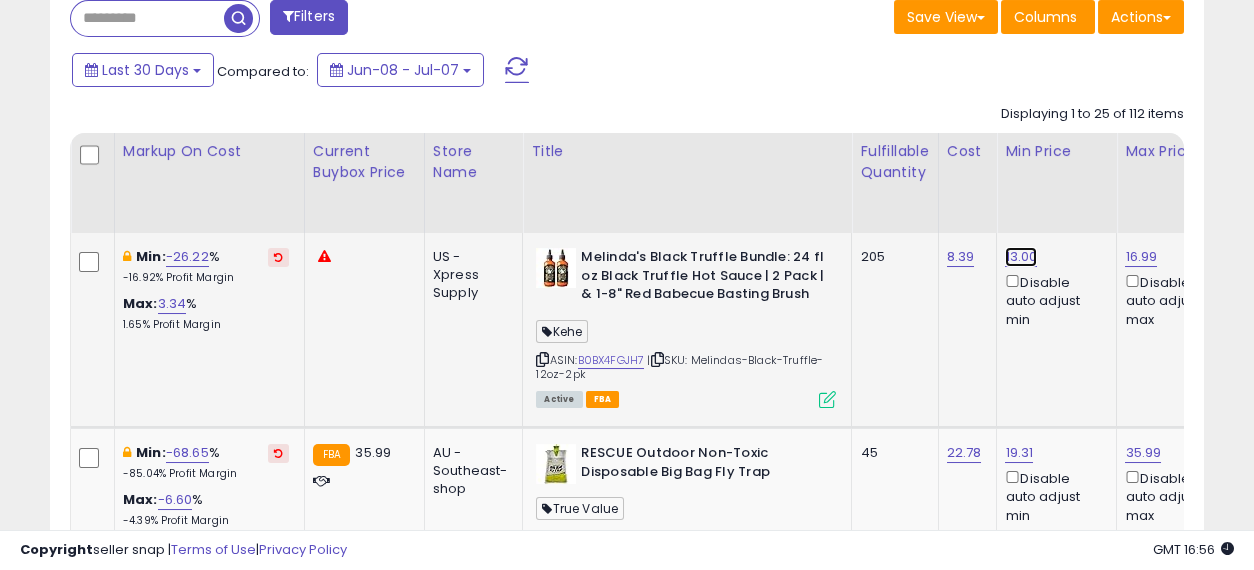 click on "13.00" at bounding box center (1021, 257) 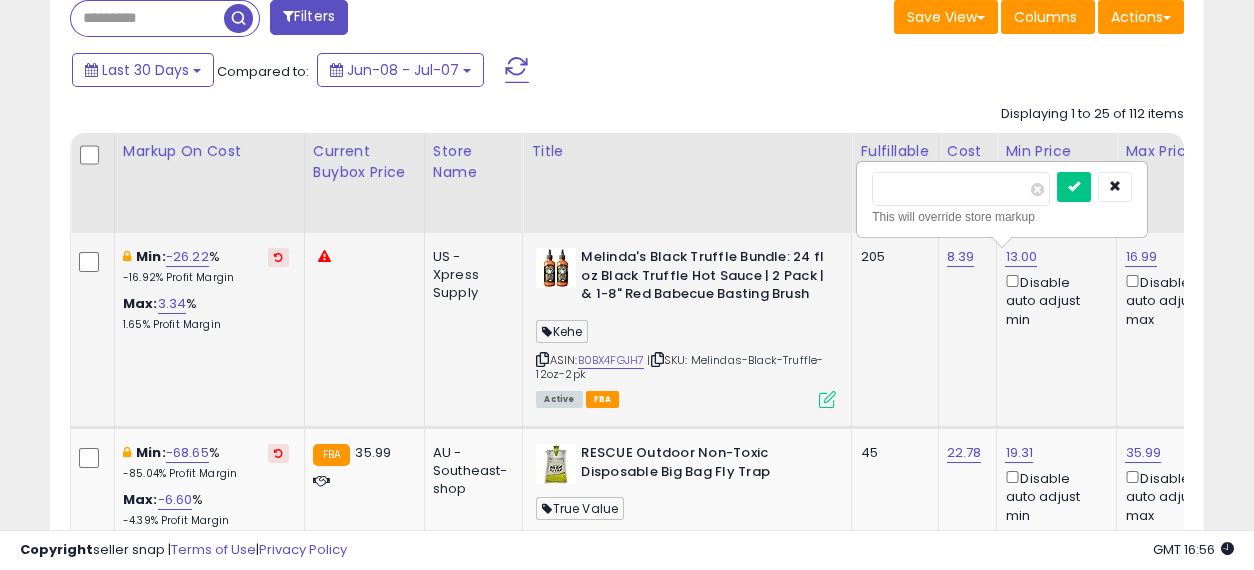 scroll, scrollTop: 0, scrollLeft: 34, axis: horizontal 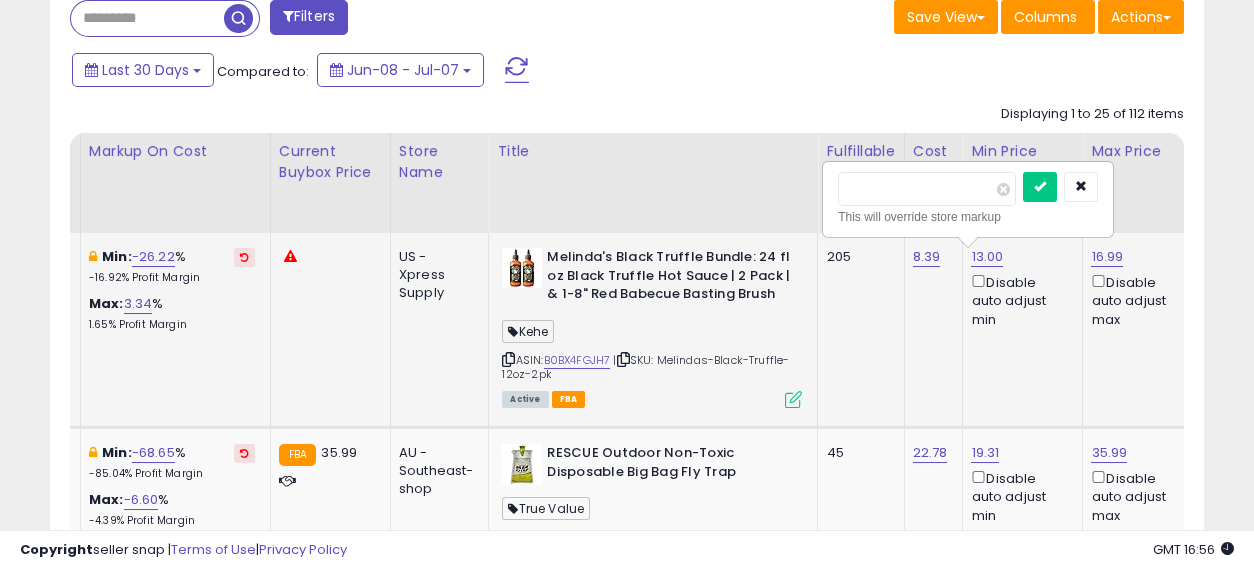 click on "*****" at bounding box center [927, 189] 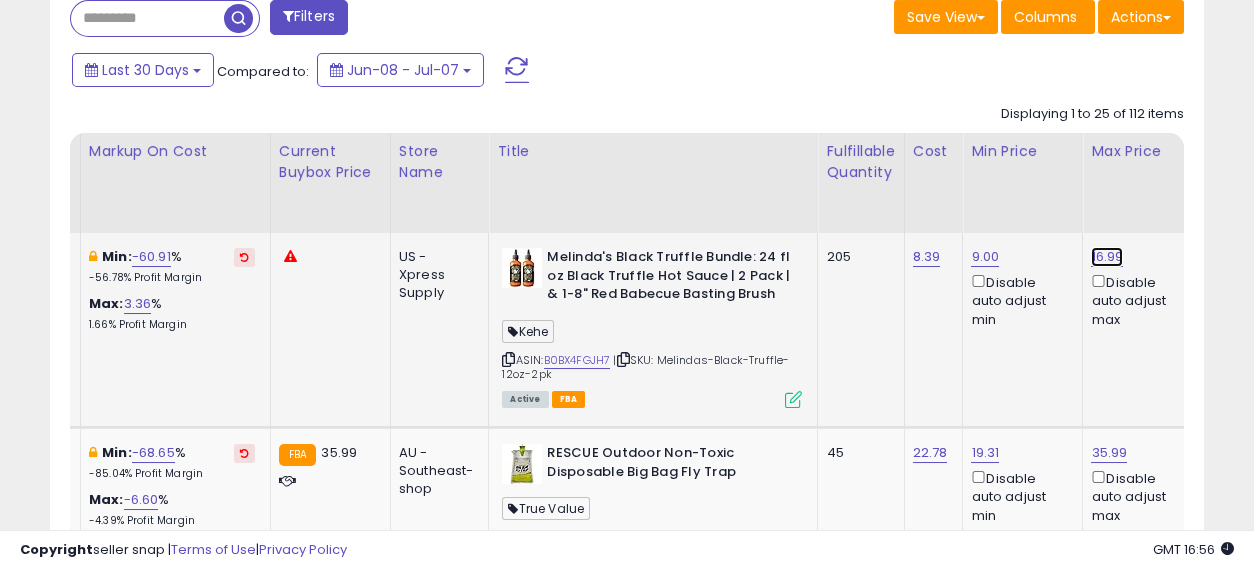click on "16.99" at bounding box center (1107, 257) 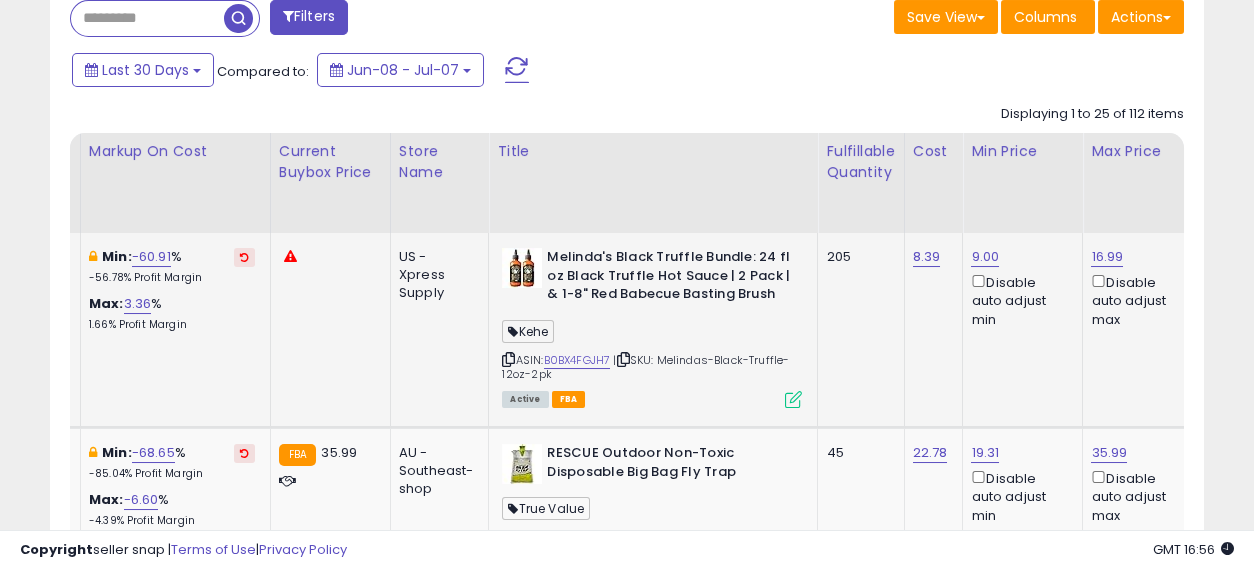 scroll, scrollTop: 0, scrollLeft: 154, axis: horizontal 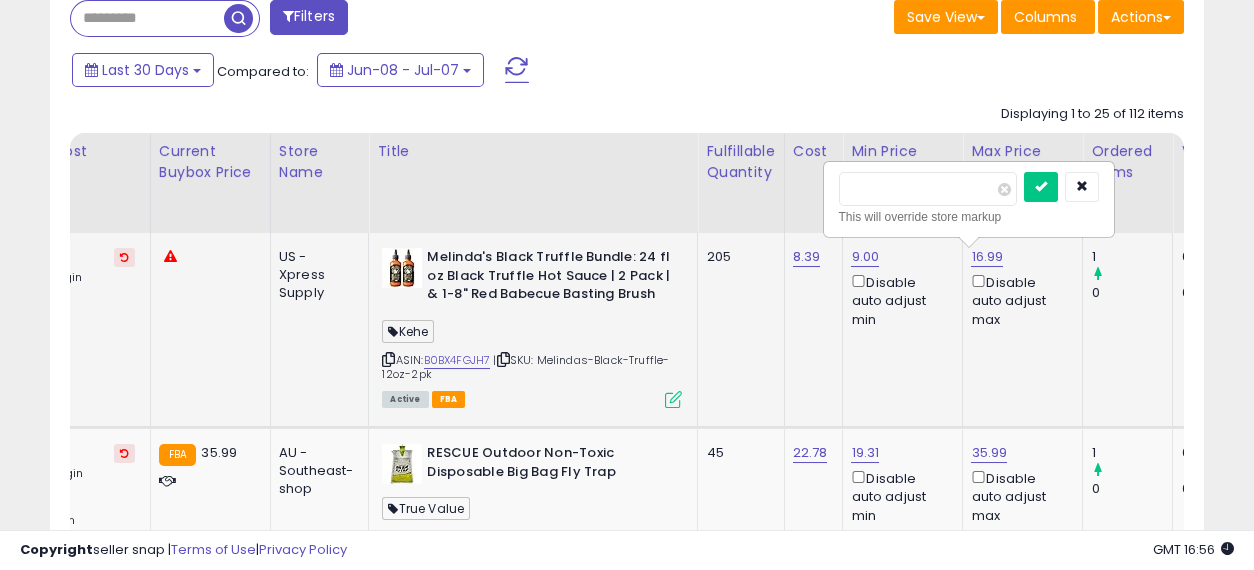 click on "*****" at bounding box center (928, 189) 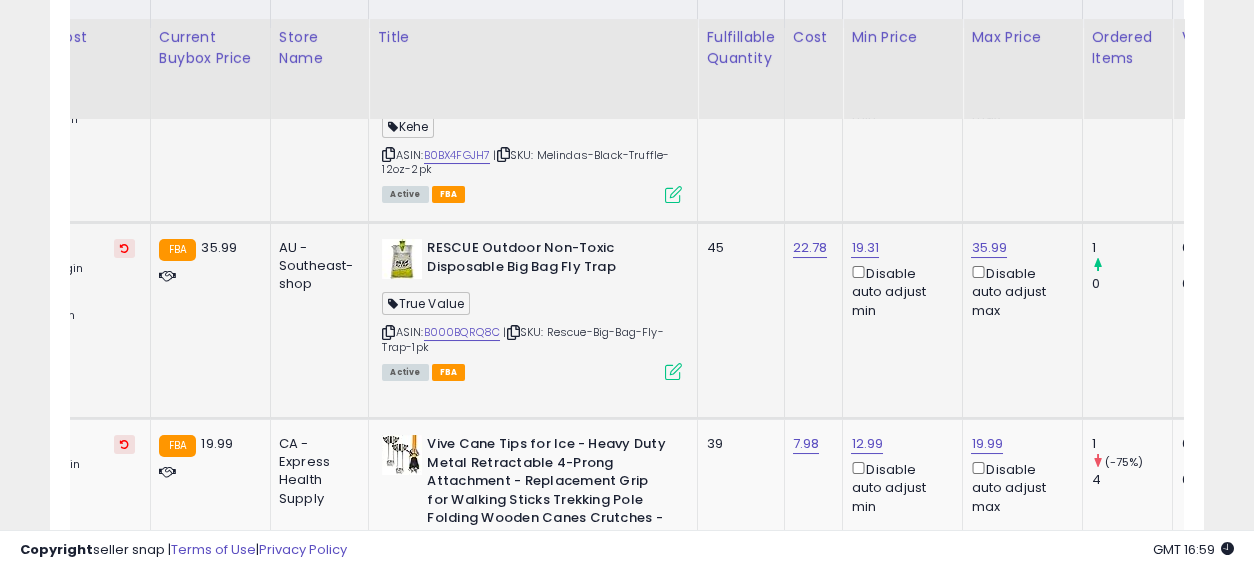 scroll, scrollTop: 1111, scrollLeft: 0, axis: vertical 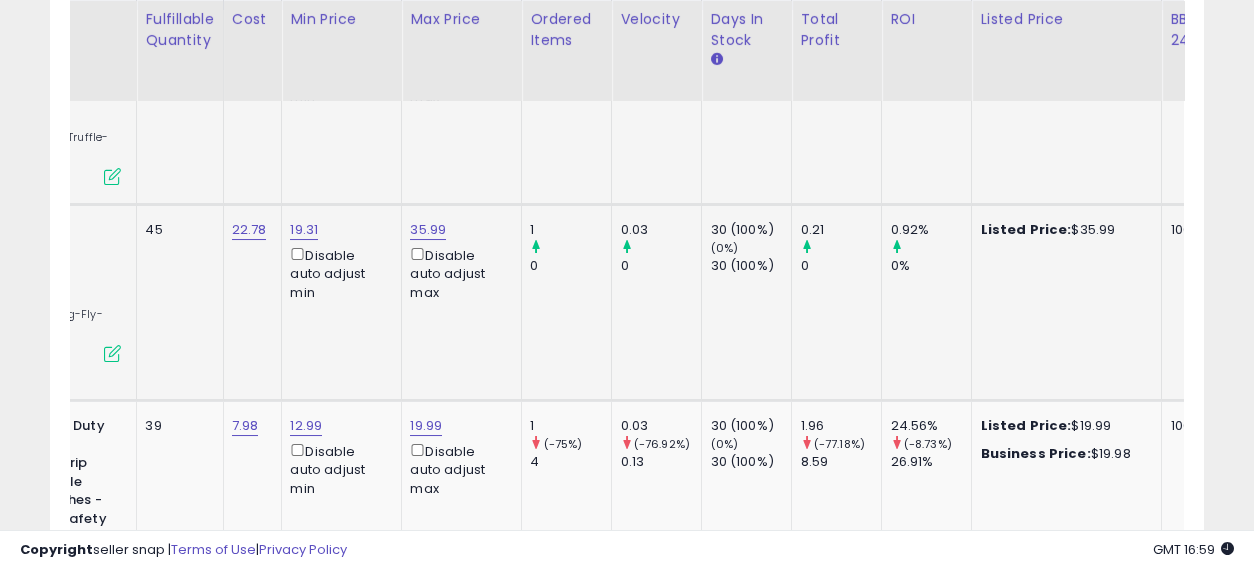 drag, startPoint x: 765, startPoint y: 313, endPoint x: 888, endPoint y: 316, distance: 123.03658 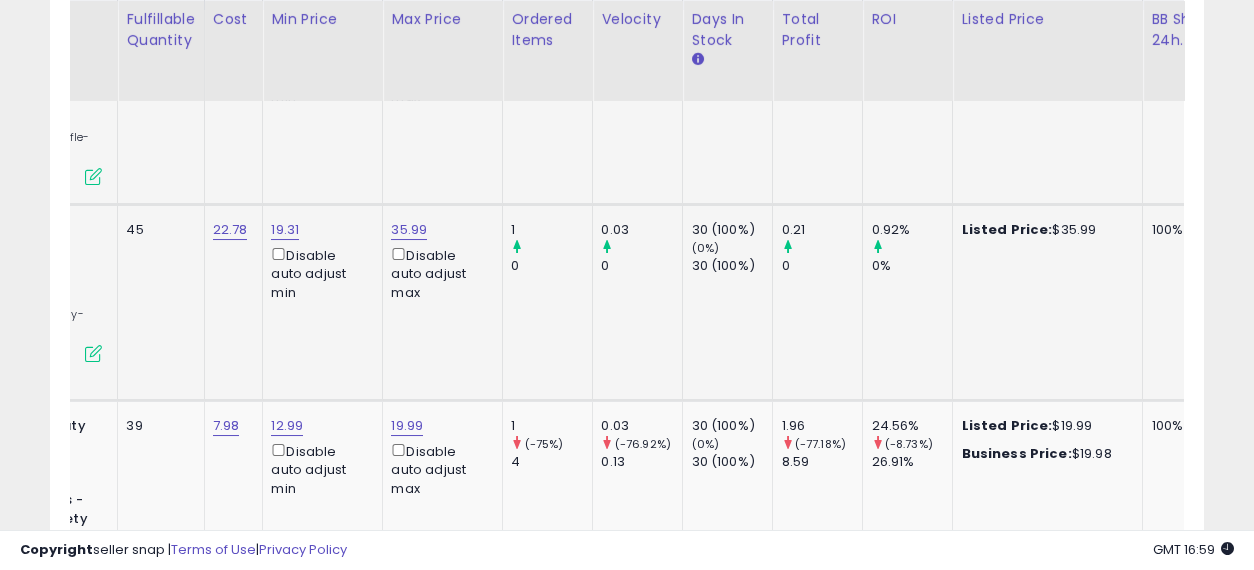 scroll, scrollTop: 0, scrollLeft: 510, axis: horizontal 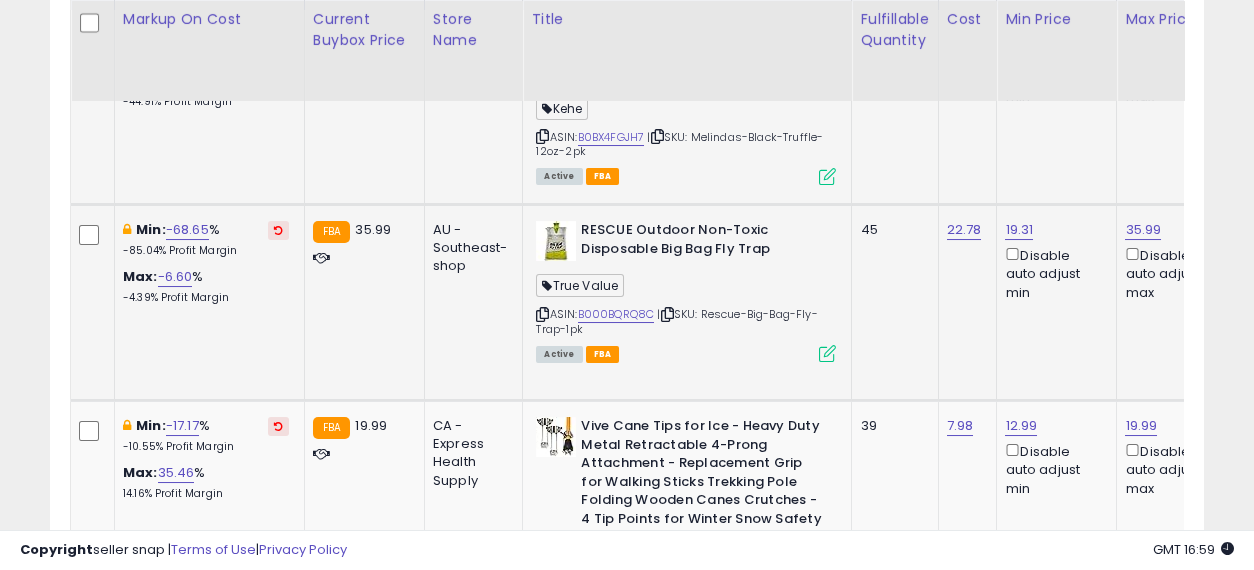 drag, startPoint x: 949, startPoint y: 316, endPoint x: 617, endPoint y: 314, distance: 332.006 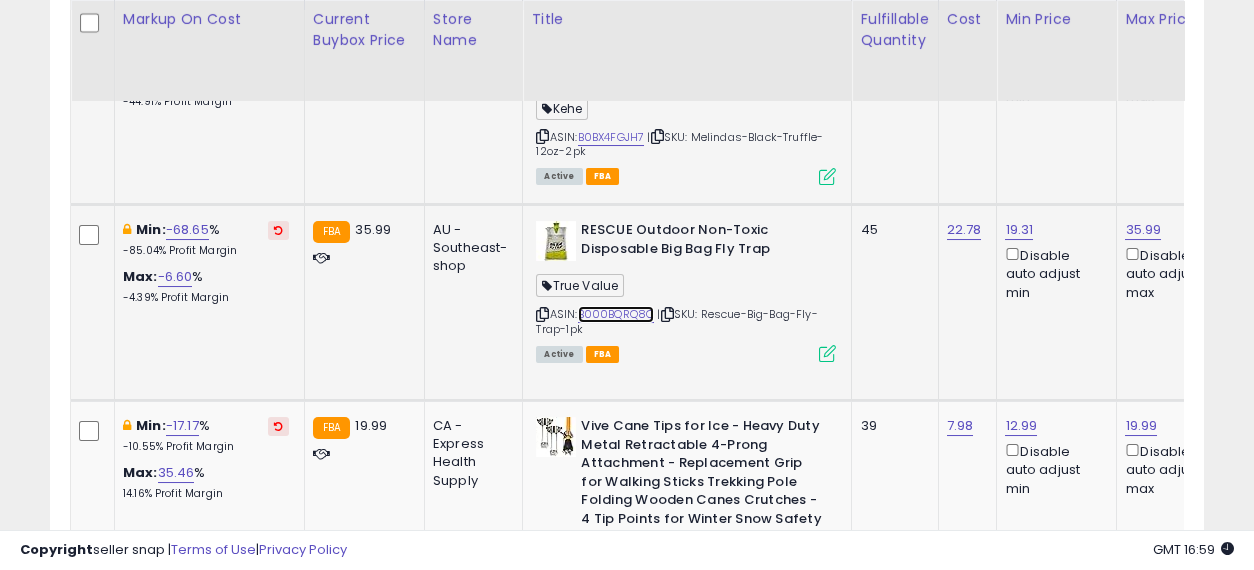 click on "B000BQRQ8C" at bounding box center (616, 314) 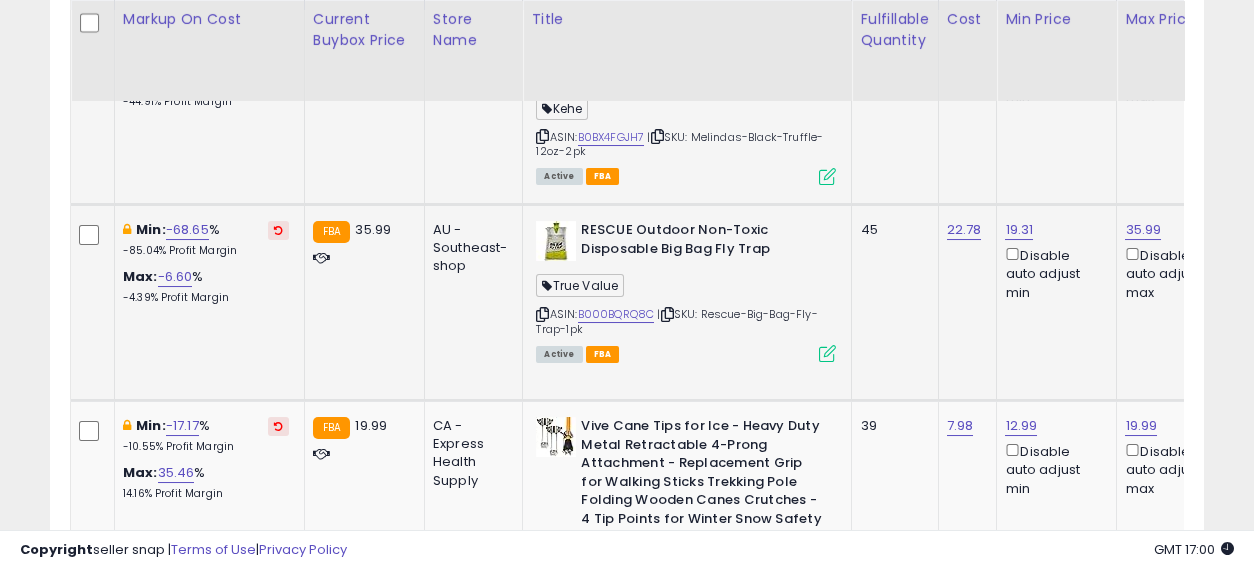 scroll, scrollTop: 0, scrollLeft: 44, axis: horizontal 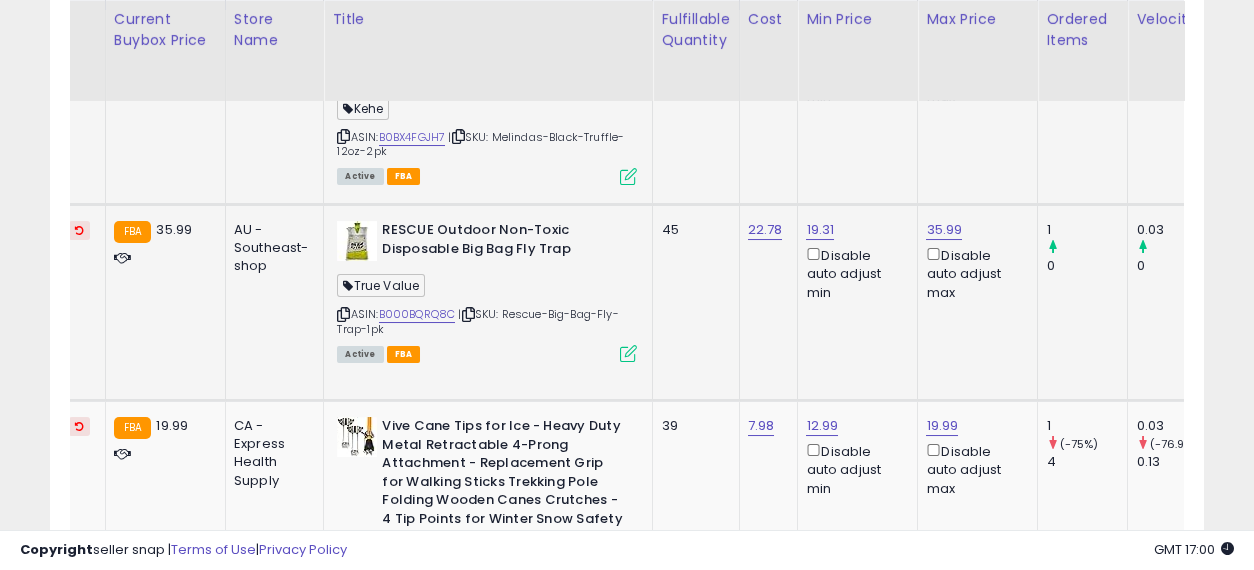 drag, startPoint x: 793, startPoint y: 279, endPoint x: 871, endPoint y: 272, distance: 78.31347 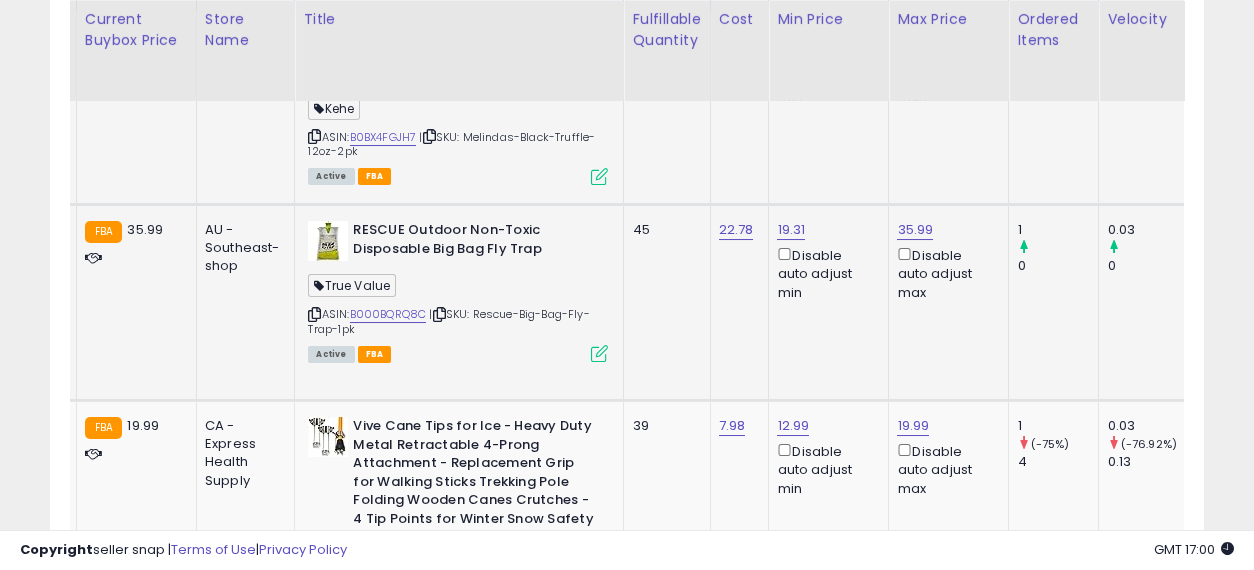 scroll, scrollTop: 0, scrollLeft: 255, axis: horizontal 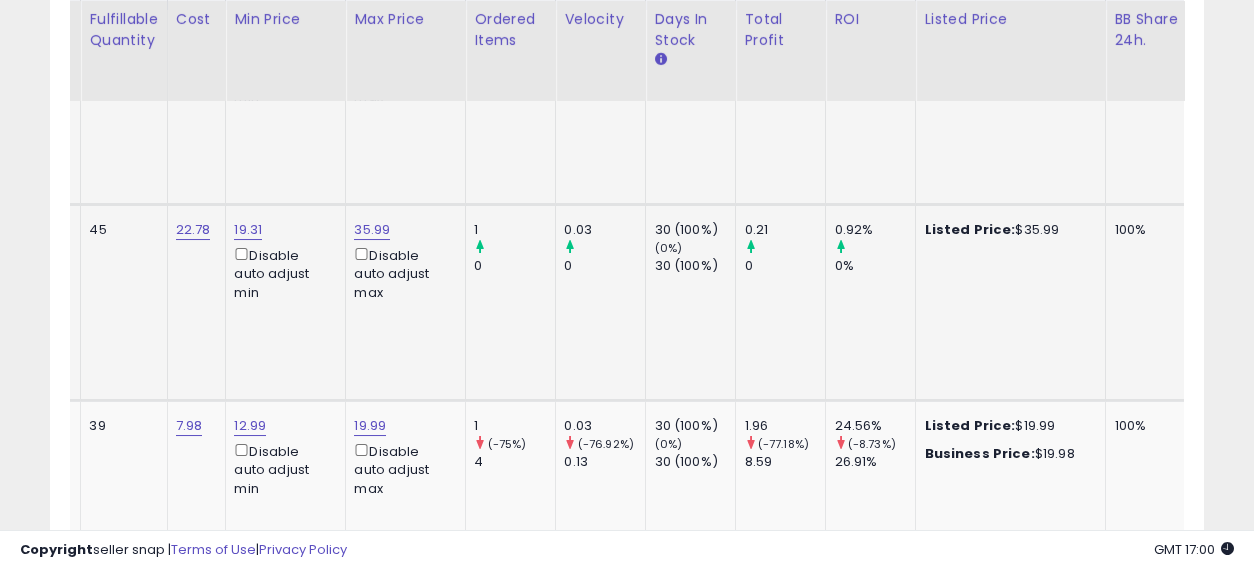 drag, startPoint x: 810, startPoint y: 316, endPoint x: 921, endPoint y: 320, distance: 111.07205 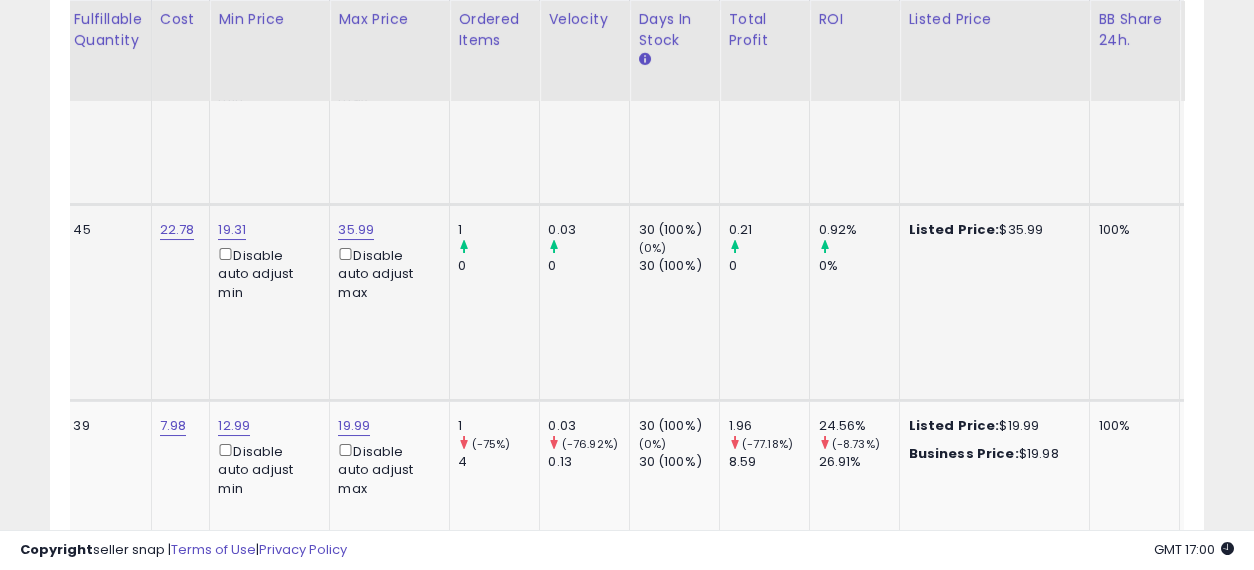 scroll, scrollTop: 0, scrollLeft: 830, axis: horizontal 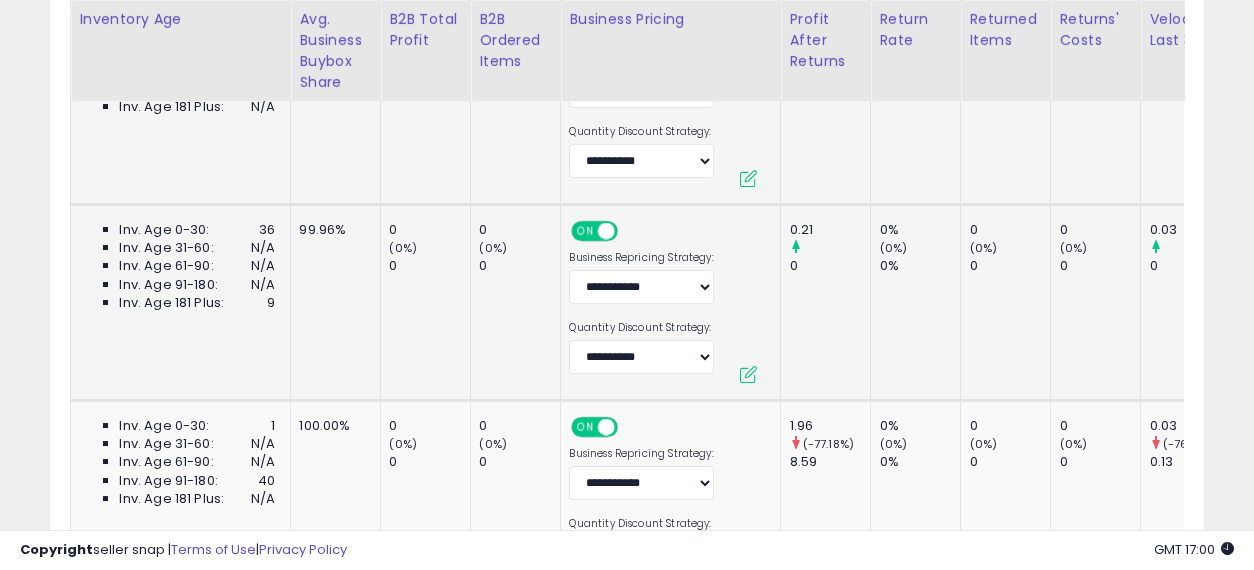 drag, startPoint x: 698, startPoint y: 321, endPoint x: 916, endPoint y: 323, distance: 218.00917 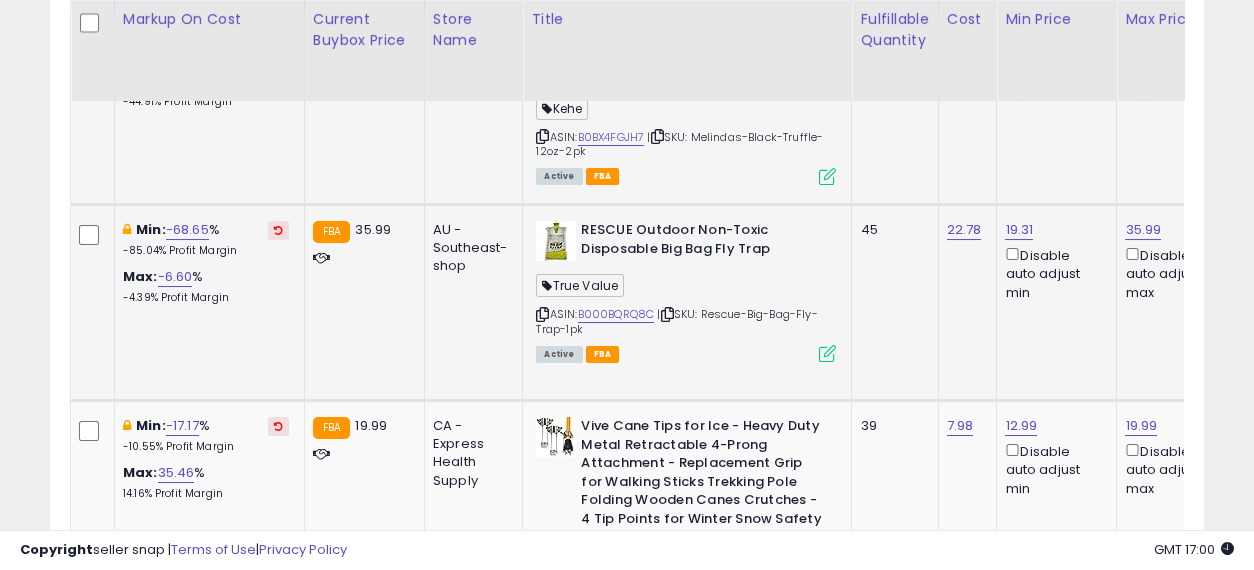 drag, startPoint x: 1005, startPoint y: 303, endPoint x: 591, endPoint y: 304, distance: 414.00122 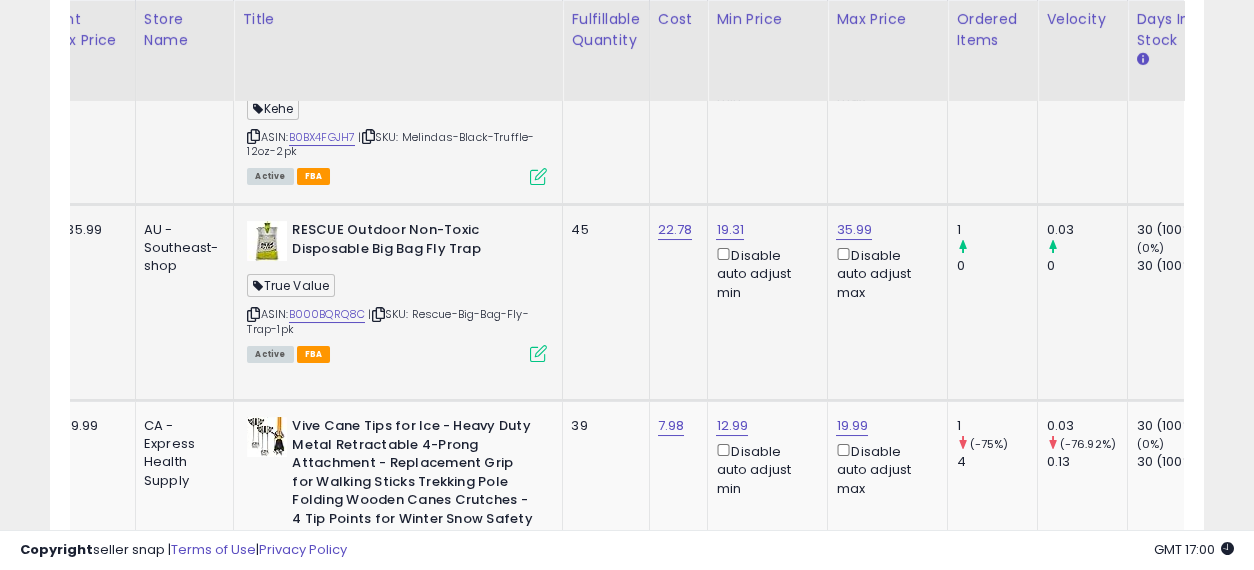 drag, startPoint x: 720, startPoint y: 298, endPoint x: 830, endPoint y: 299, distance: 110.00455 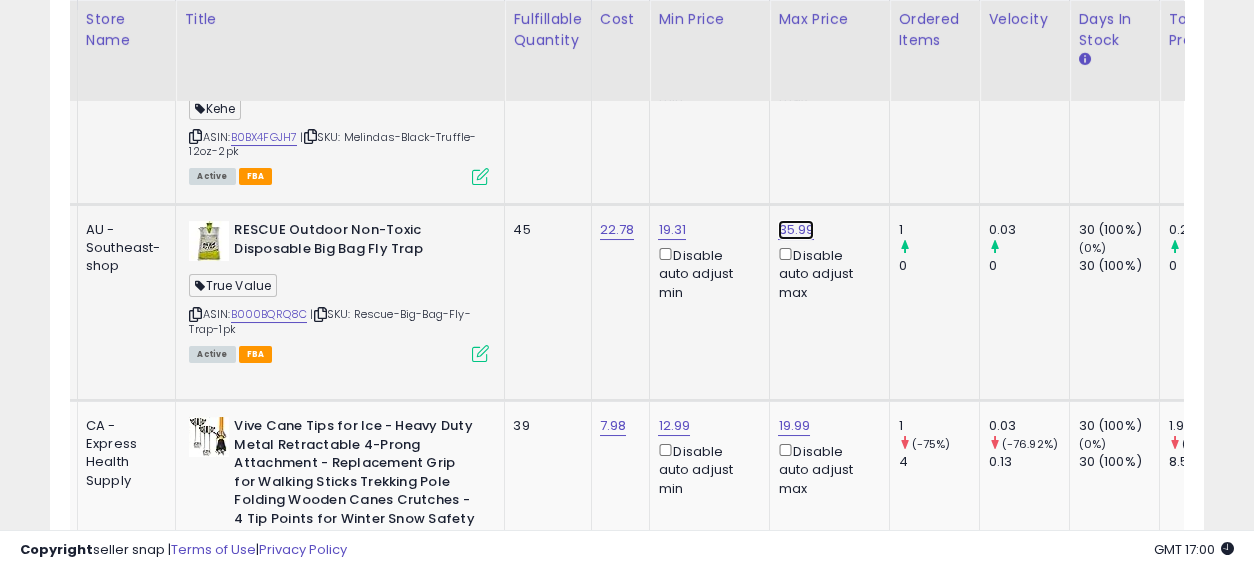 click on "35.99" at bounding box center (791, 34) 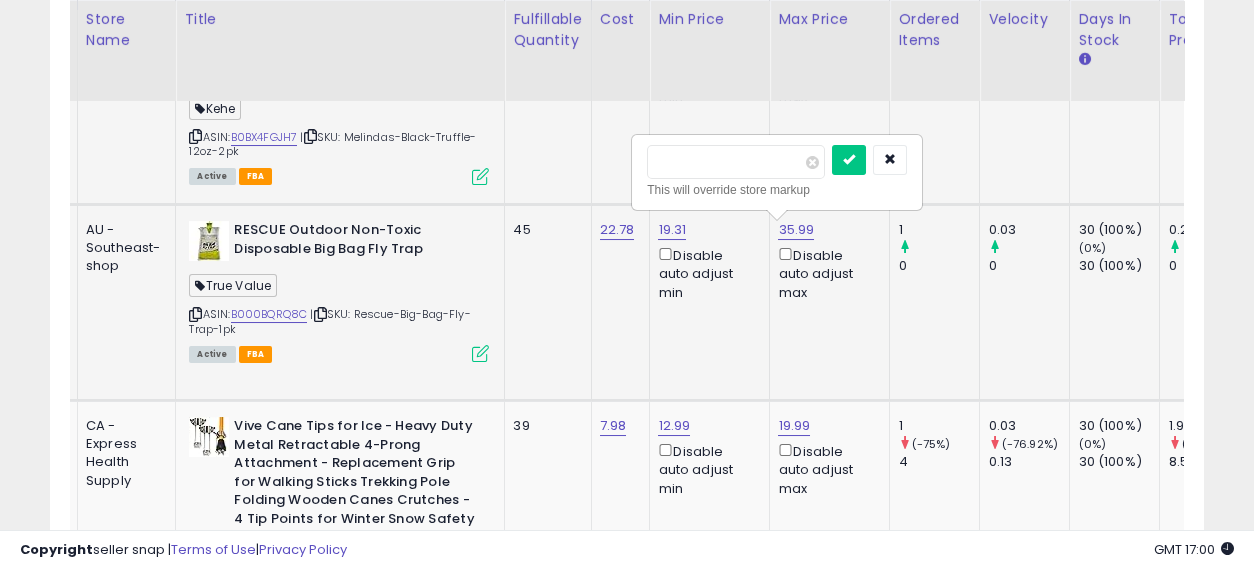 click on "*****" at bounding box center (736, 162) 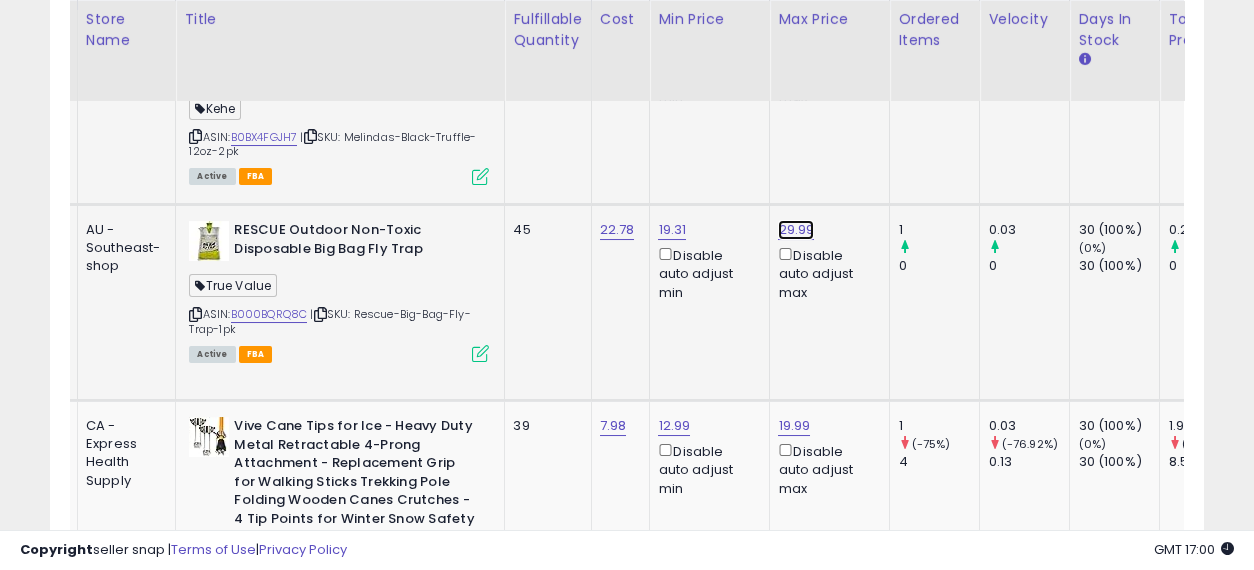 click on "29.99" at bounding box center [791, 34] 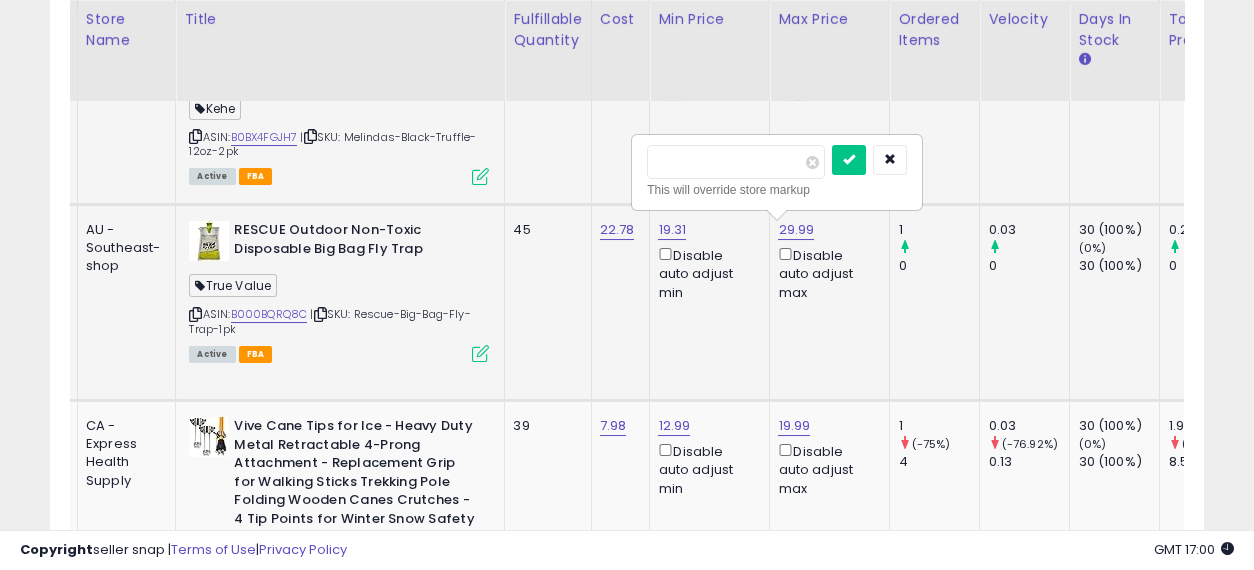 click on "*****" at bounding box center [736, 162] 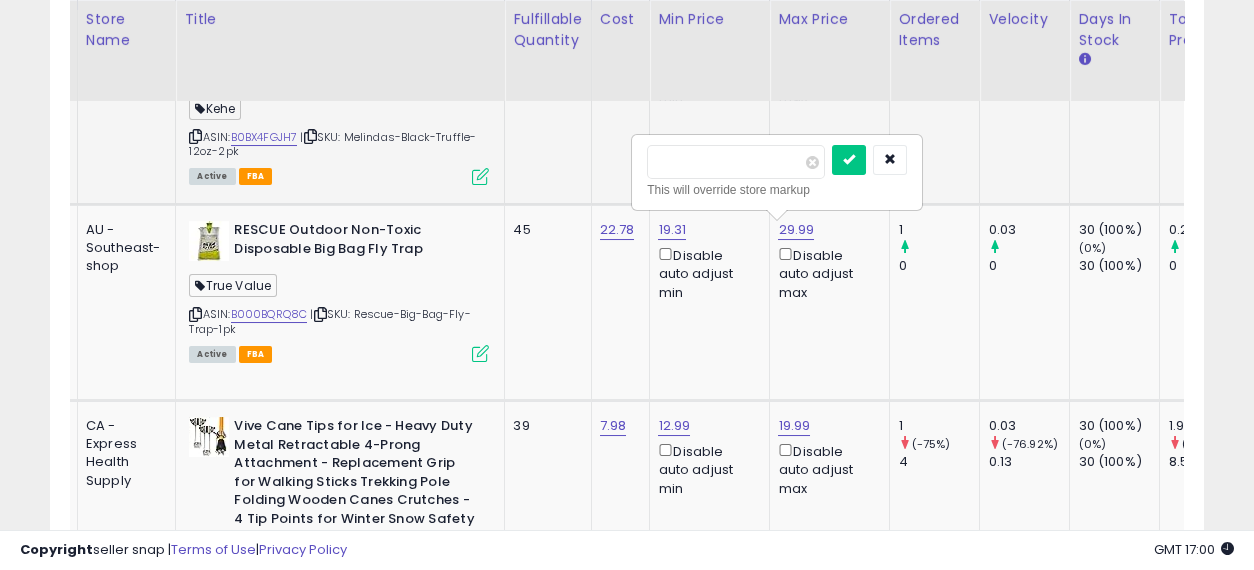 type on "*****" 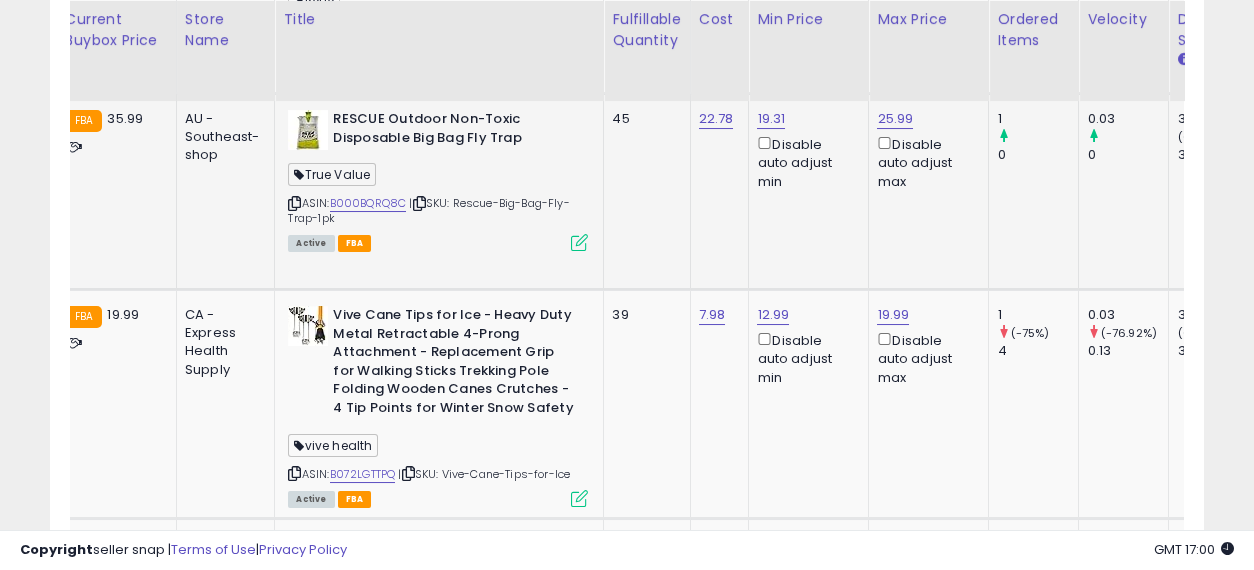 drag, startPoint x: 723, startPoint y: 194, endPoint x: 648, endPoint y: 187, distance: 75.32596 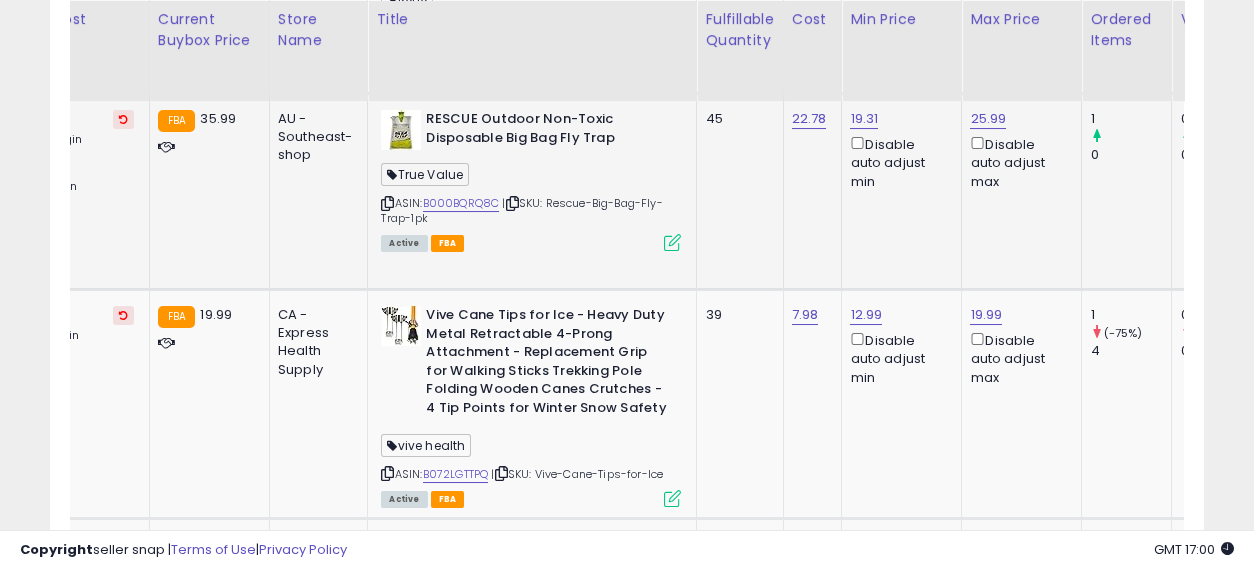 drag, startPoint x: 718, startPoint y: 200, endPoint x: 613, endPoint y: 228, distance: 108.66922 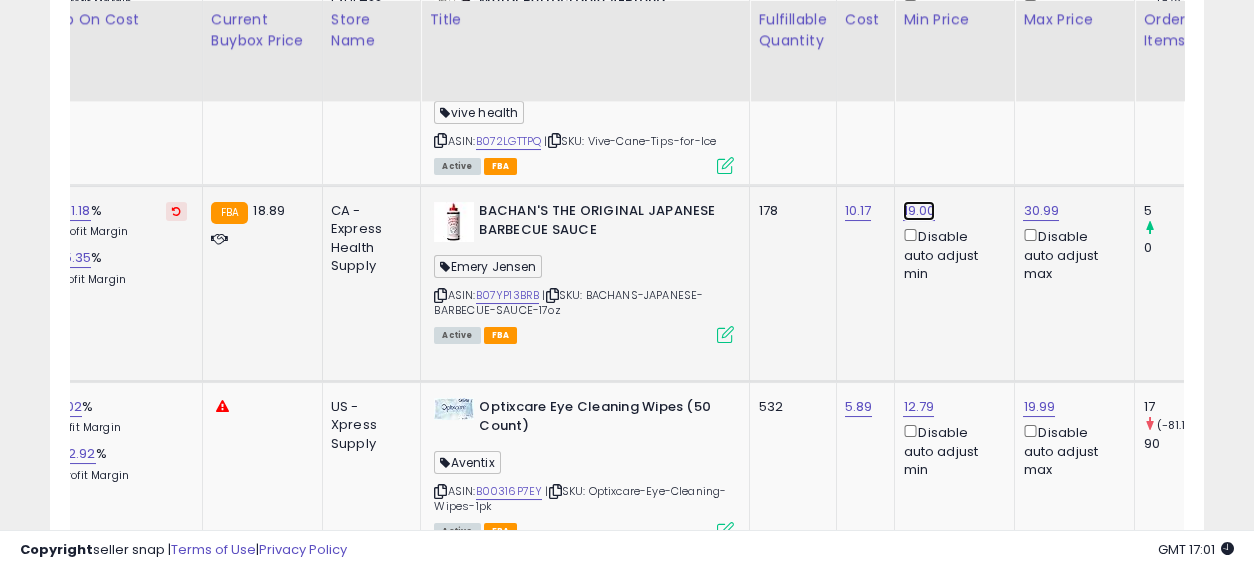 click on "19.00" at bounding box center (917, -410) 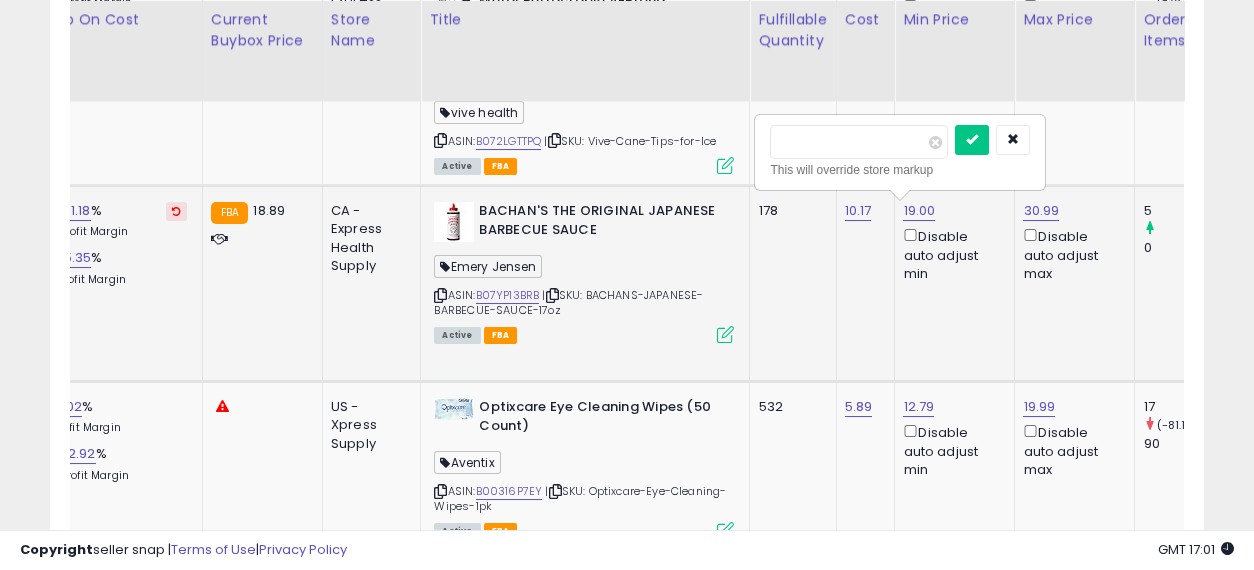 click on "*****" at bounding box center [859, 142] 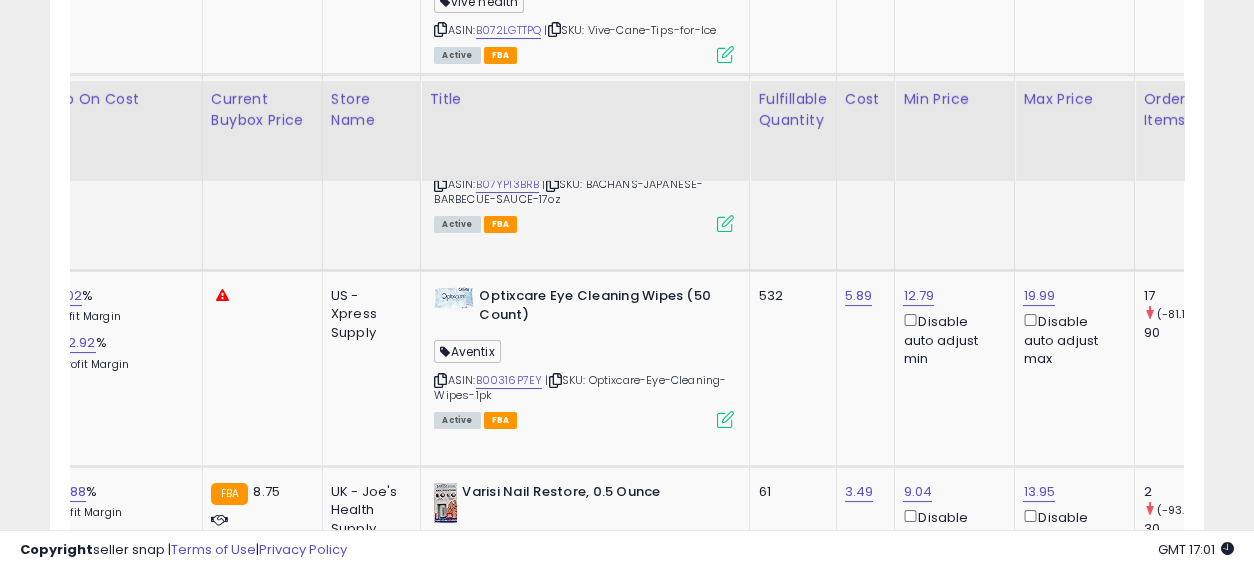 scroll, scrollTop: 1777, scrollLeft: 0, axis: vertical 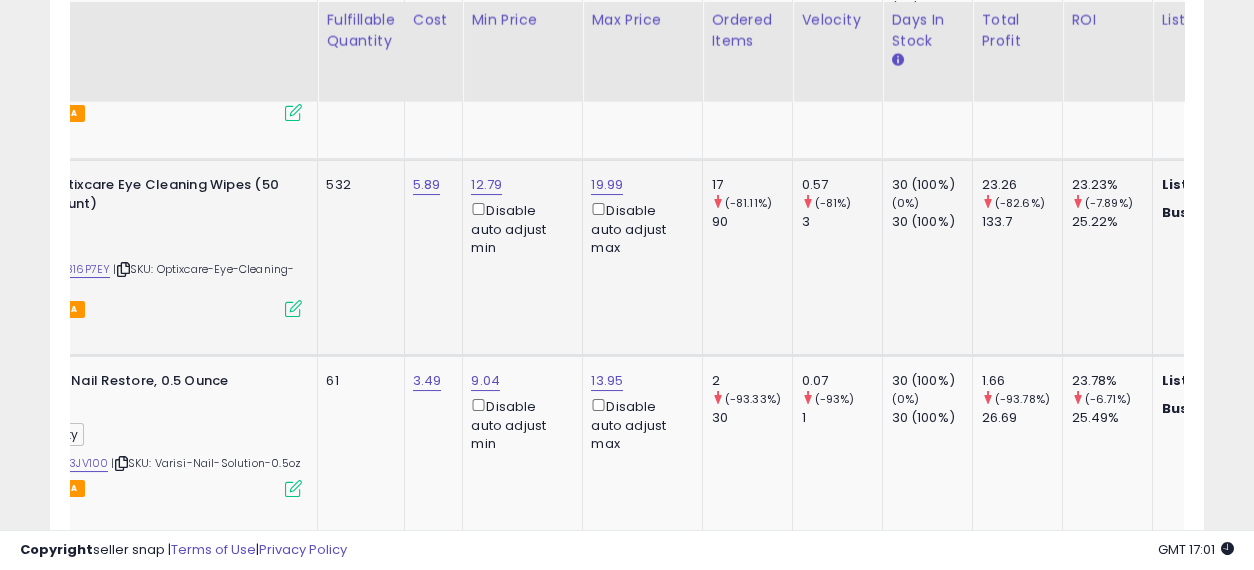 drag, startPoint x: 789, startPoint y: 251, endPoint x: 903, endPoint y: 267, distance: 115.11733 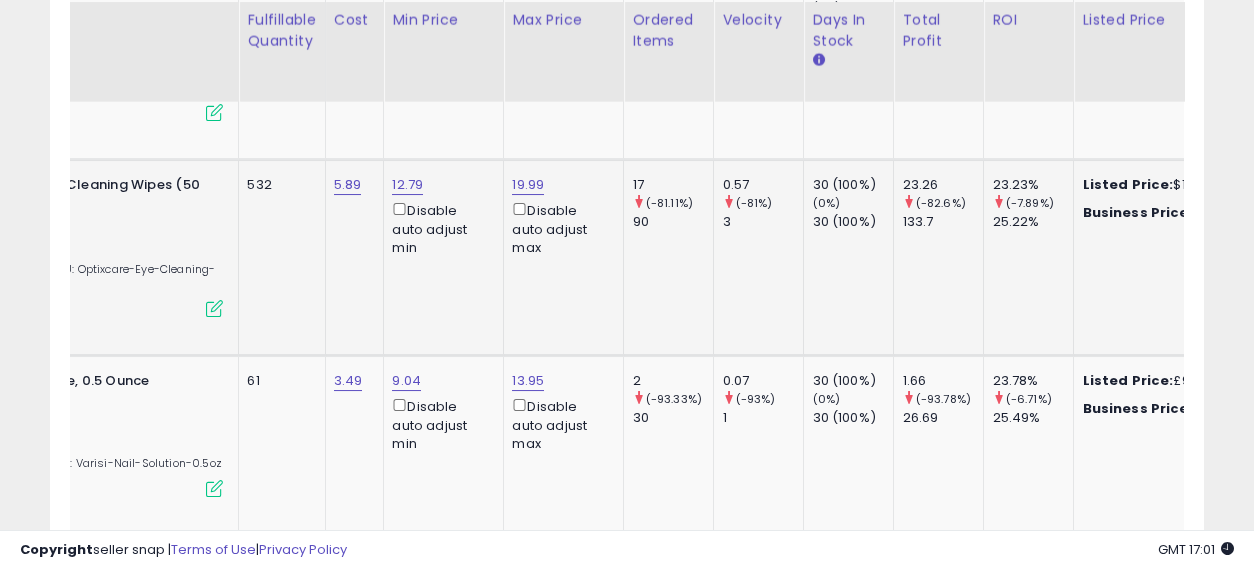 scroll, scrollTop: 0, scrollLeft: 546, axis: horizontal 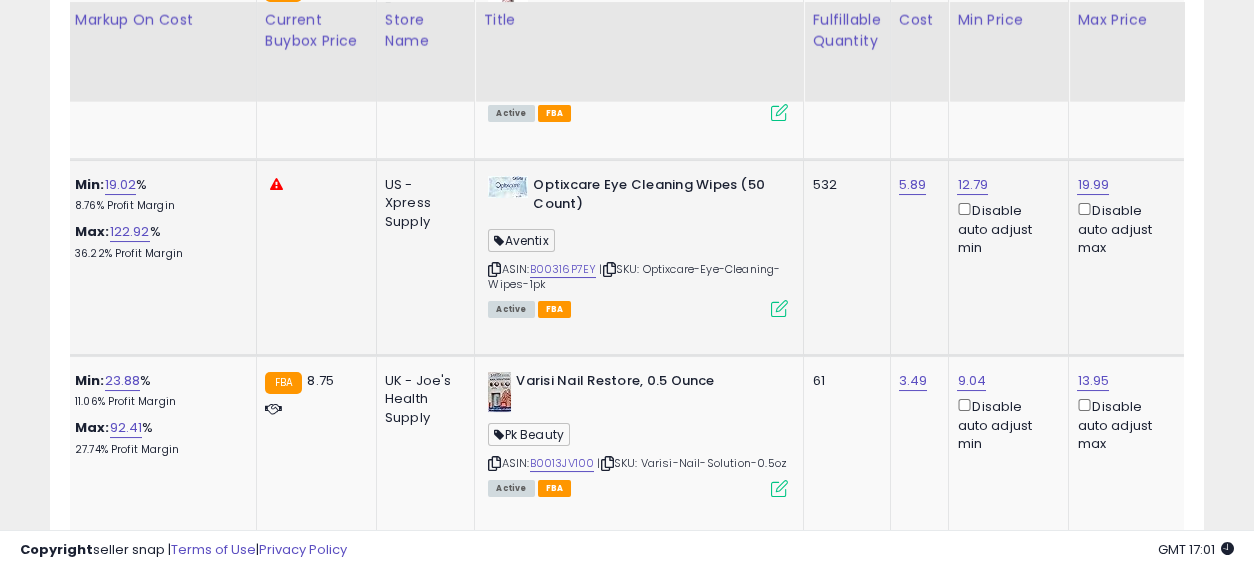 drag, startPoint x: 1045, startPoint y: 270, endPoint x: 872, endPoint y: 278, distance: 173.18488 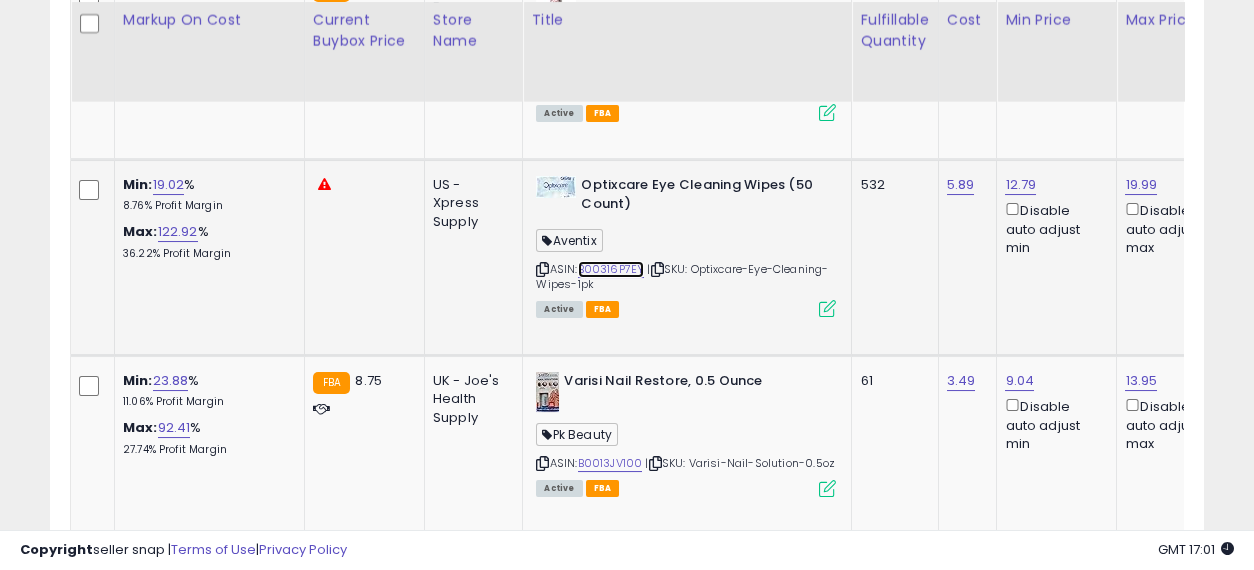 click on "B00316P7EY" at bounding box center (611, 269) 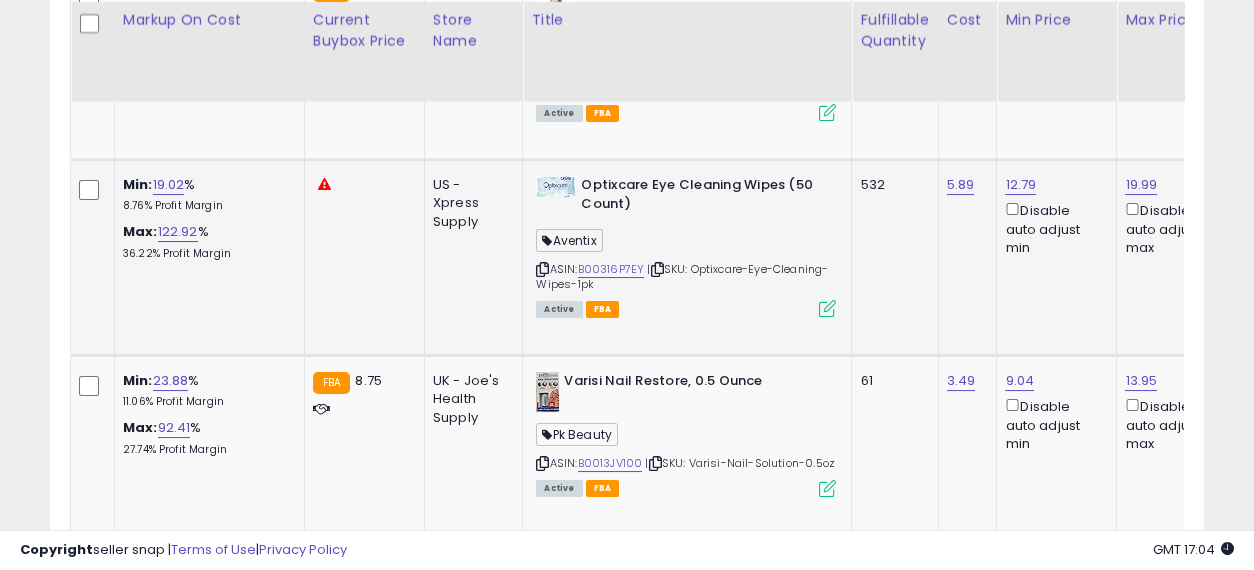 scroll, scrollTop: 0, scrollLeft: 42, axis: horizontal 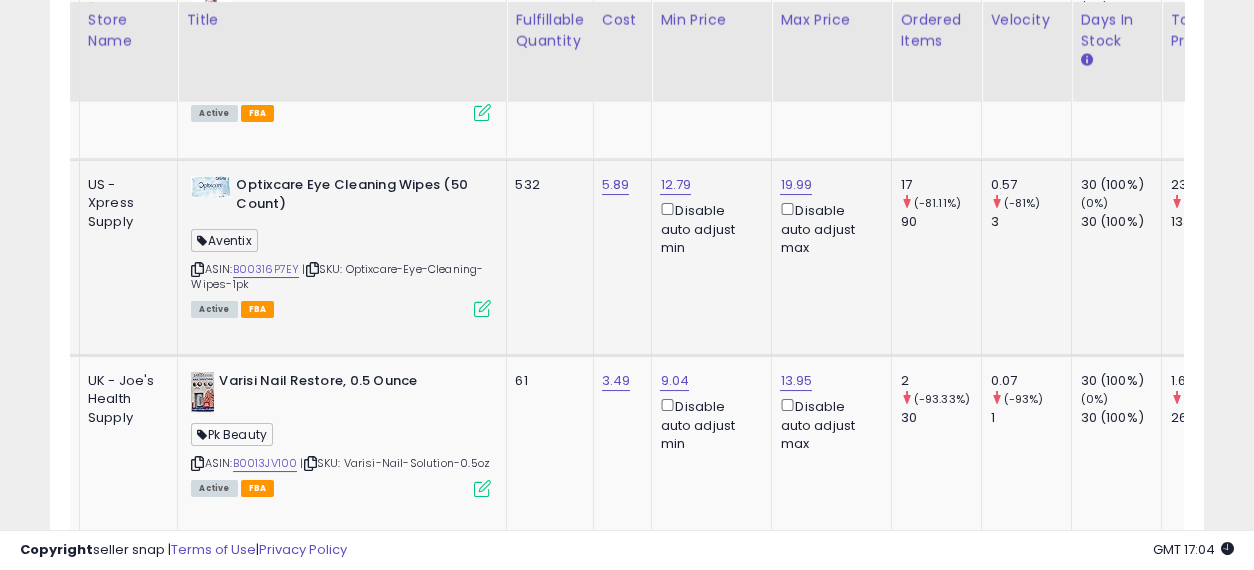 drag, startPoint x: 794, startPoint y: 220, endPoint x: 914, endPoint y: 246, distance: 122.78436 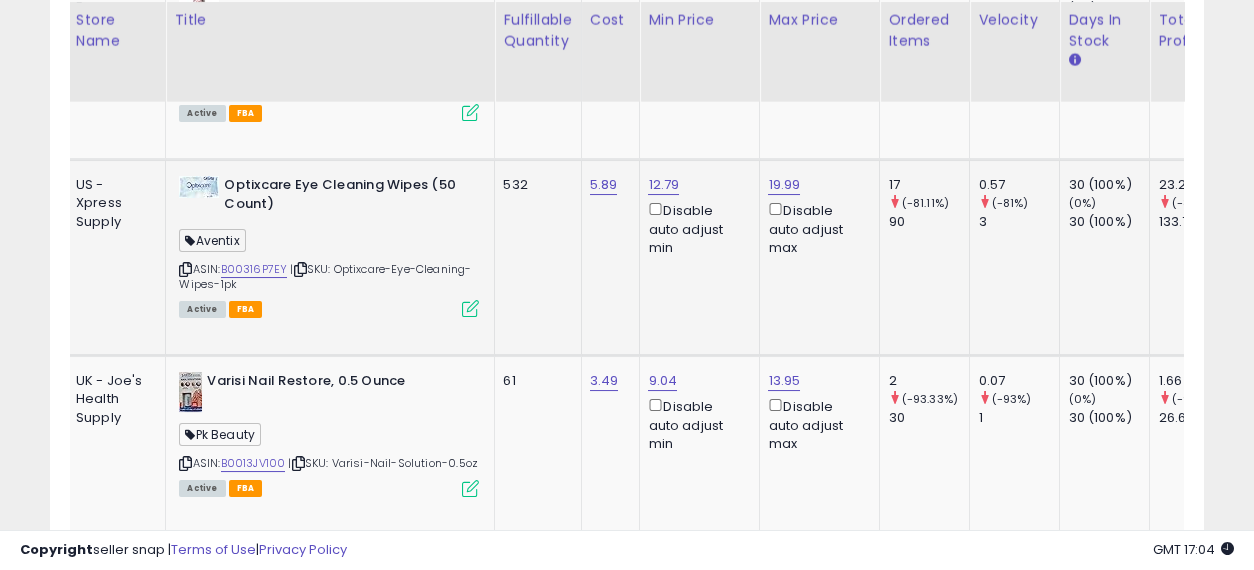 scroll, scrollTop: 0, scrollLeft: 311, axis: horizontal 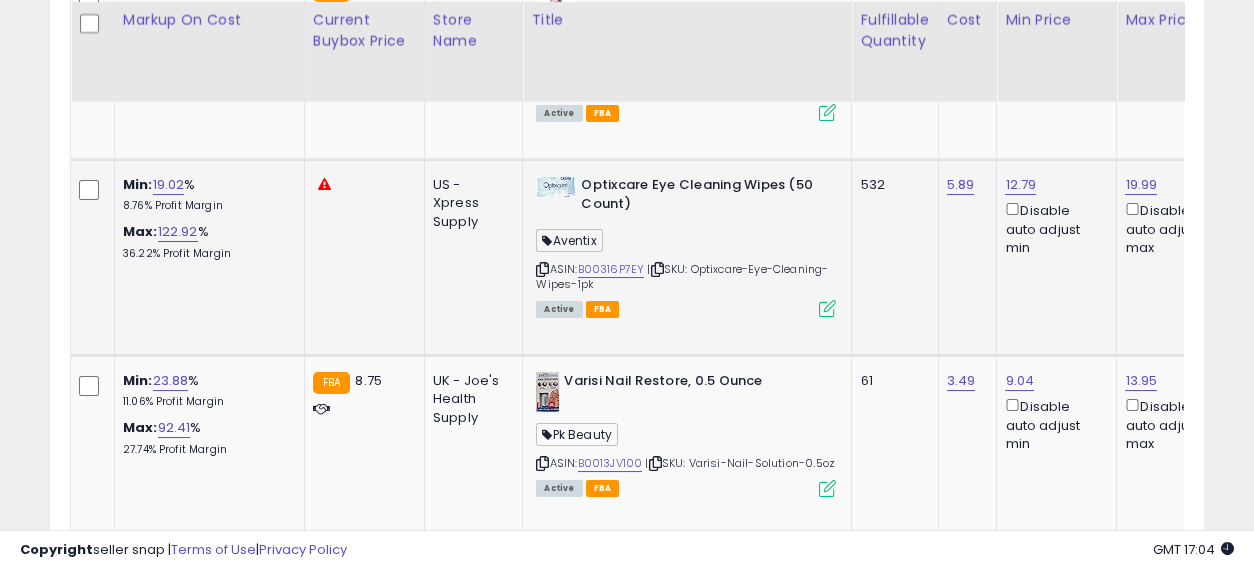 drag, startPoint x: 993, startPoint y: 275, endPoint x: 807, endPoint y: 273, distance: 186.01076 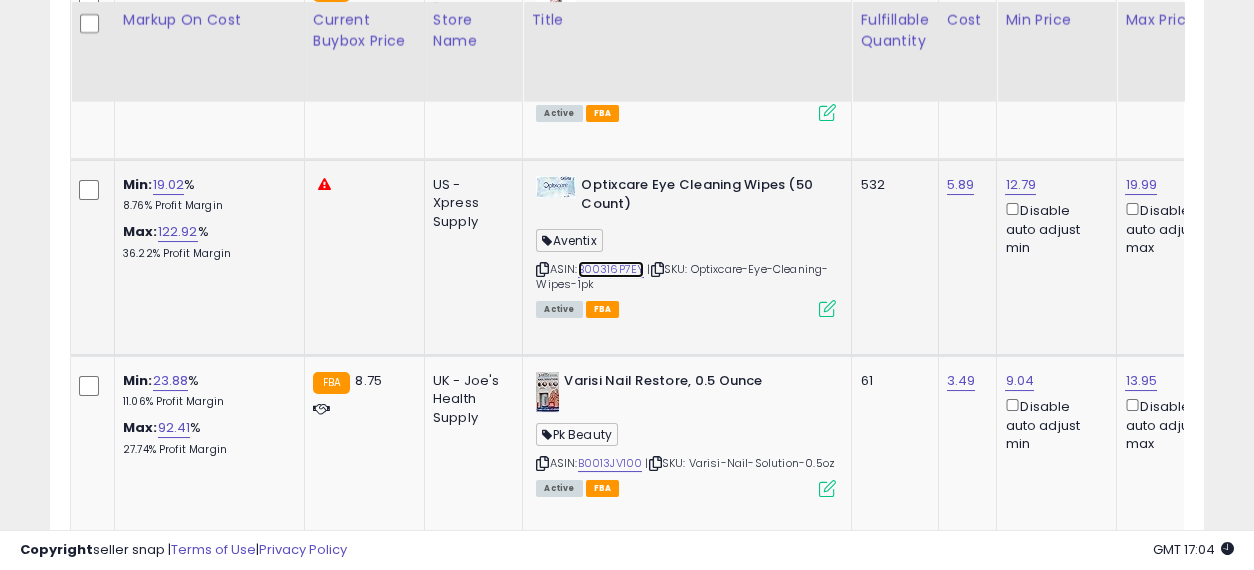 click on "B00316P7EY" at bounding box center (611, 269) 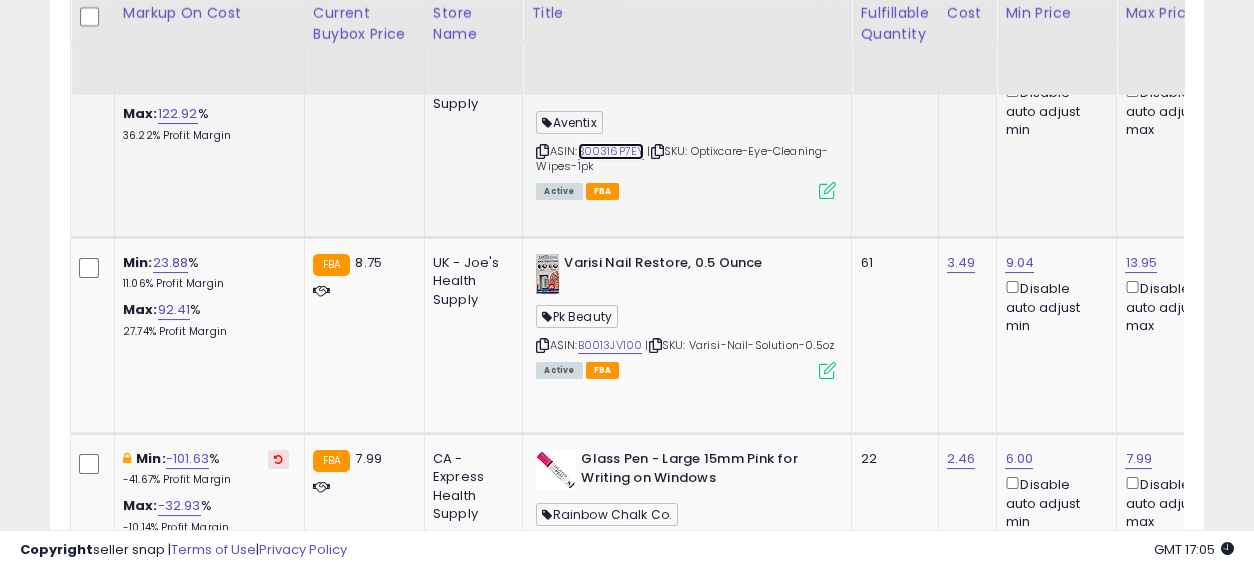 scroll, scrollTop: 1888, scrollLeft: 0, axis: vertical 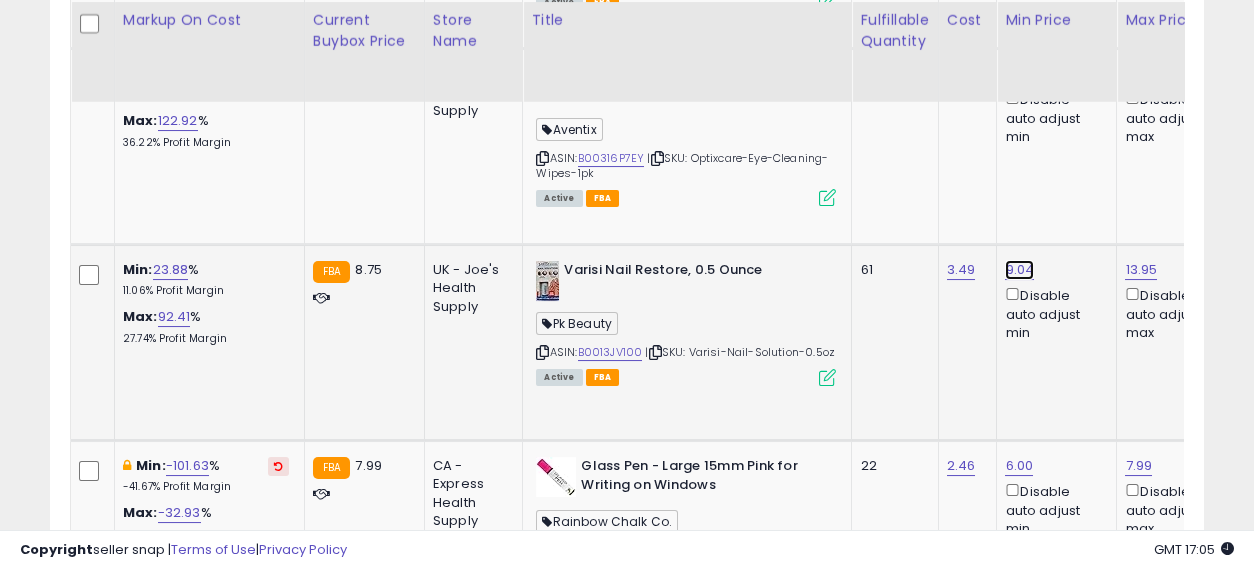click on "9.04" at bounding box center [1019, -743] 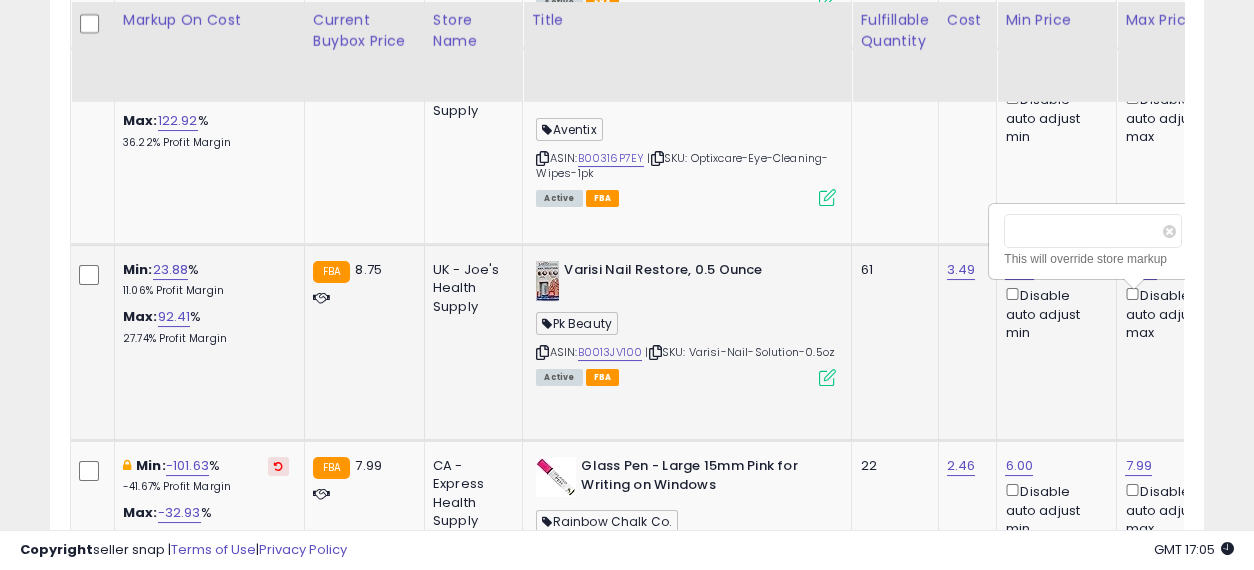 scroll, scrollTop: 0, scrollLeft: 32, axis: horizontal 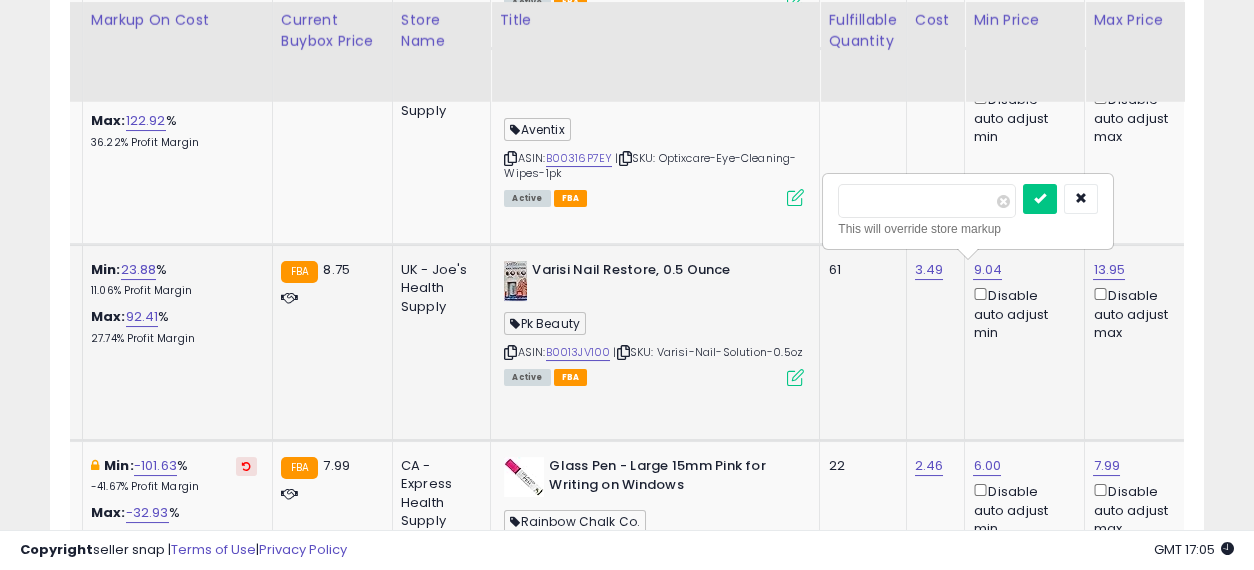 click on "****" at bounding box center [927, 201] 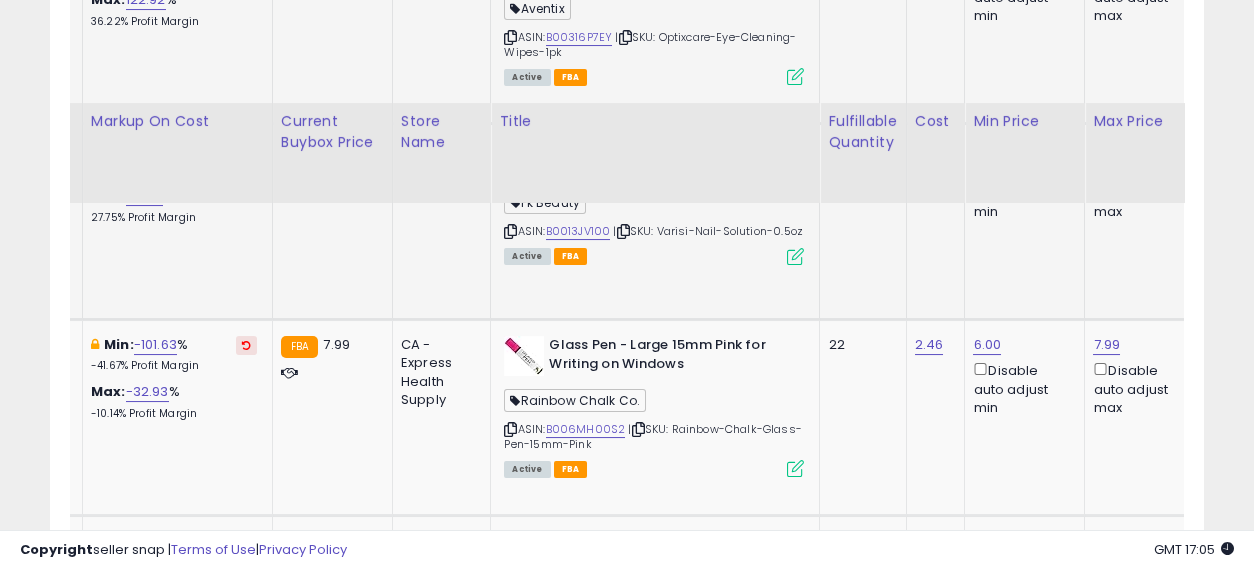 scroll, scrollTop: 2111, scrollLeft: 0, axis: vertical 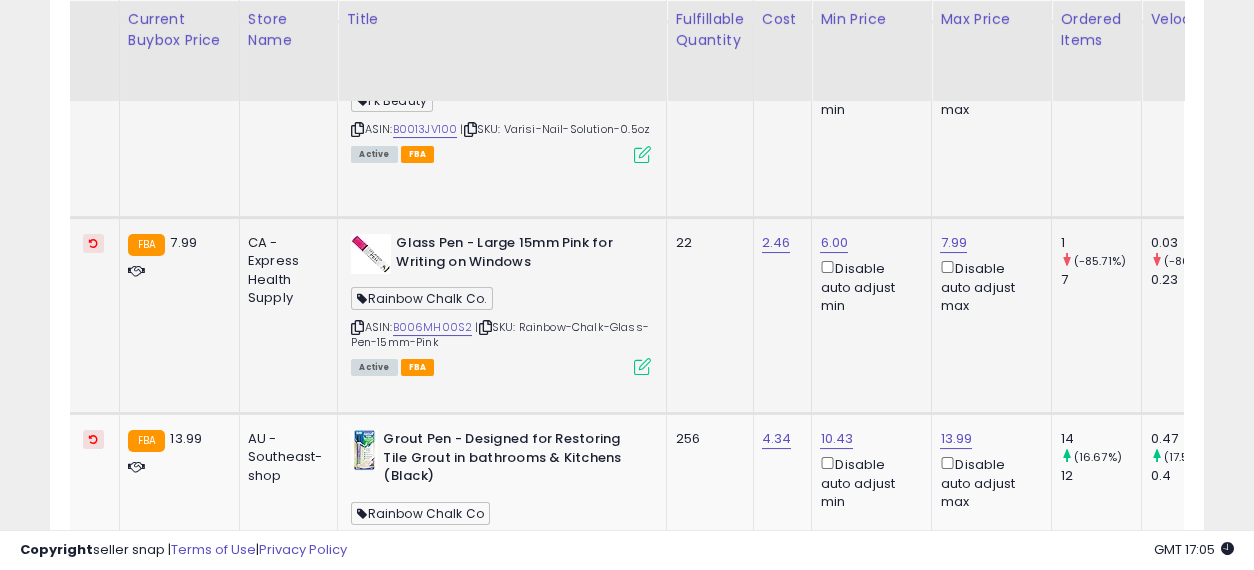 drag, startPoint x: 868, startPoint y: 294, endPoint x: 941, endPoint y: 314, distance: 75.690155 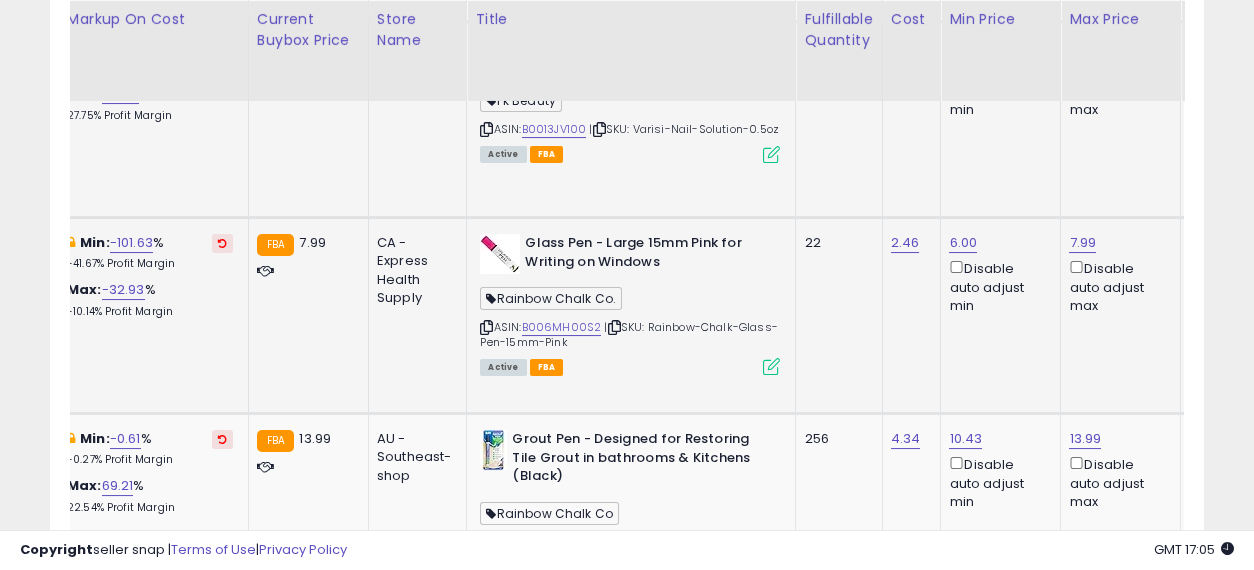 drag, startPoint x: 901, startPoint y: 304, endPoint x: 845, endPoint y: 300, distance: 56.142673 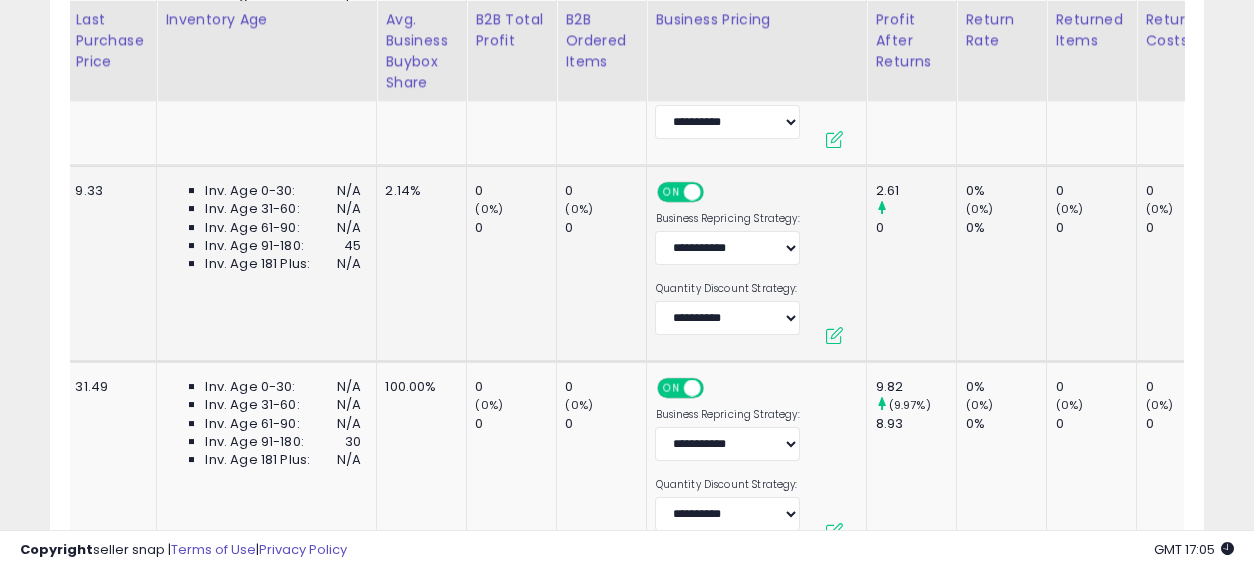 drag, startPoint x: 889, startPoint y: 253, endPoint x: 1090, endPoint y: 294, distance: 205.13898 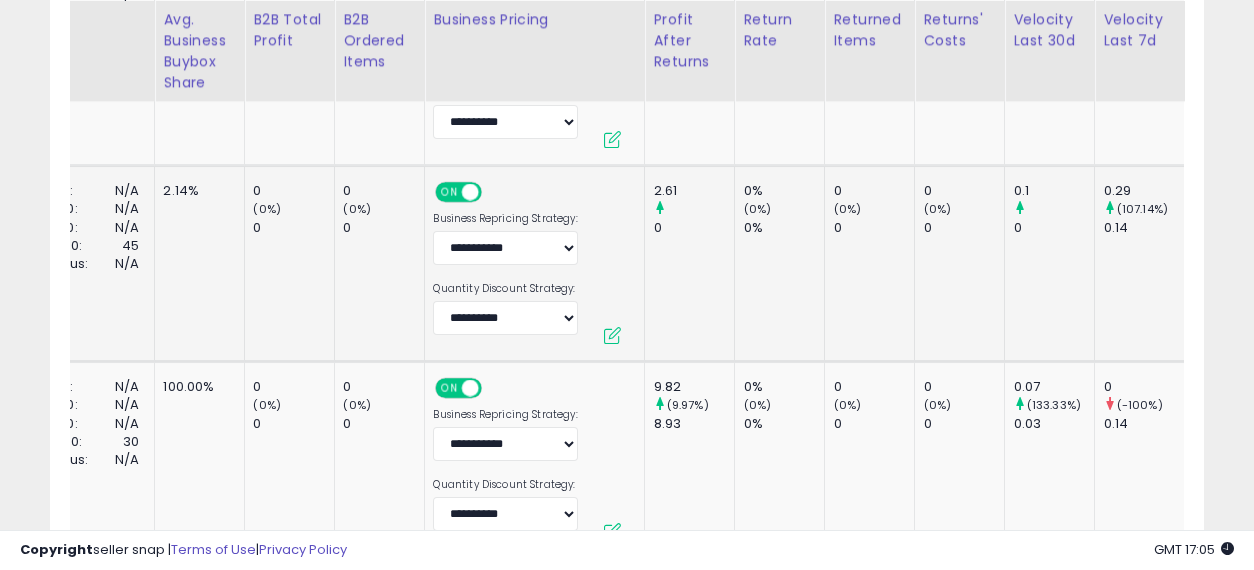 drag, startPoint x: 986, startPoint y: 288, endPoint x: 1073, endPoint y: 289, distance: 87.005745 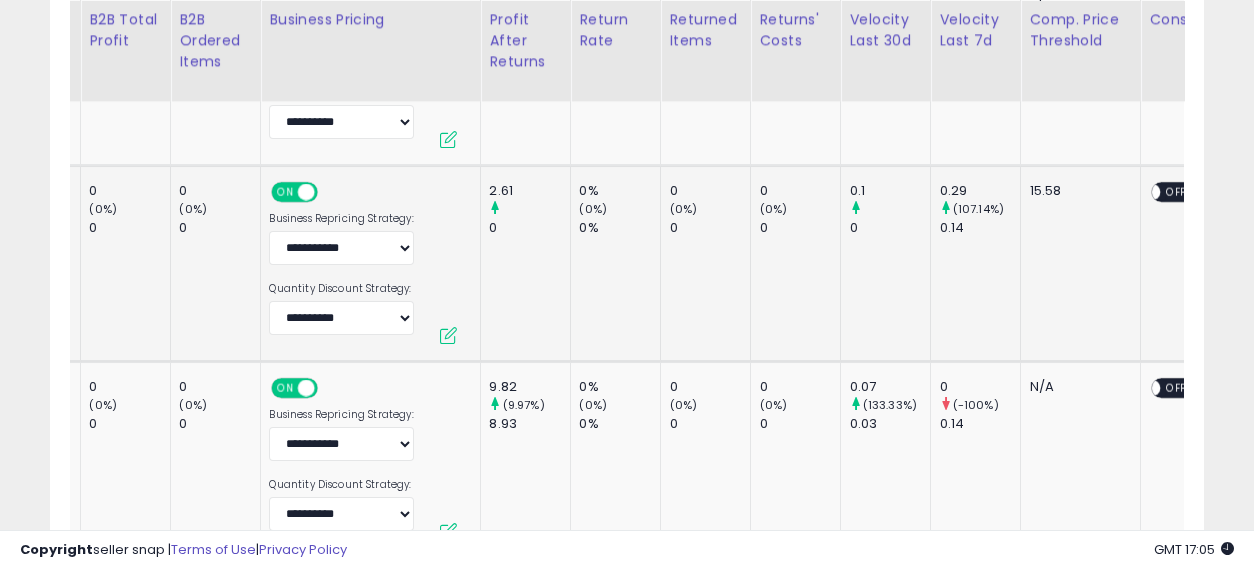 drag, startPoint x: 970, startPoint y: 284, endPoint x: 1046, endPoint y: 296, distance: 76.941536 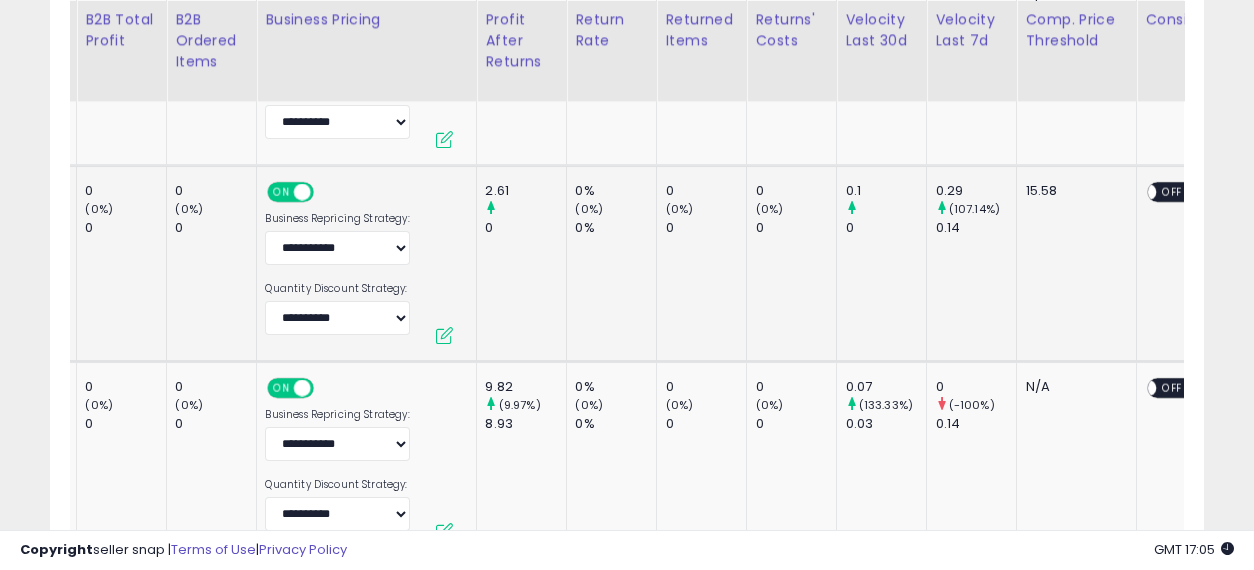 drag, startPoint x: 1094, startPoint y: 252, endPoint x: 511, endPoint y: 247, distance: 583.0214 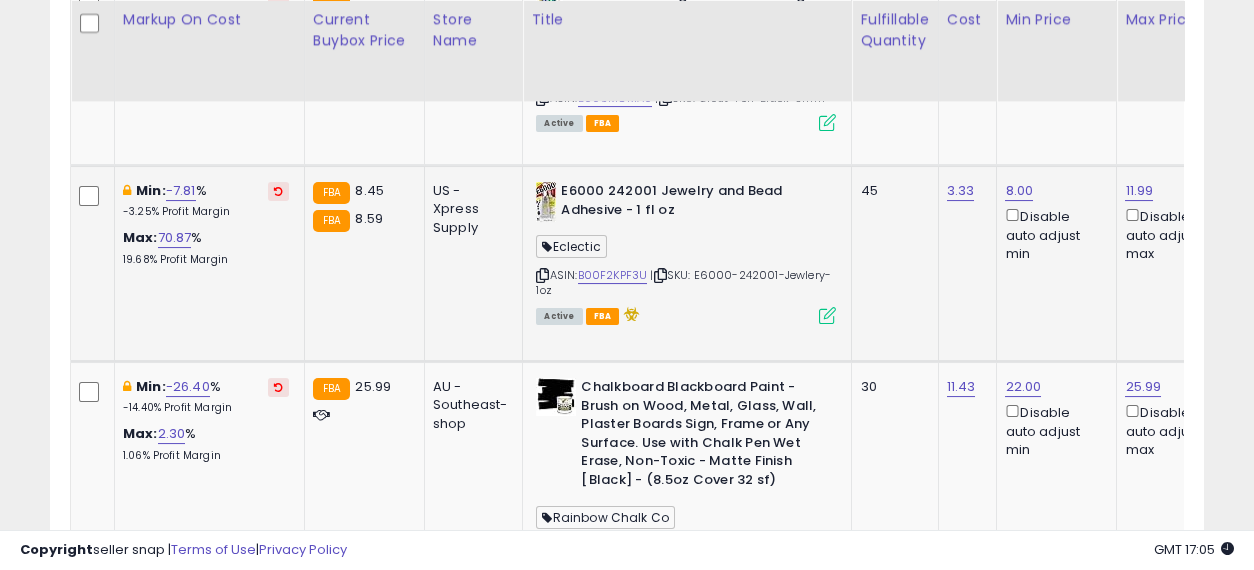 drag, startPoint x: 816, startPoint y: 312, endPoint x: 490, endPoint y: 286, distance: 327.03516 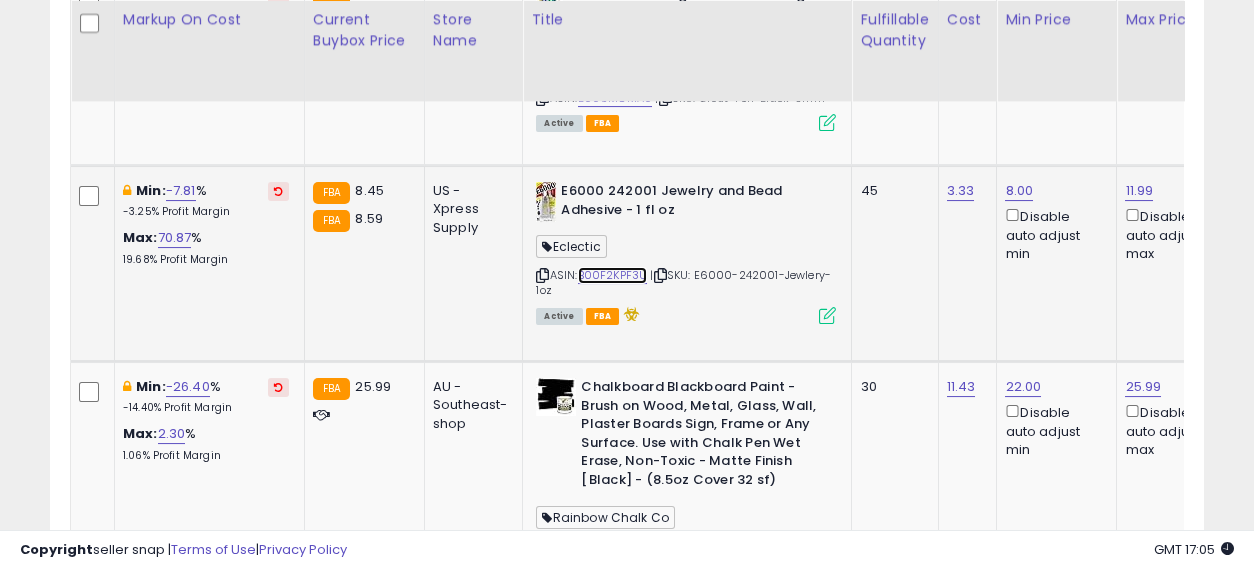 click on "B00F2KPF3U" at bounding box center (613, 275) 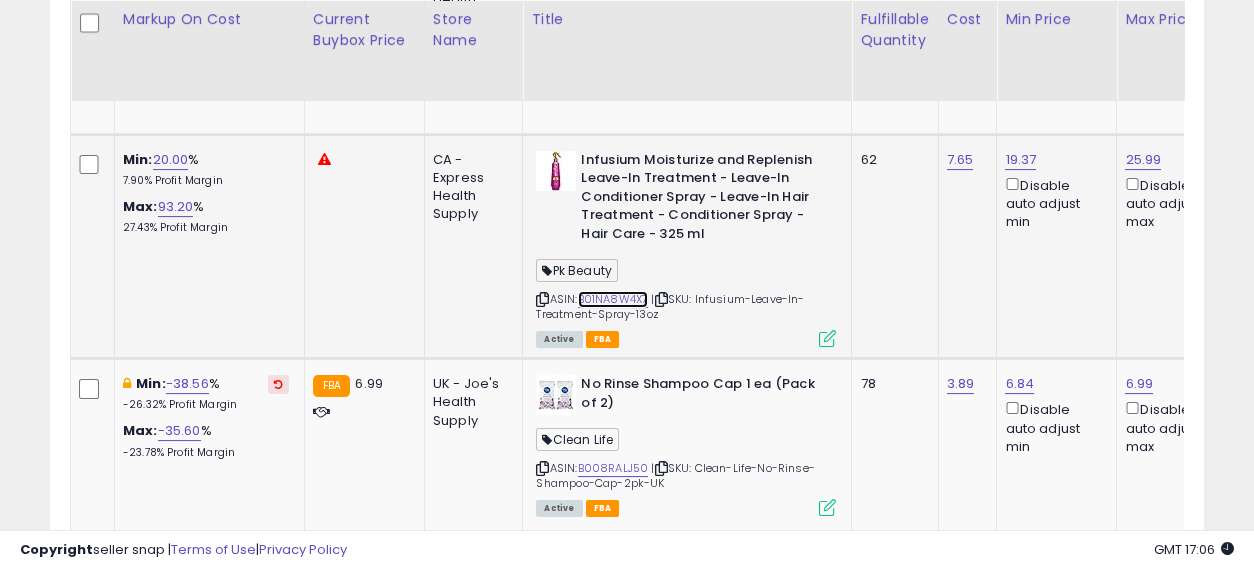 click on "B01NA8W4X7" at bounding box center (613, 299) 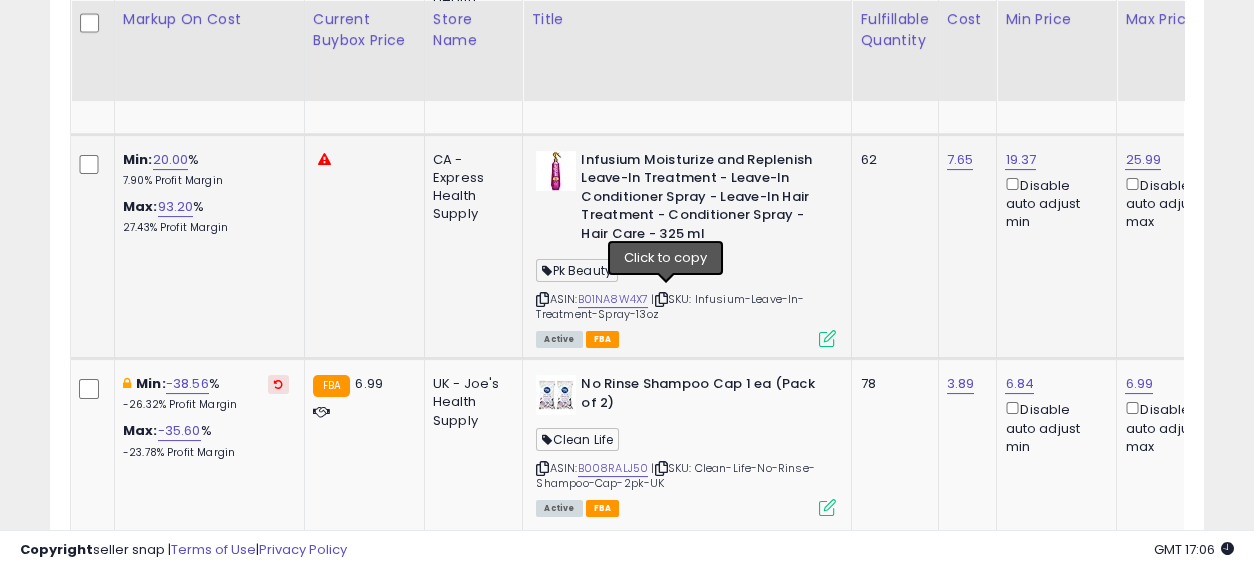 click at bounding box center [661, 299] 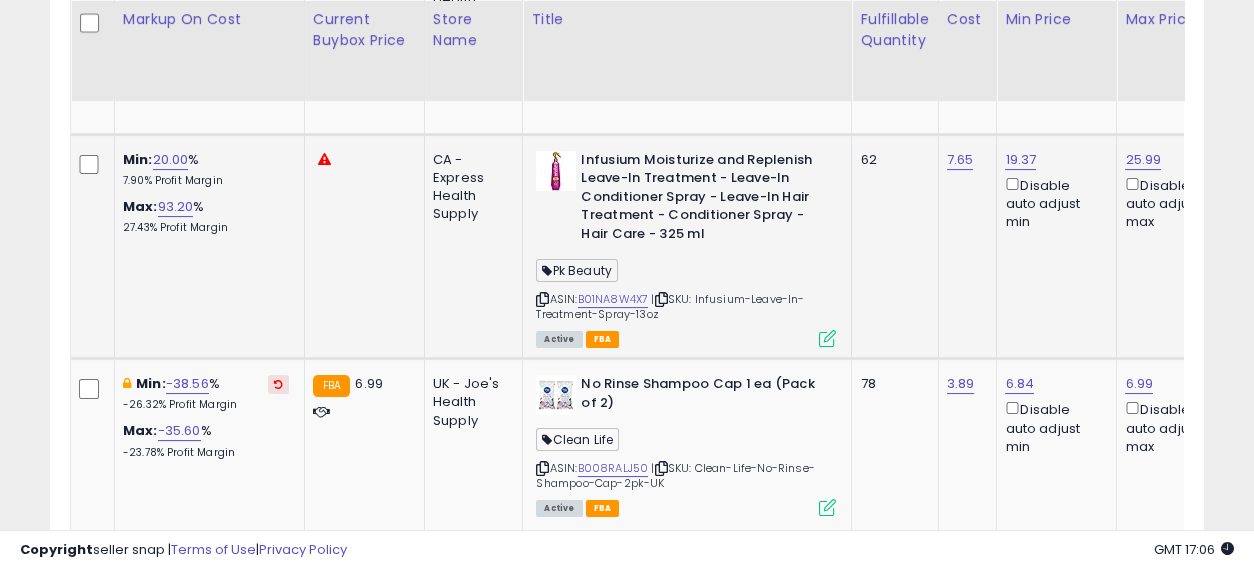 drag, startPoint x: 845, startPoint y: 253, endPoint x: 316, endPoint y: 249, distance: 529.01514 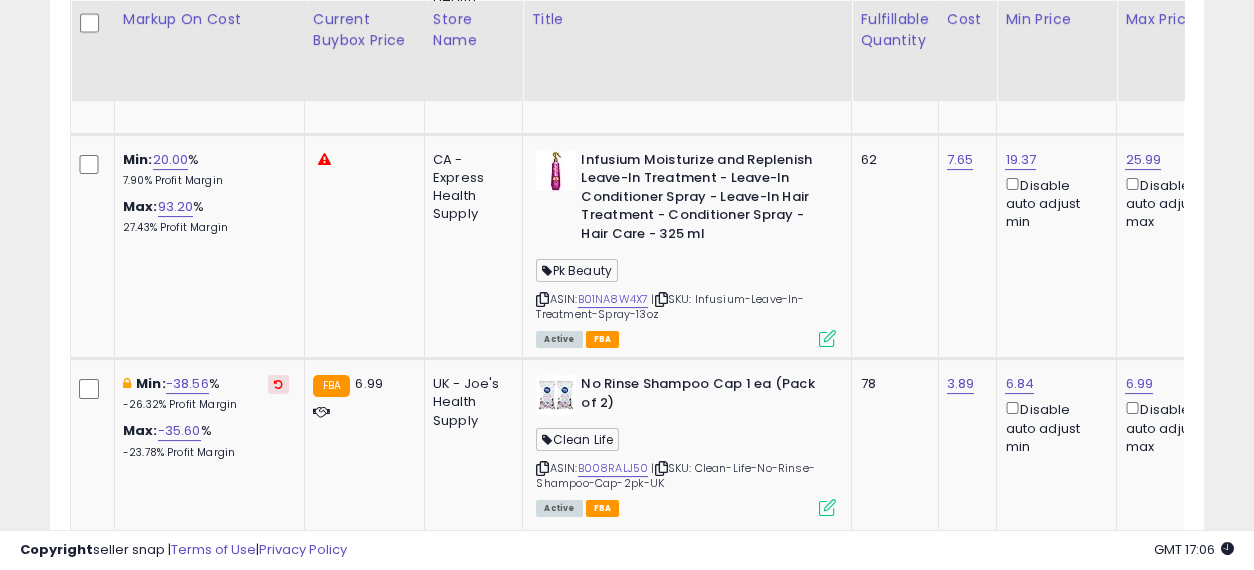 scroll, scrollTop: 0, scrollLeft: 104, axis: horizontal 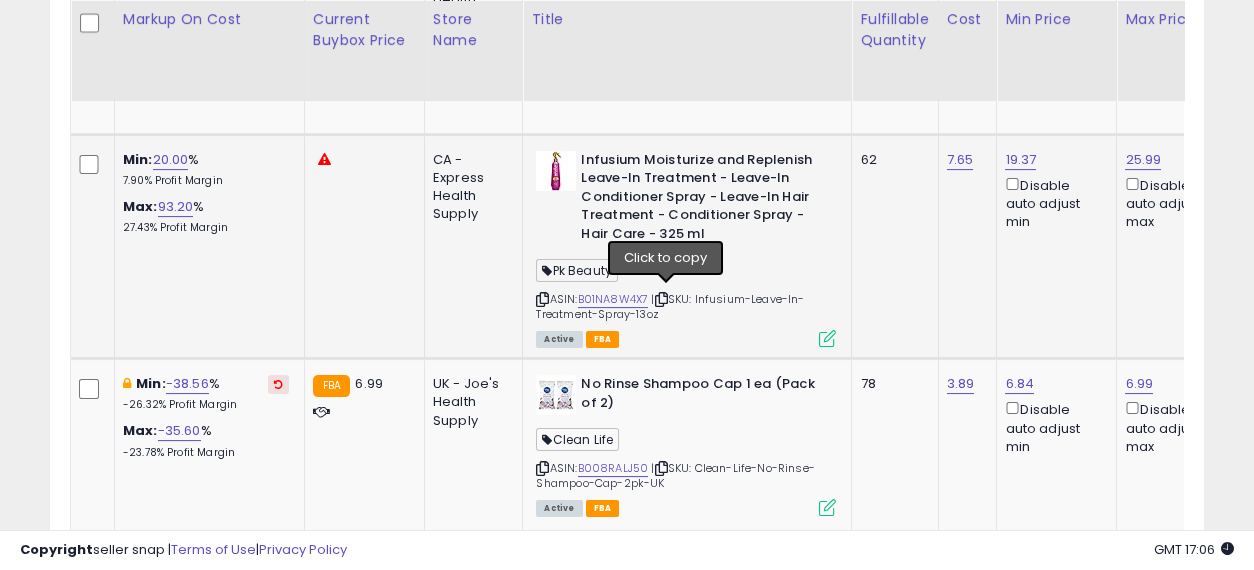 click at bounding box center (661, 299) 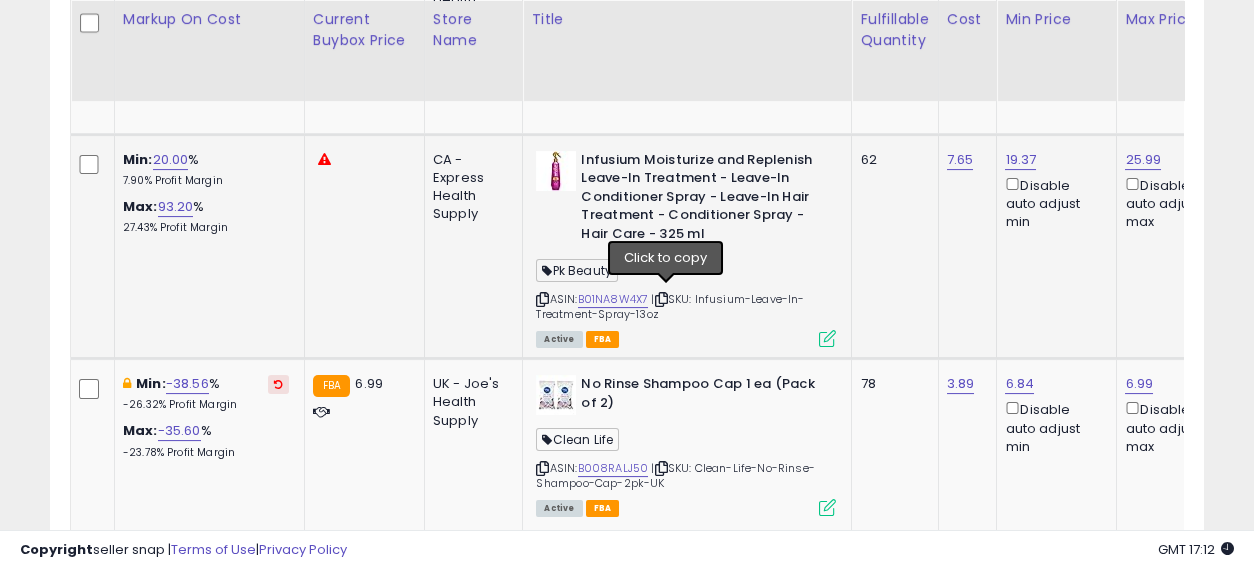 click at bounding box center (661, 299) 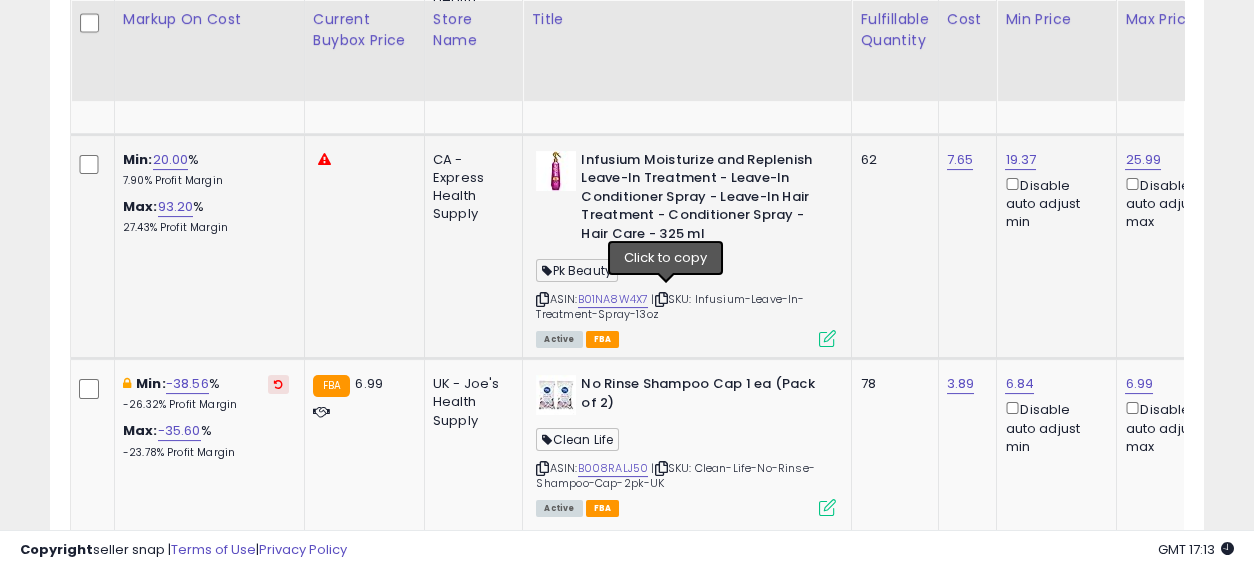 click at bounding box center (661, 299) 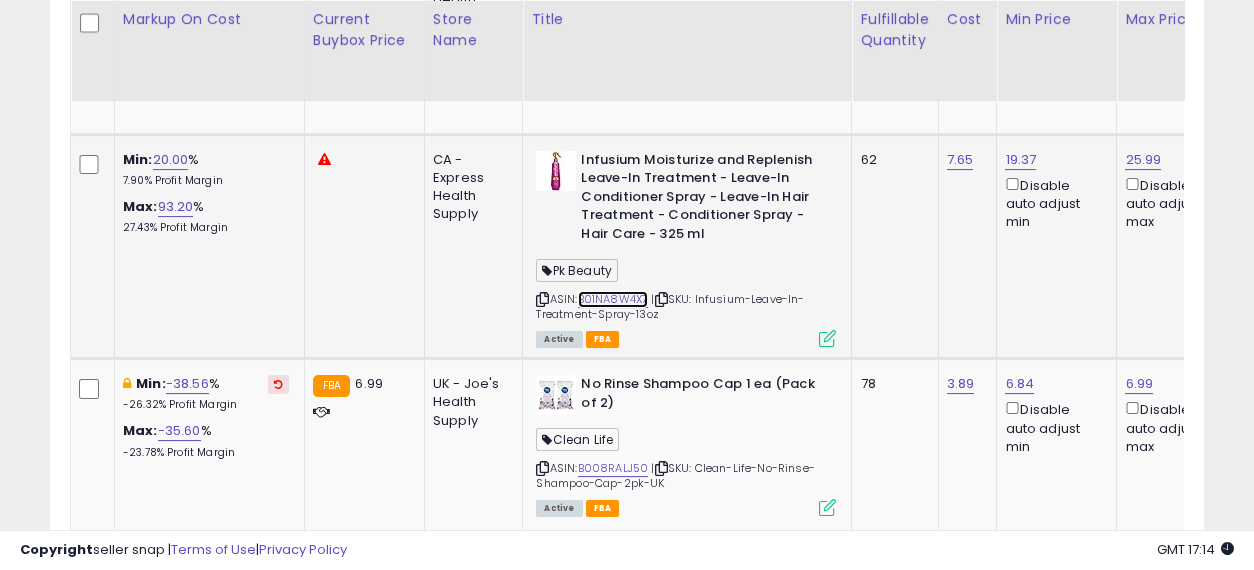click on "B01NA8W4X7" at bounding box center [613, 299] 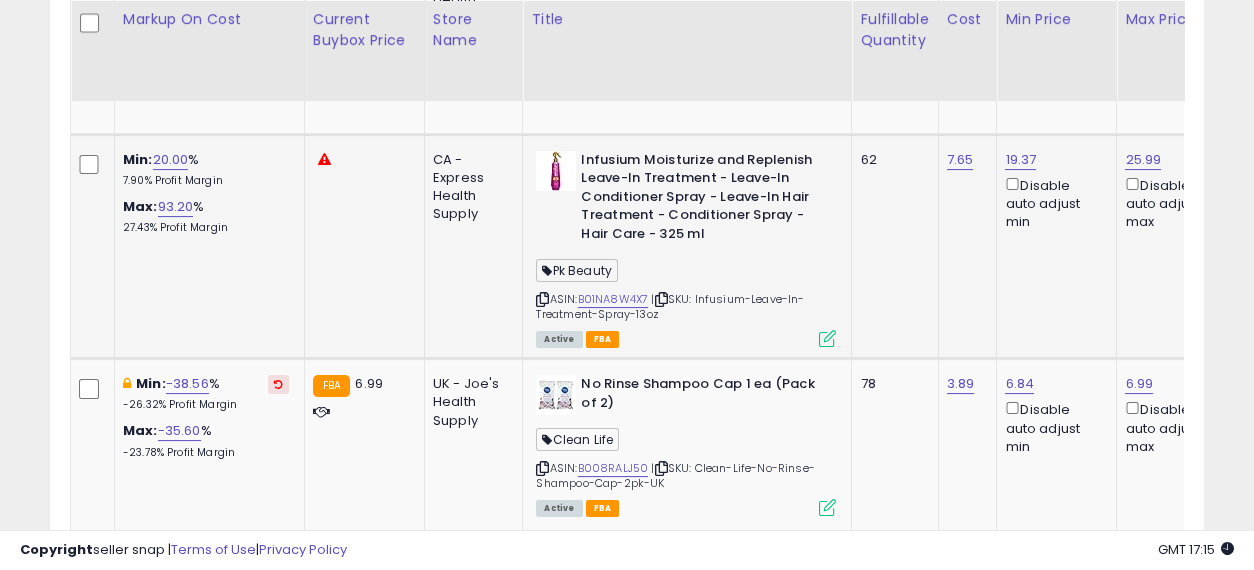 scroll, scrollTop: 0, scrollLeft: 13, axis: horizontal 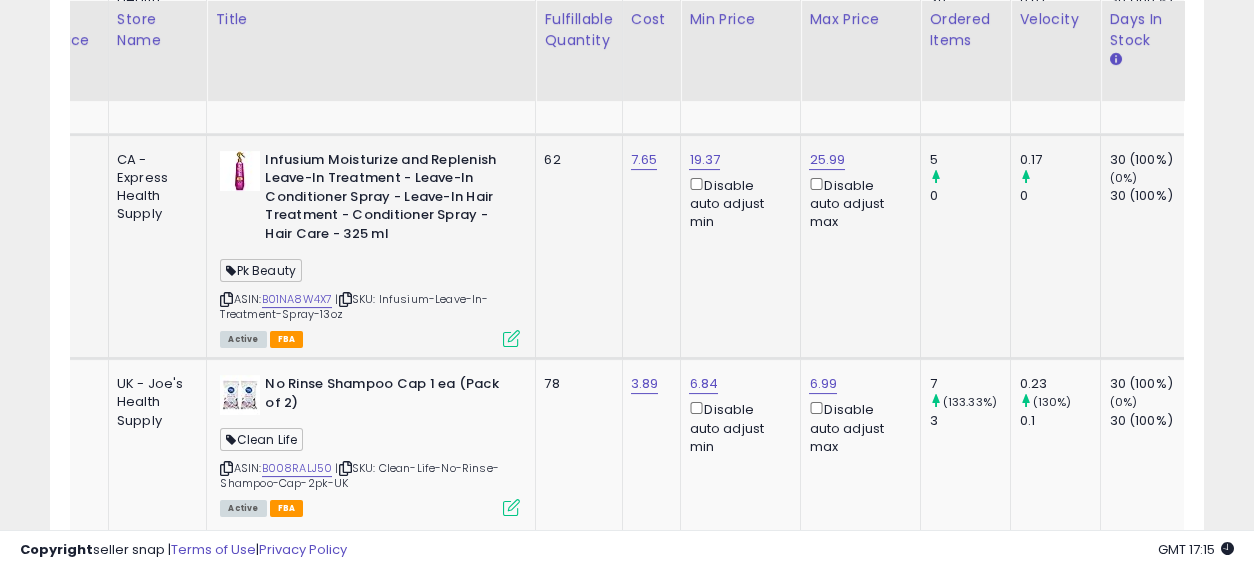 drag, startPoint x: 825, startPoint y: 267, endPoint x: 888, endPoint y: 273, distance: 63.28507 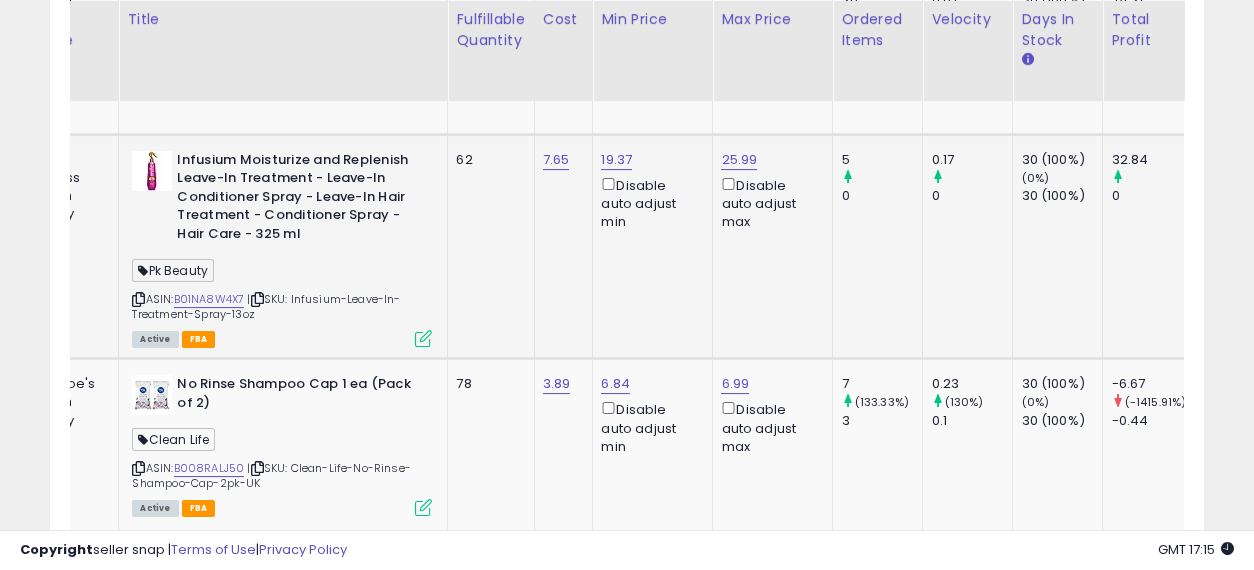 scroll, scrollTop: 0, scrollLeft: 578, axis: horizontal 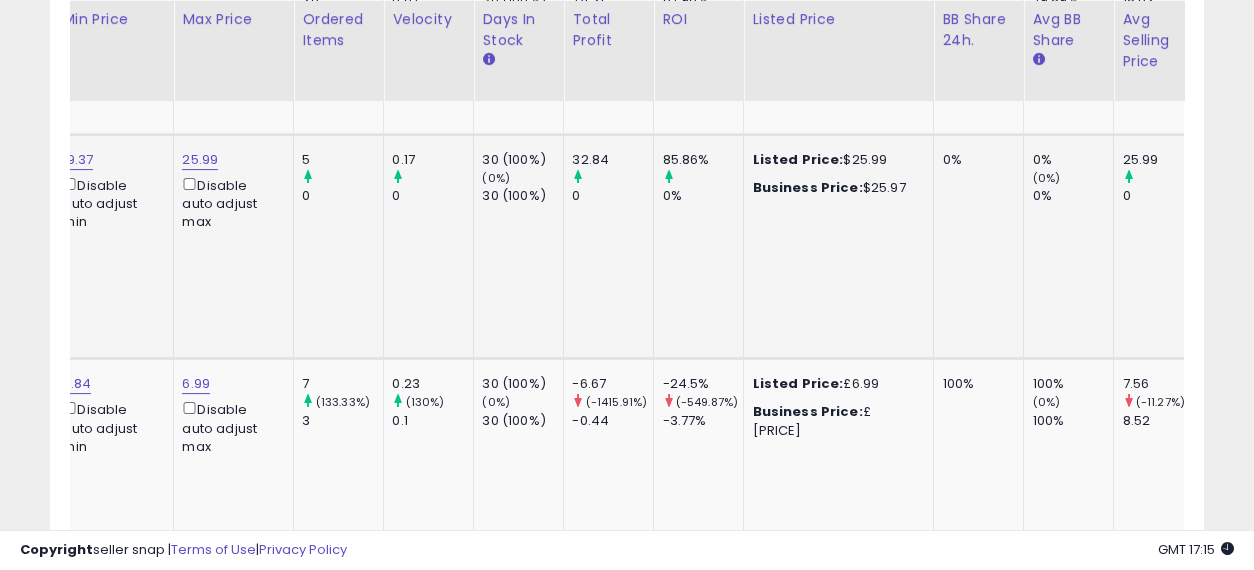 drag, startPoint x: 758, startPoint y: 267, endPoint x: 968, endPoint y: 274, distance: 210.11664 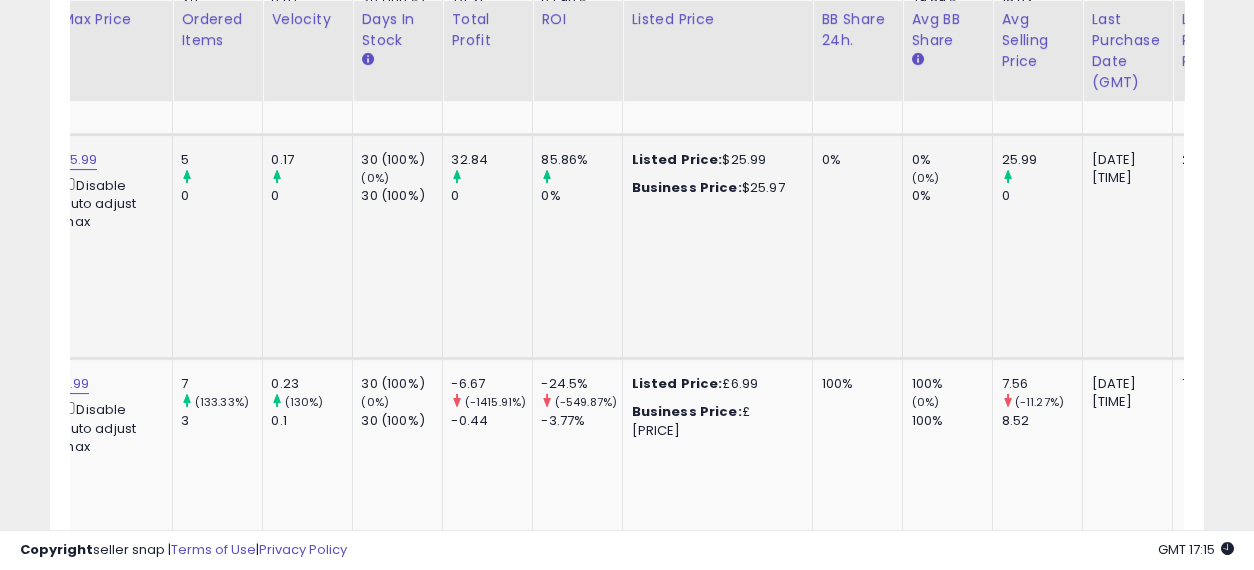 scroll, scrollTop: 0, scrollLeft: 1067, axis: horizontal 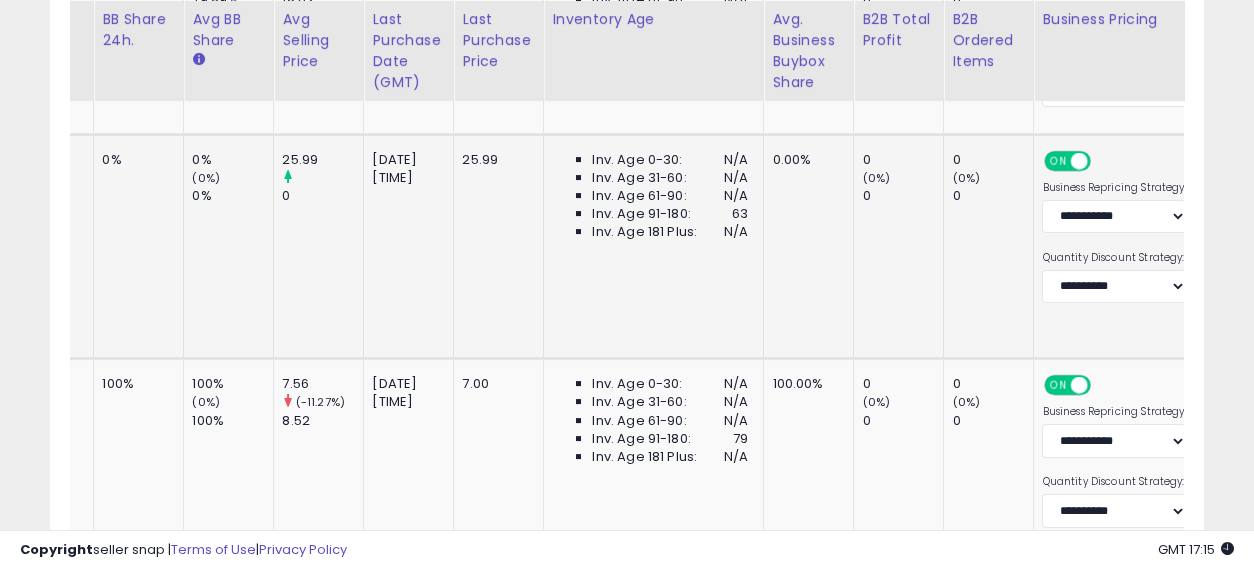drag, startPoint x: 681, startPoint y: 273, endPoint x: 909, endPoint y: 278, distance: 228.05482 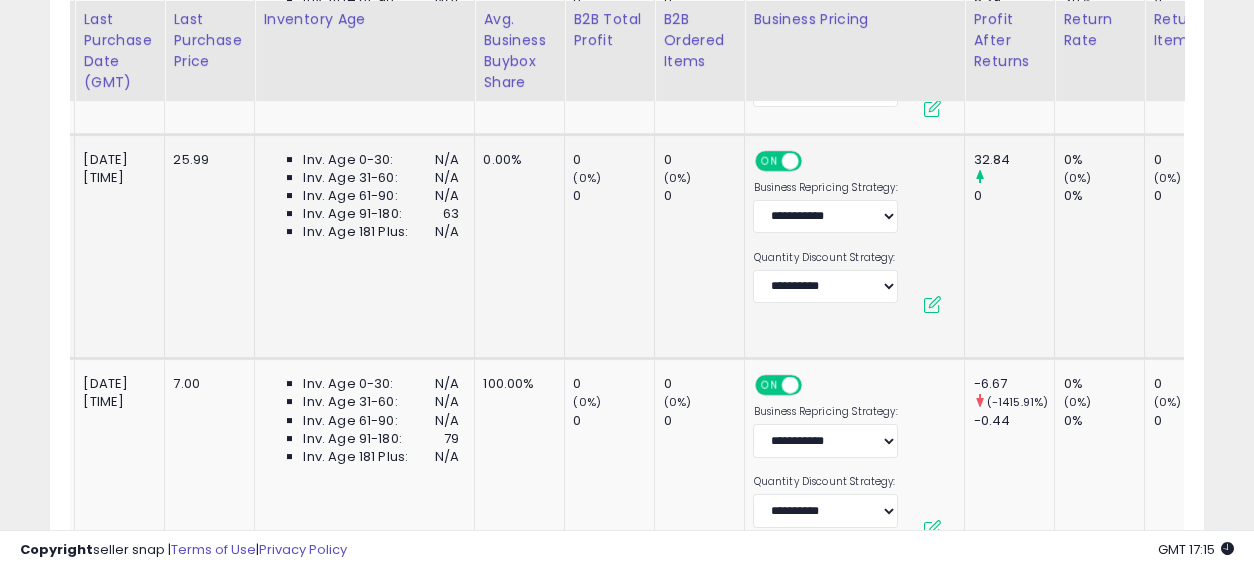scroll, scrollTop: 0, scrollLeft: 2200, axis: horizontal 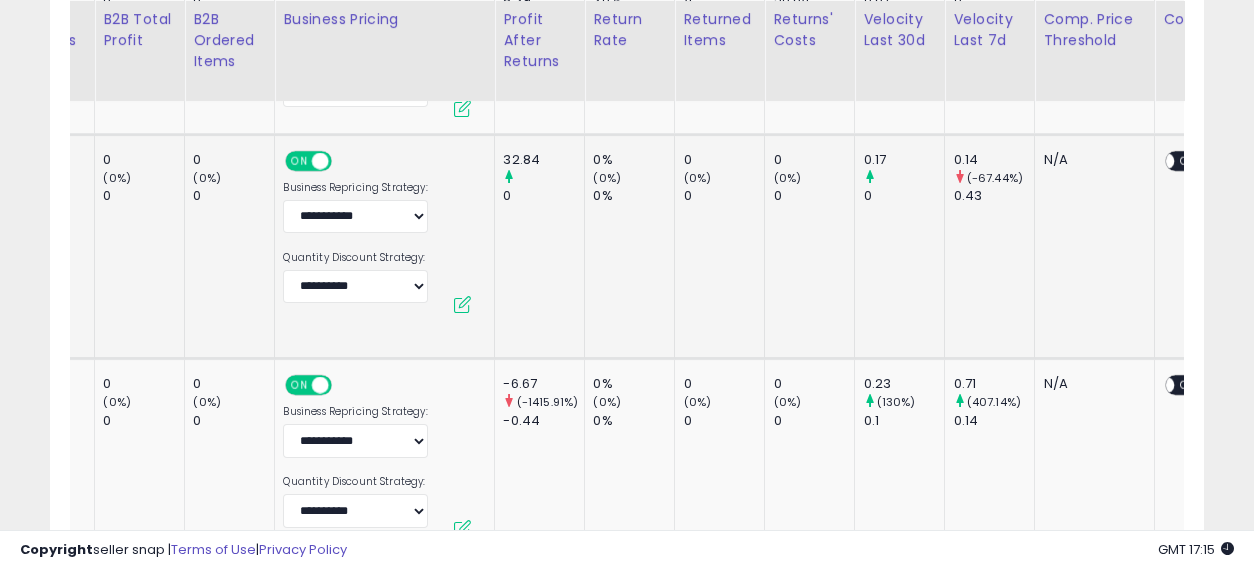 drag, startPoint x: 537, startPoint y: 281, endPoint x: 728, endPoint y: 282, distance: 191.00262 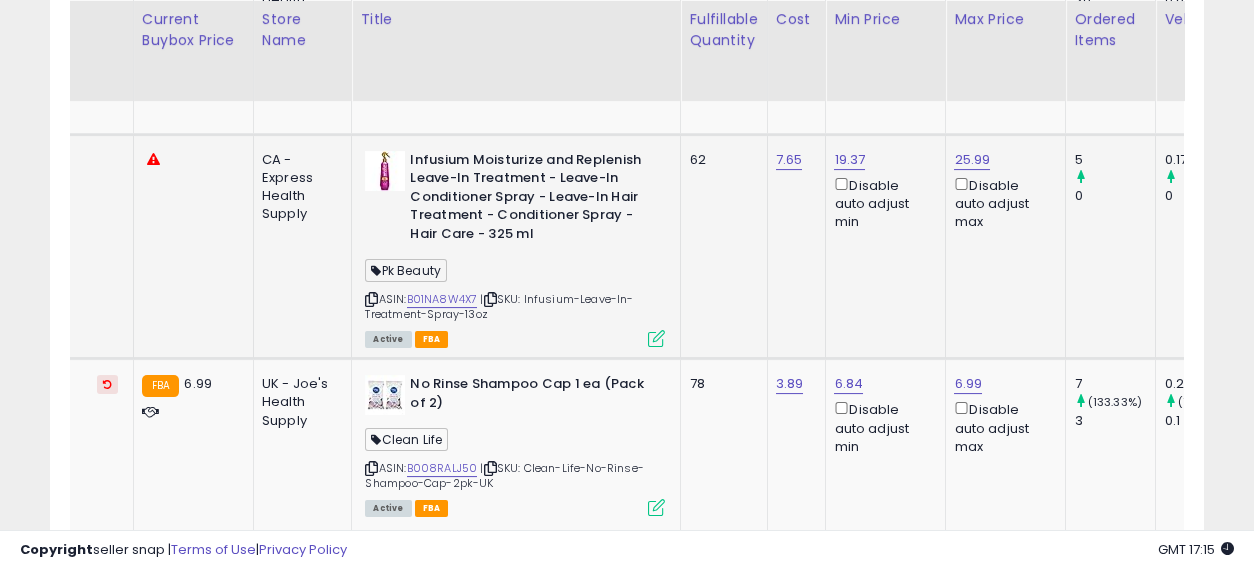 drag, startPoint x: 865, startPoint y: 260, endPoint x: 618, endPoint y: 257, distance: 247.01822 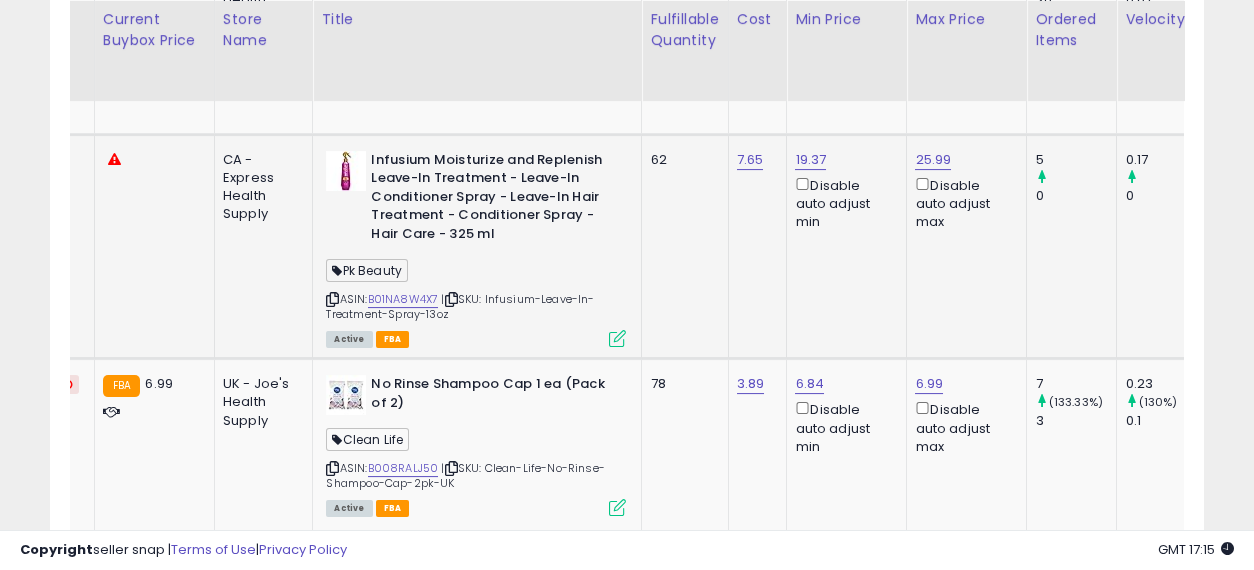 drag, startPoint x: 827, startPoint y: 249, endPoint x: 910, endPoint y: 255, distance: 83.21658 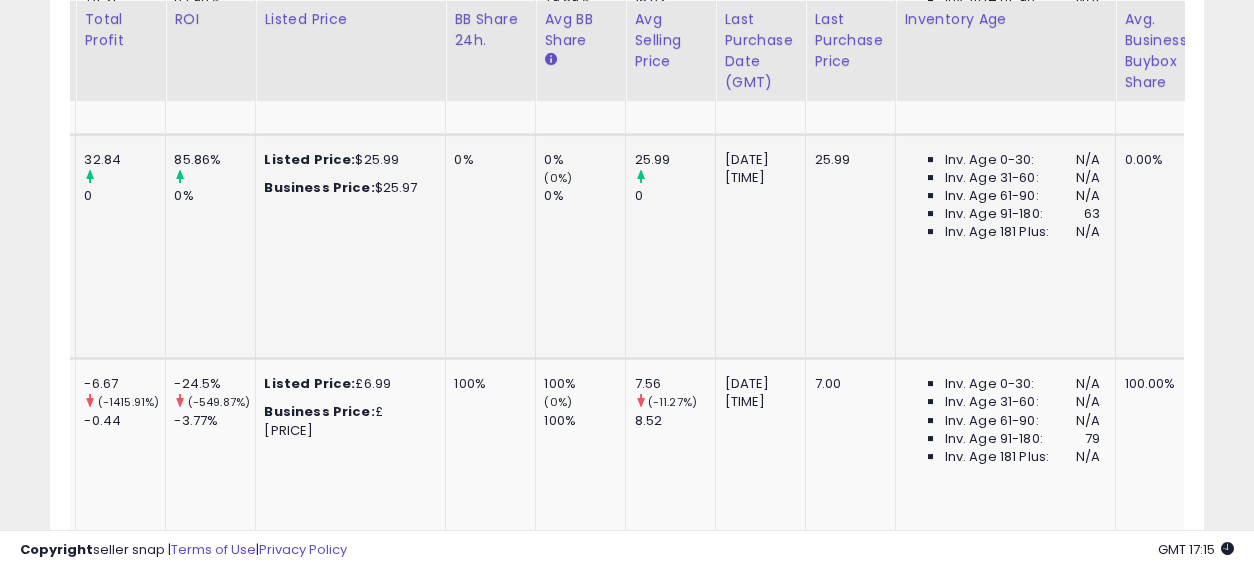 drag, startPoint x: 637, startPoint y: 285, endPoint x: 771, endPoint y: 297, distance: 134.53624 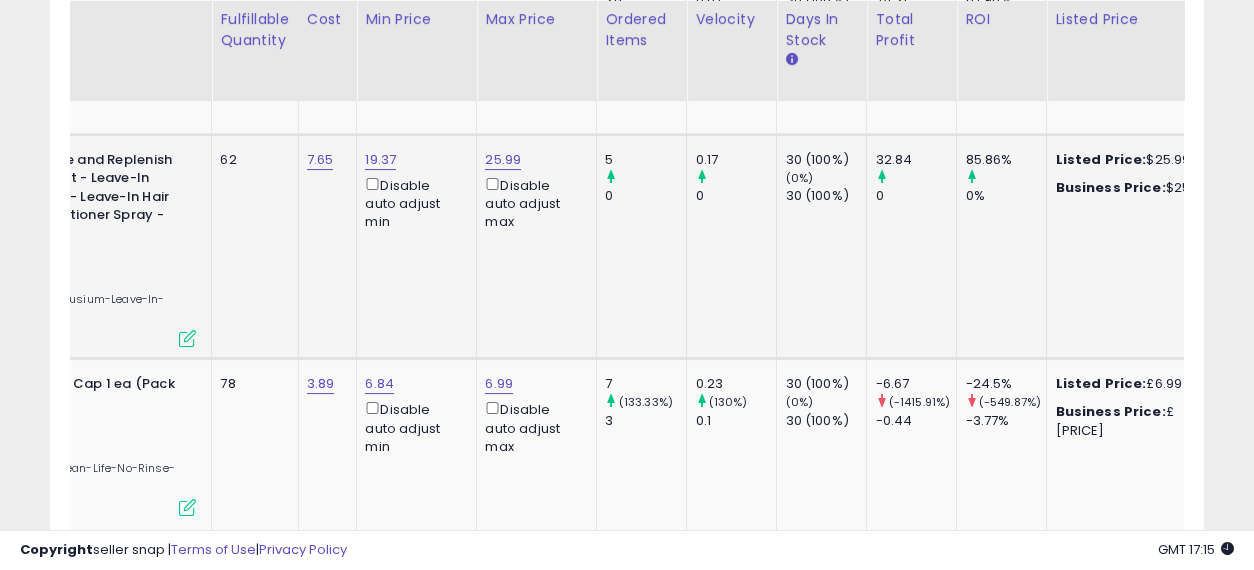drag, startPoint x: 900, startPoint y: 290, endPoint x: 709, endPoint y: 290, distance: 191 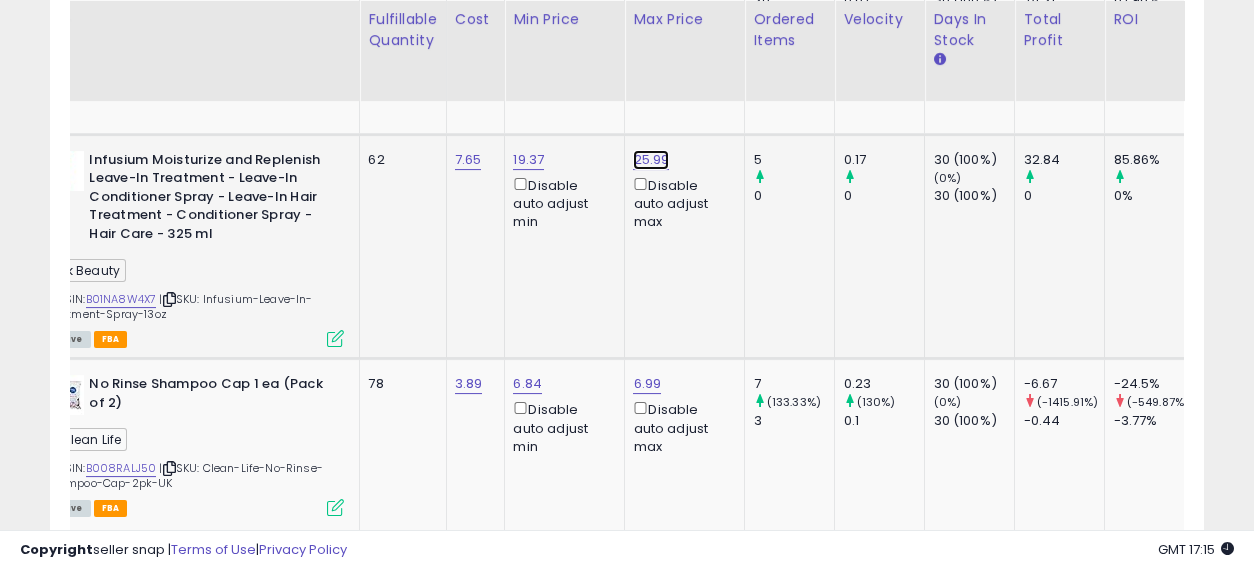click on "25.99" at bounding box center (646, -2077) 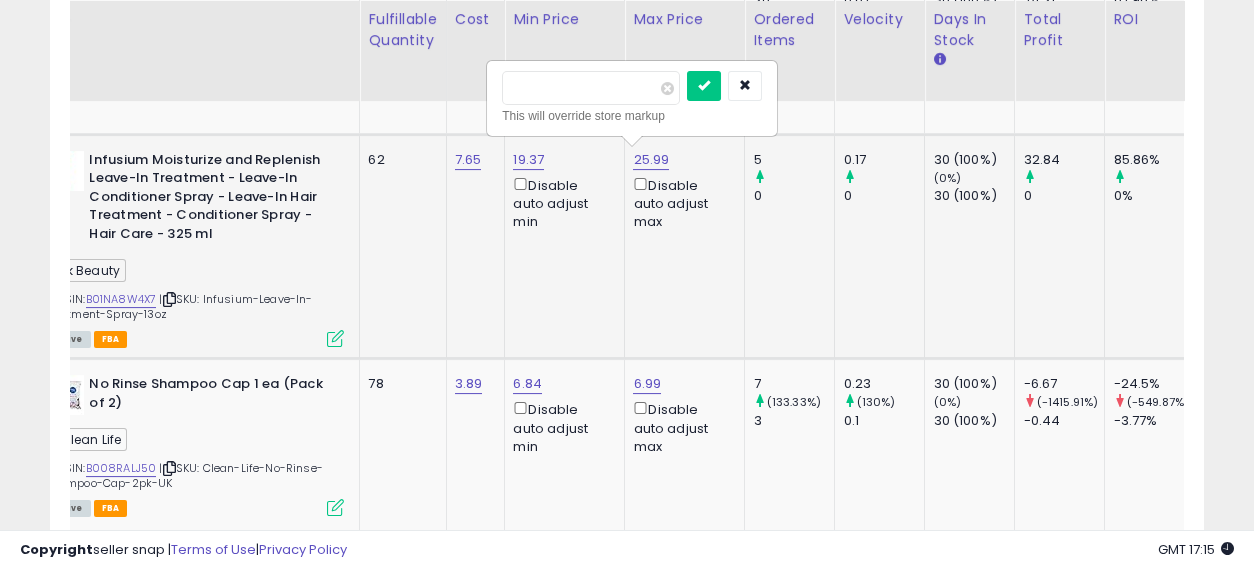 click on "*****" at bounding box center [591, 88] 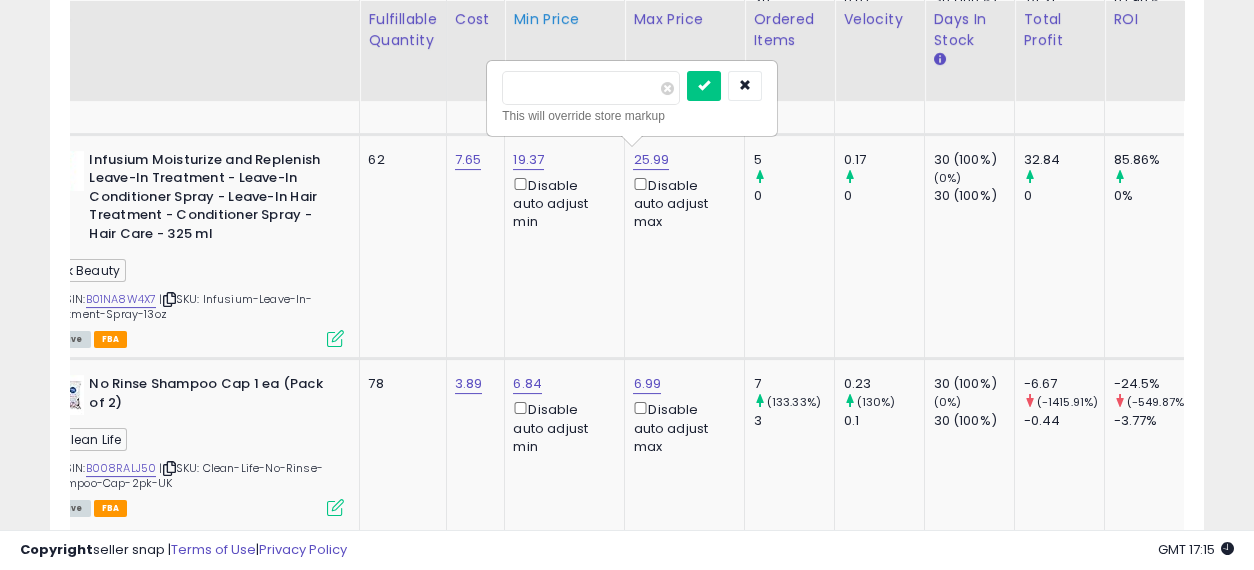 type on "*****" 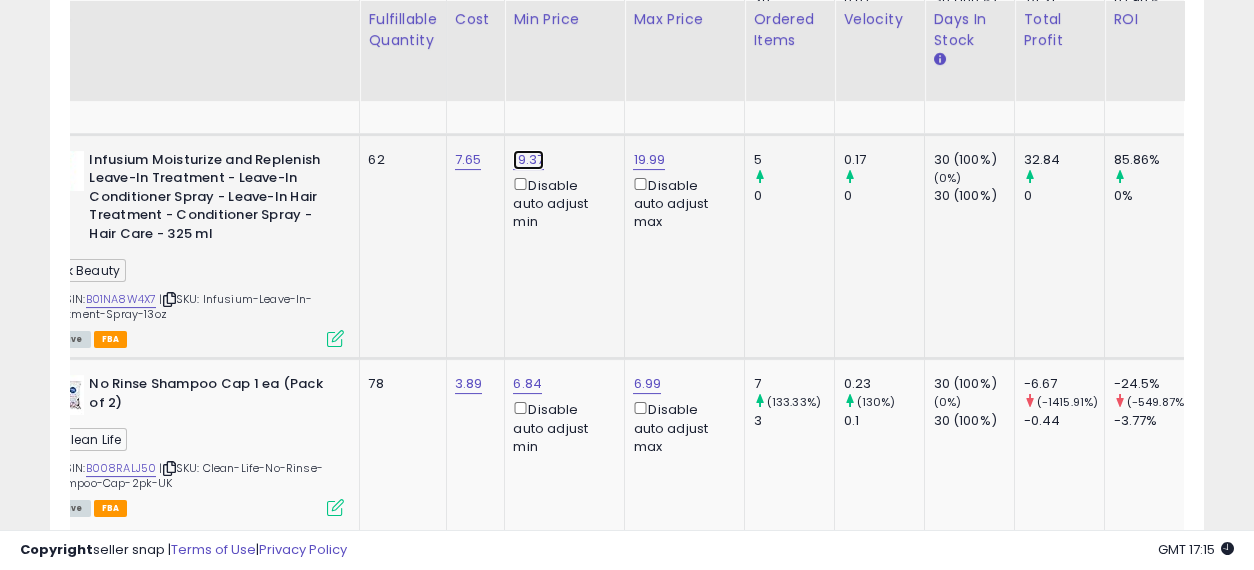 click on "19.37" at bounding box center [527, -2077] 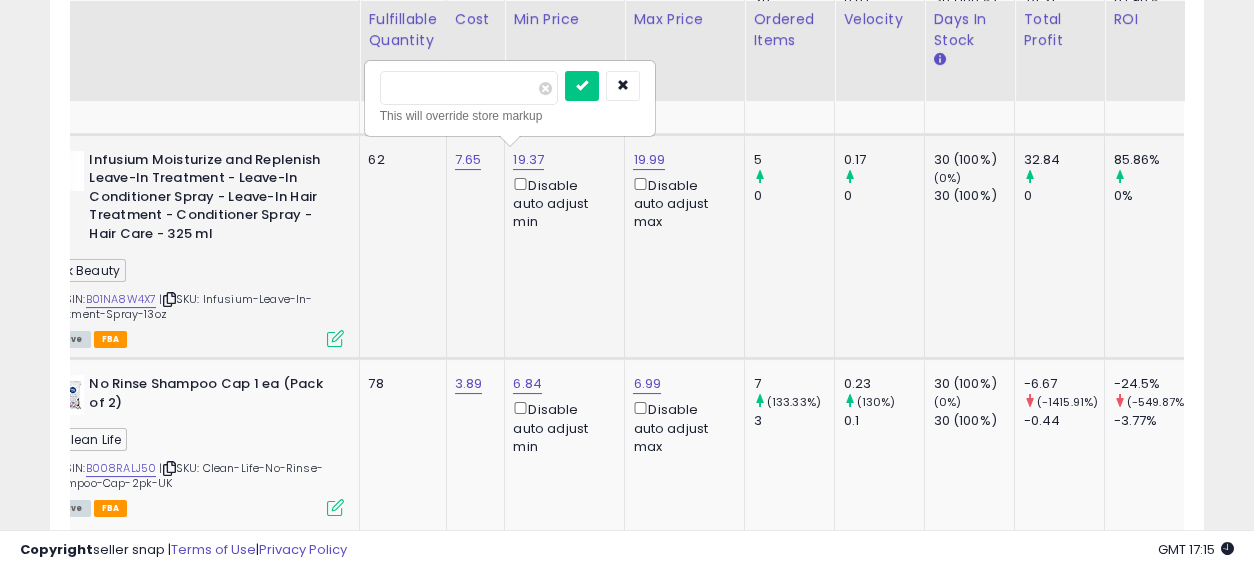 click on "*****" at bounding box center (469, 88) 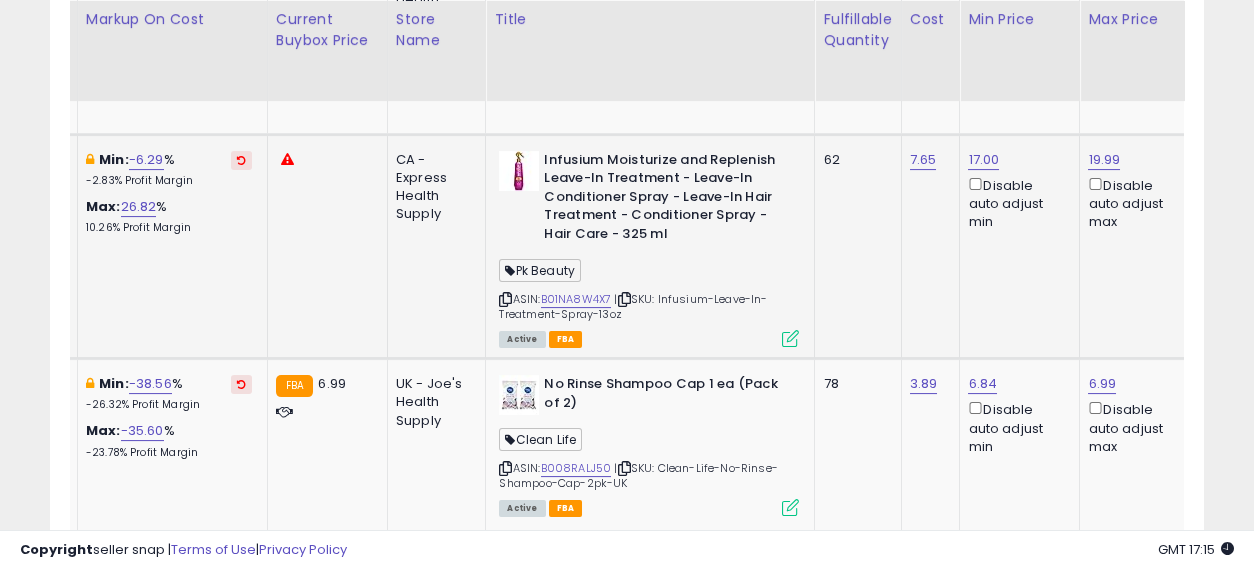 drag, startPoint x: 811, startPoint y: 263, endPoint x: 592, endPoint y: 267, distance: 219.03653 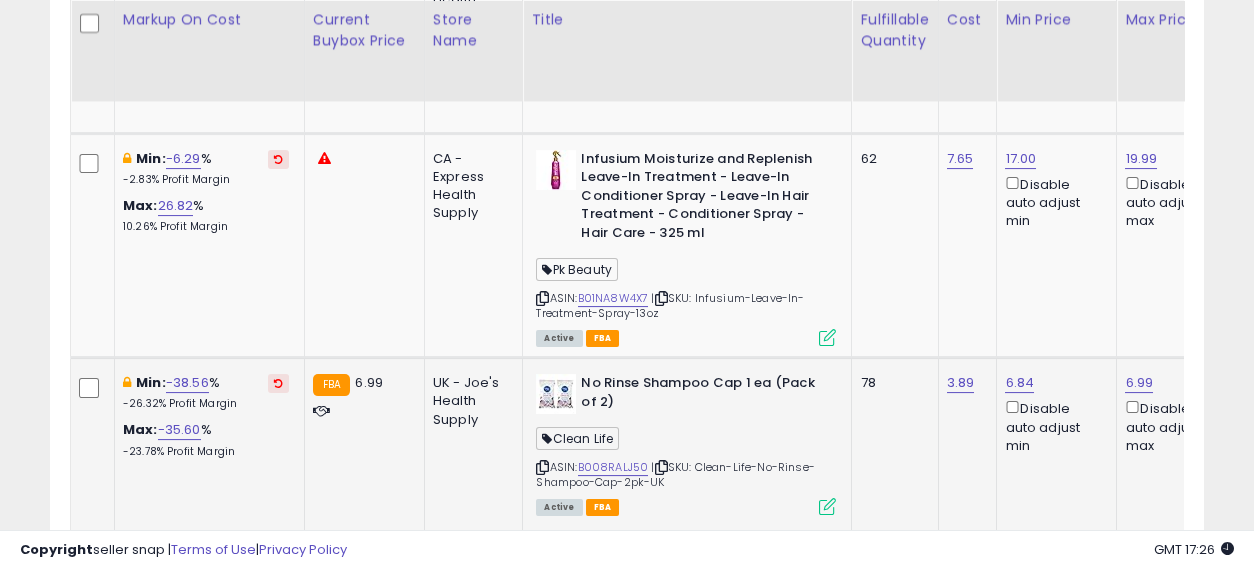 scroll, scrollTop: 3222, scrollLeft: 0, axis: vertical 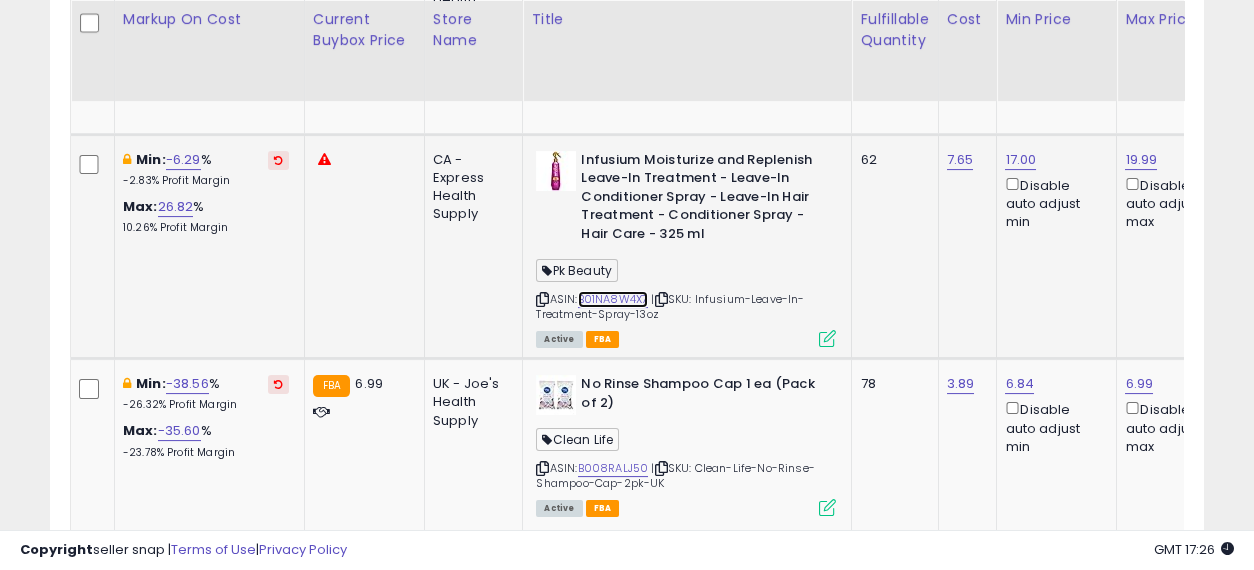 click on "B01NA8W4X7" at bounding box center (613, 299) 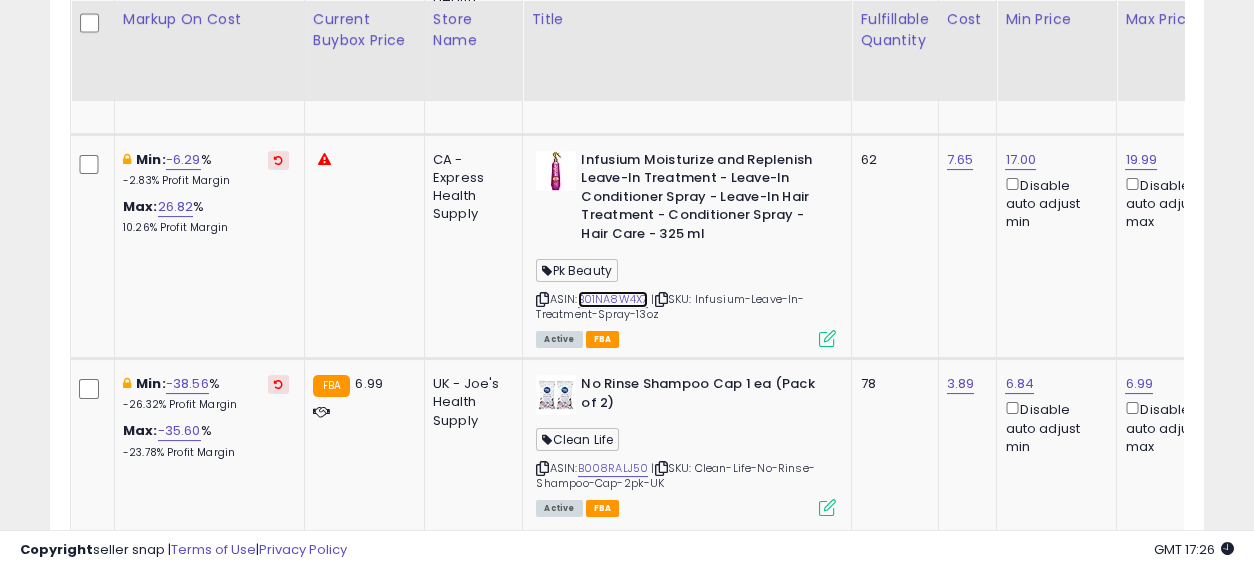 scroll, scrollTop: 0, scrollLeft: 18, axis: horizontal 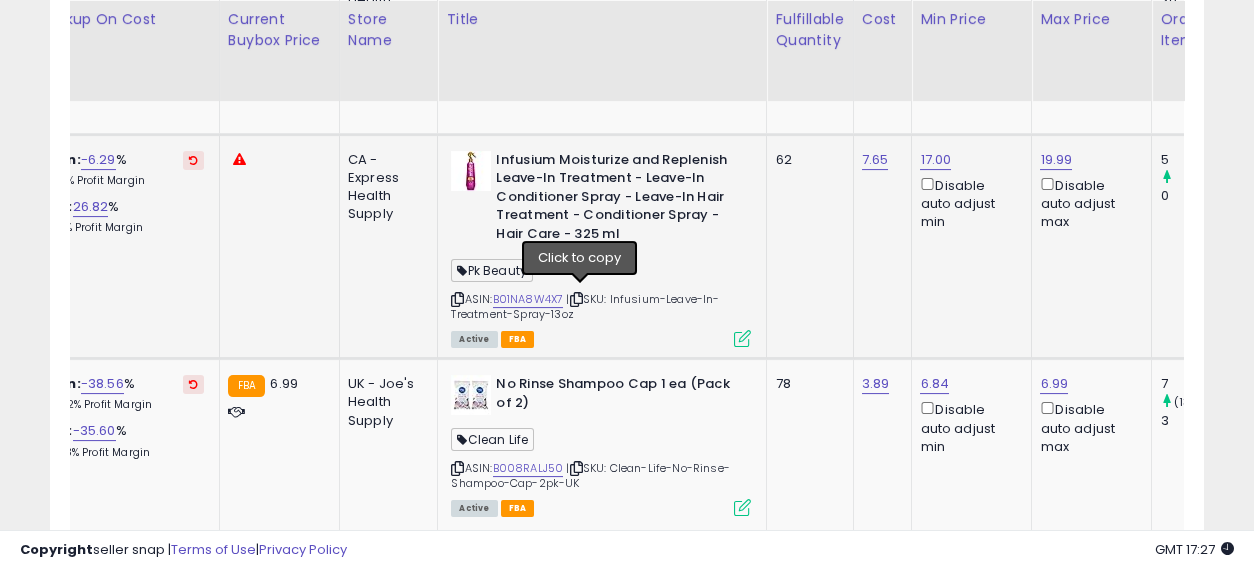 click at bounding box center [576, 299] 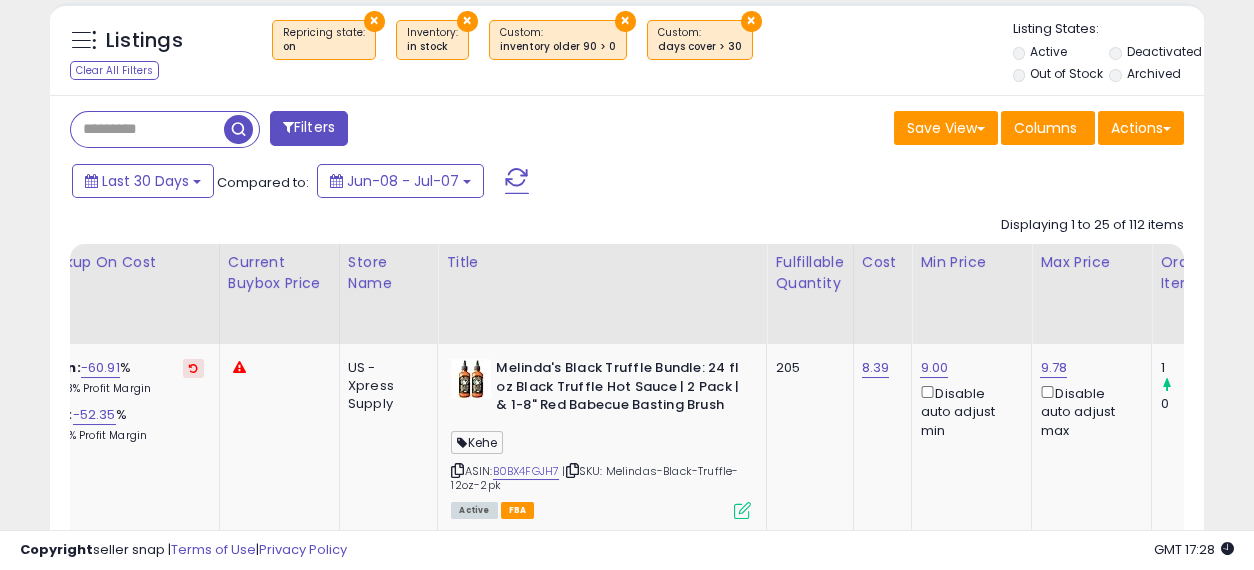 click at bounding box center (238, 129) 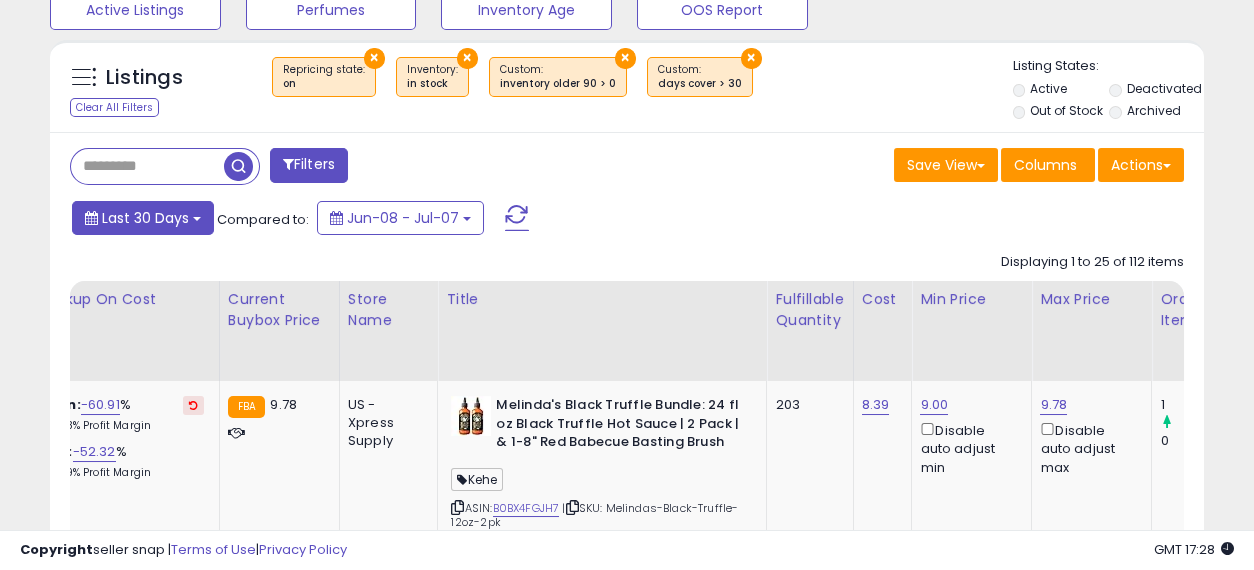 click on "Last 30 Days" at bounding box center [143, 218] 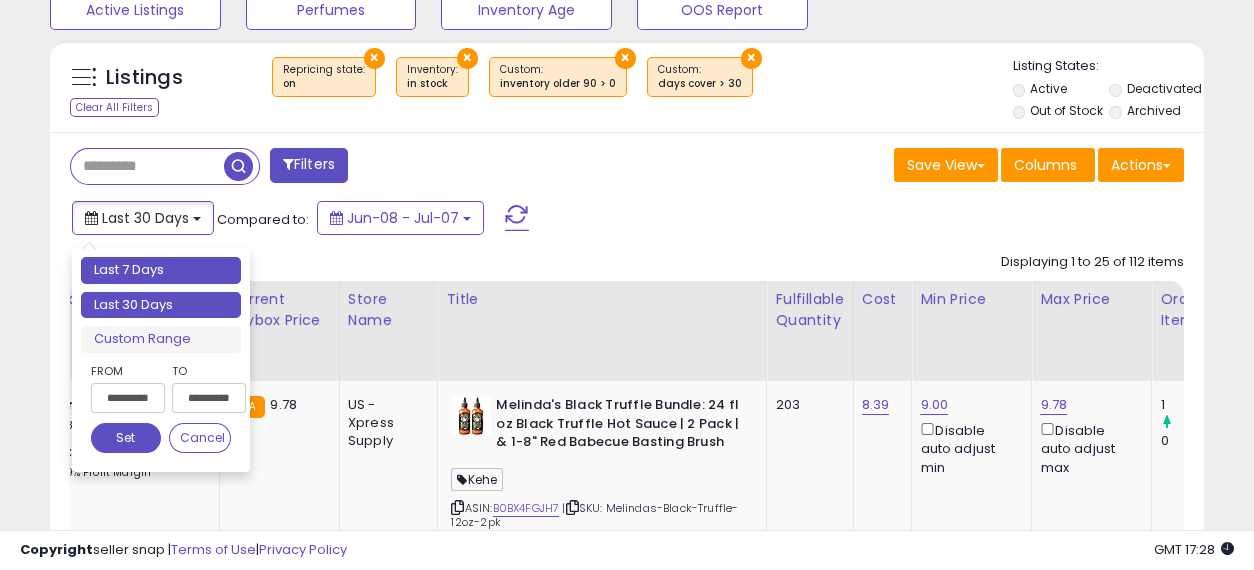 type on "**********" 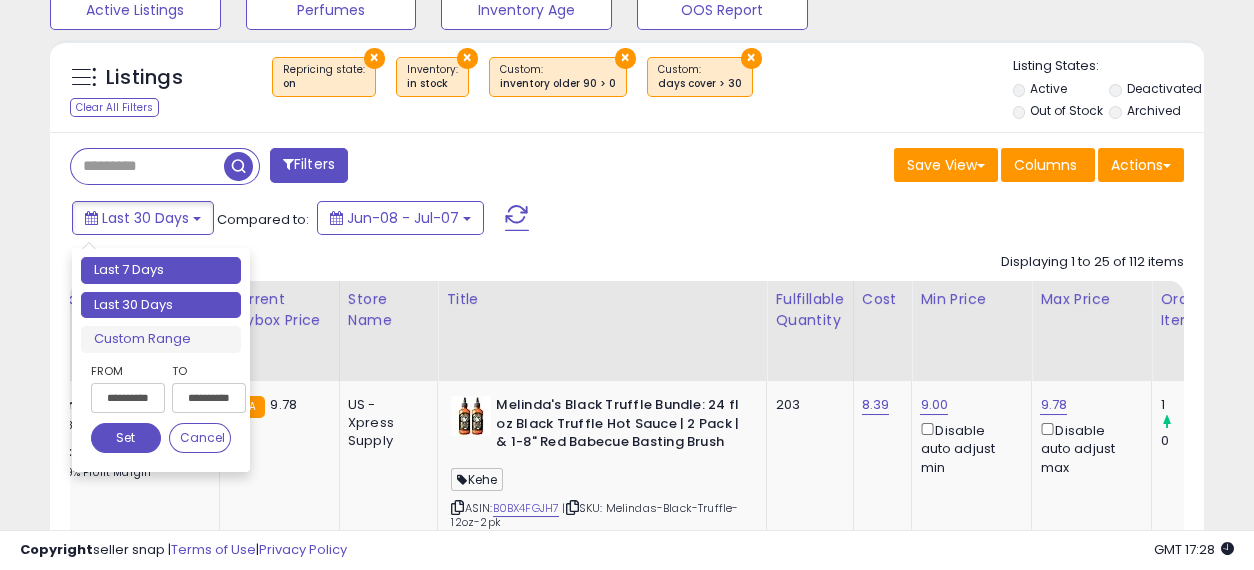 click on "Last 7 Days" at bounding box center (161, 270) 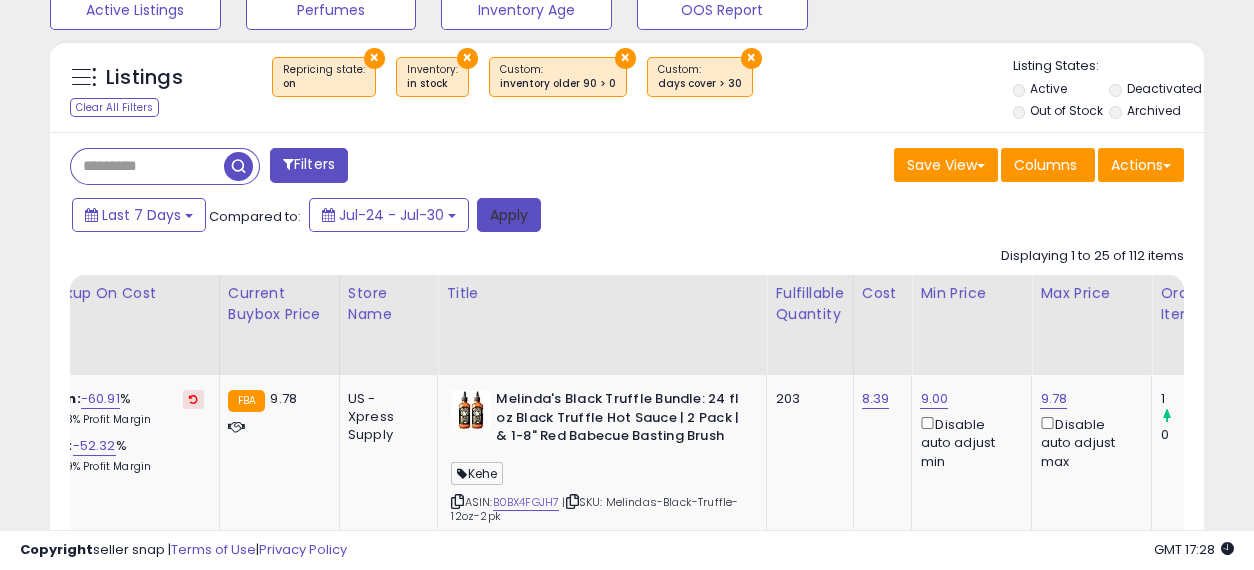 click on "Apply" at bounding box center [509, 215] 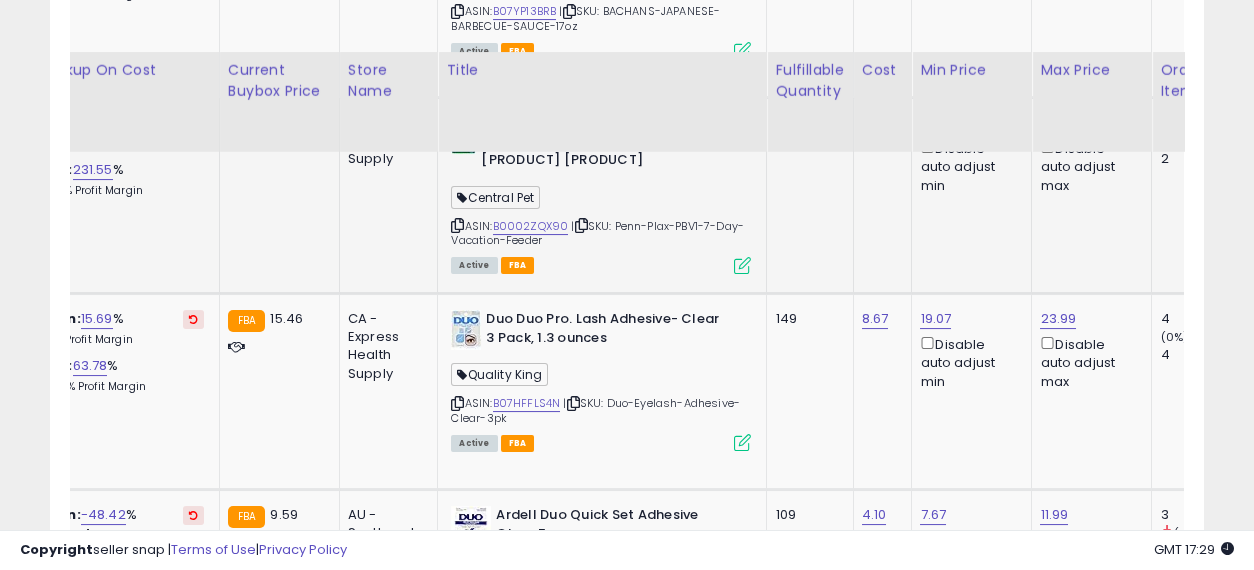 scroll, scrollTop: 2740, scrollLeft: 0, axis: vertical 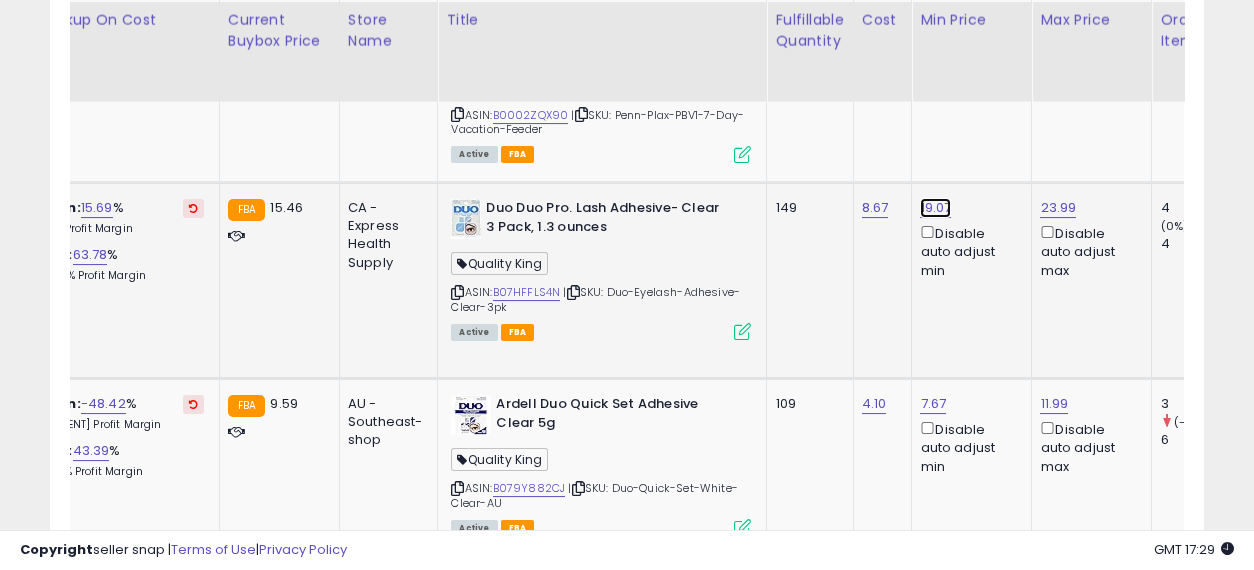 click on "19.07" at bounding box center (936, -1595) 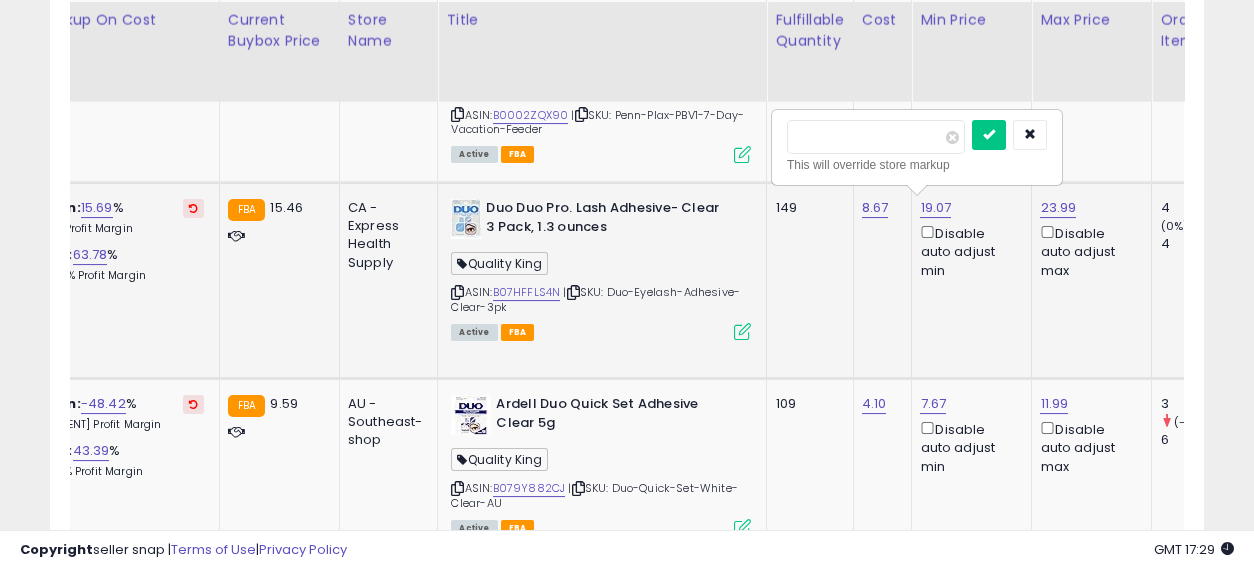 click on "*****" at bounding box center [876, 137] 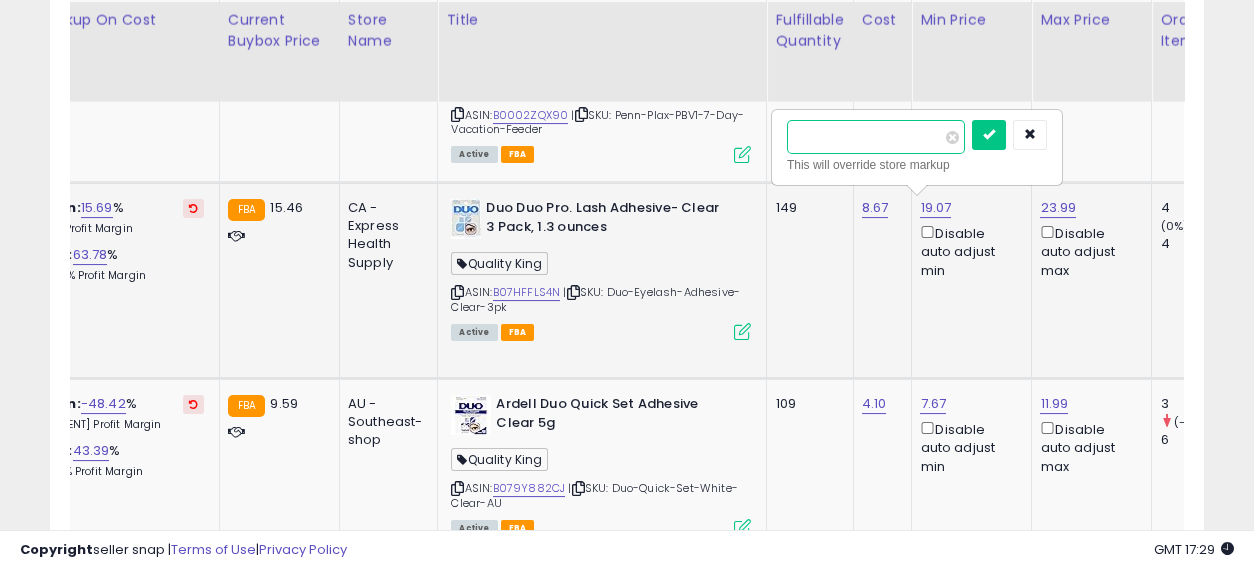click on "*****" at bounding box center (876, 137) 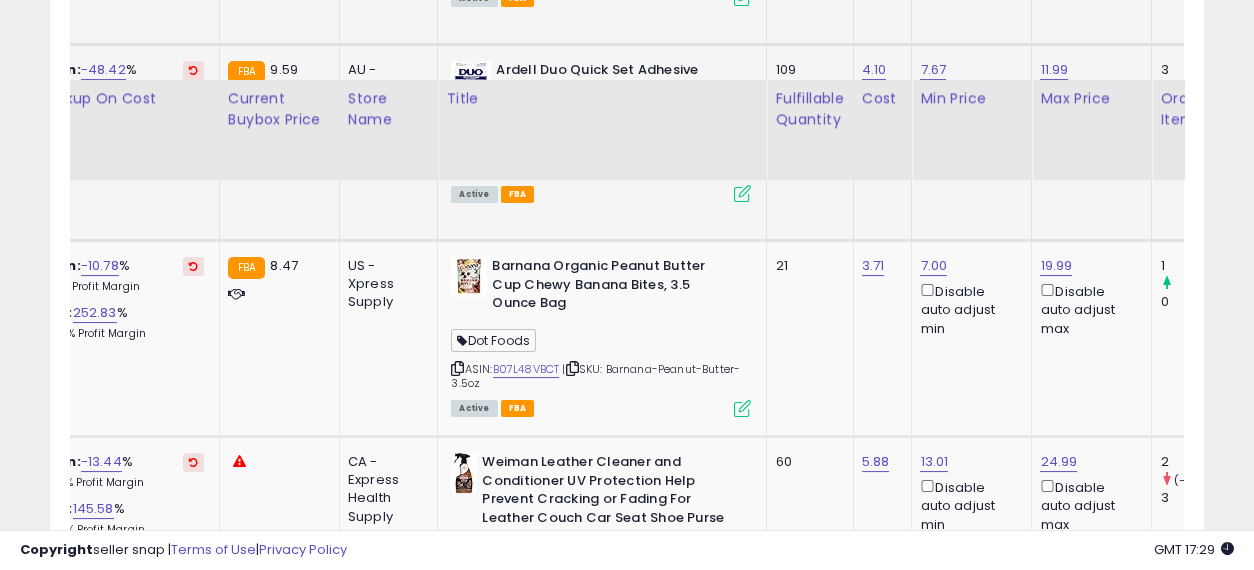 scroll, scrollTop: 3185, scrollLeft: 0, axis: vertical 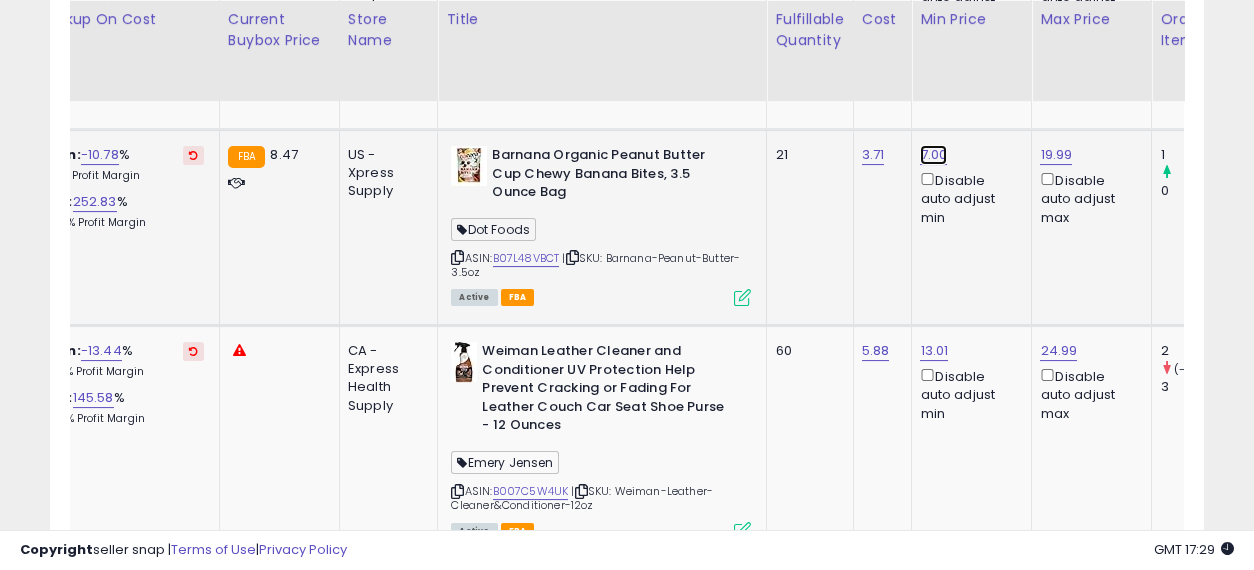 click on "7.00" at bounding box center (936, -2040) 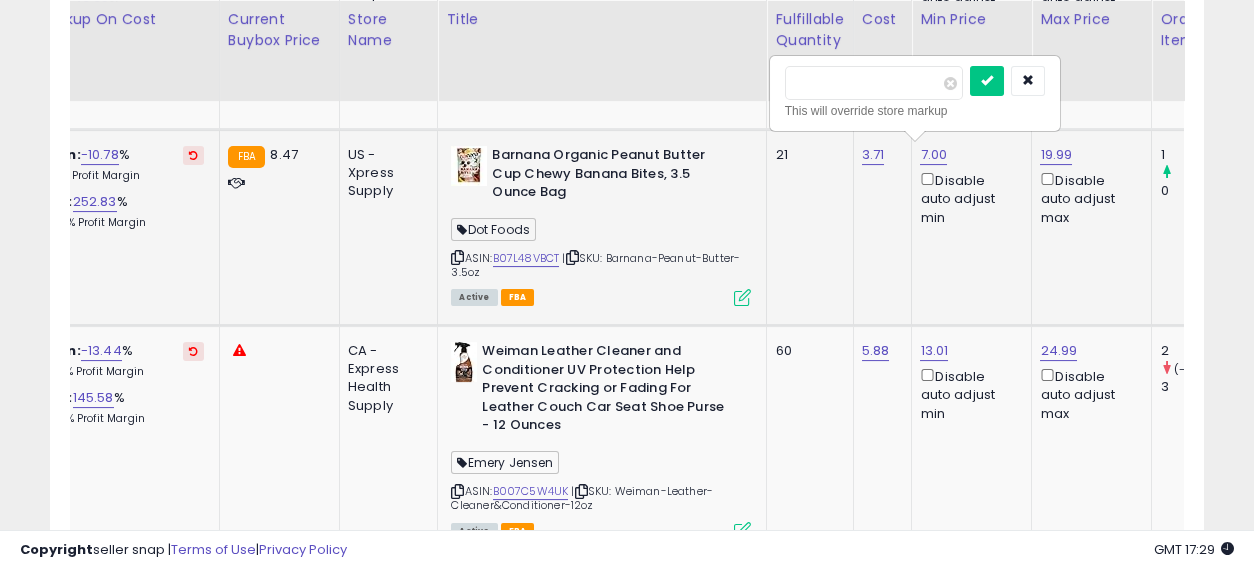 click on "****" at bounding box center [874, 83] 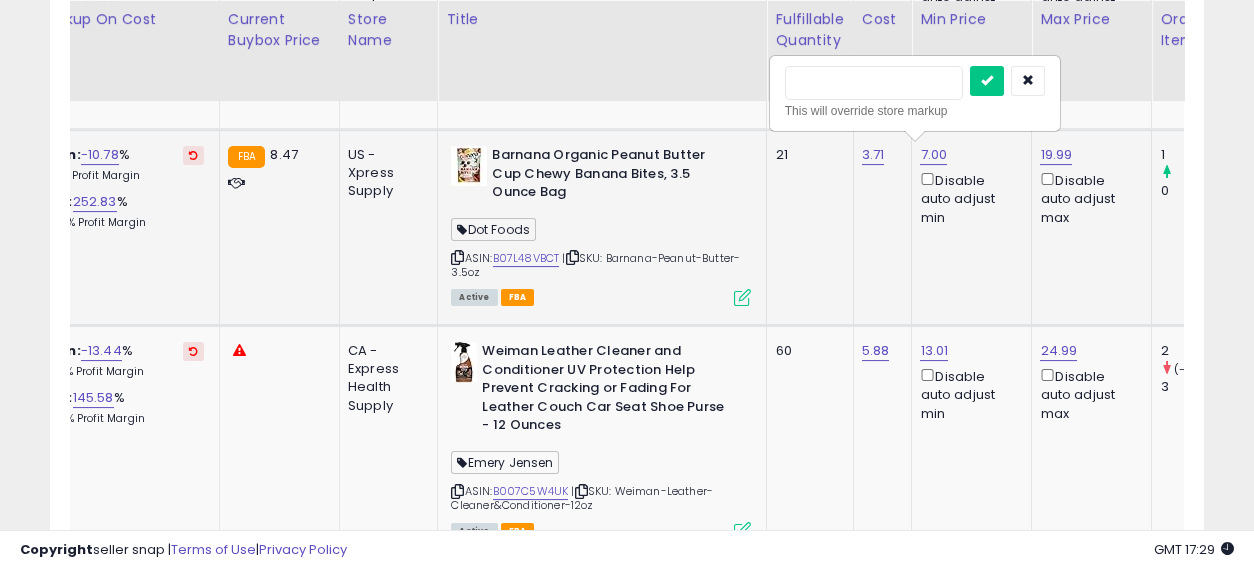 type on "*" 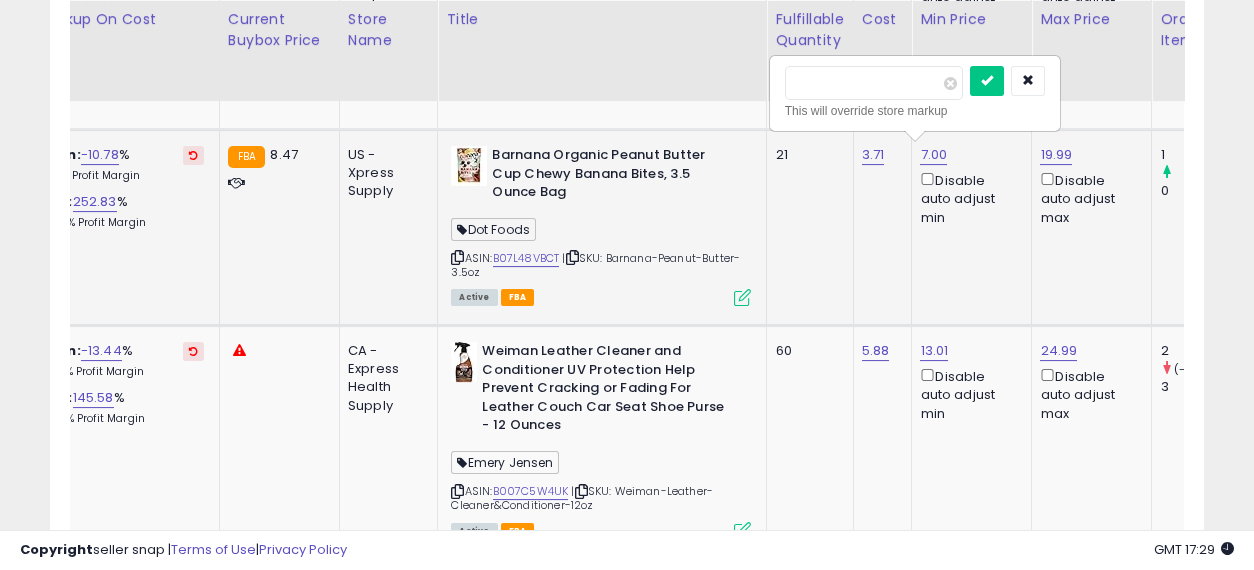 click at bounding box center (987, 81) 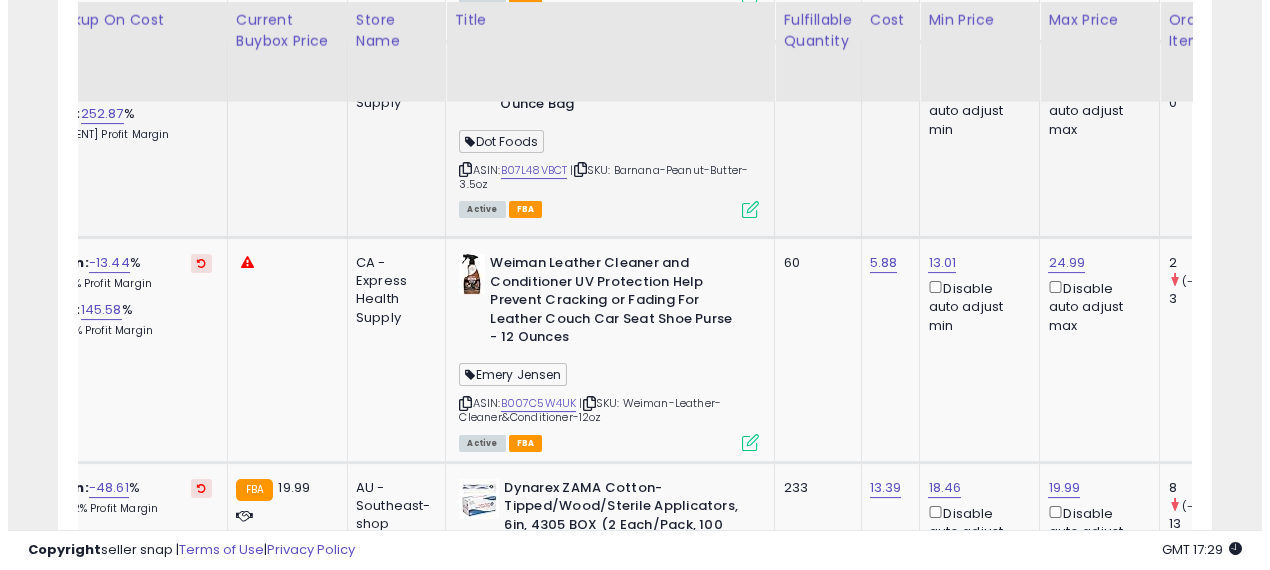 scroll, scrollTop: 3296, scrollLeft: 0, axis: vertical 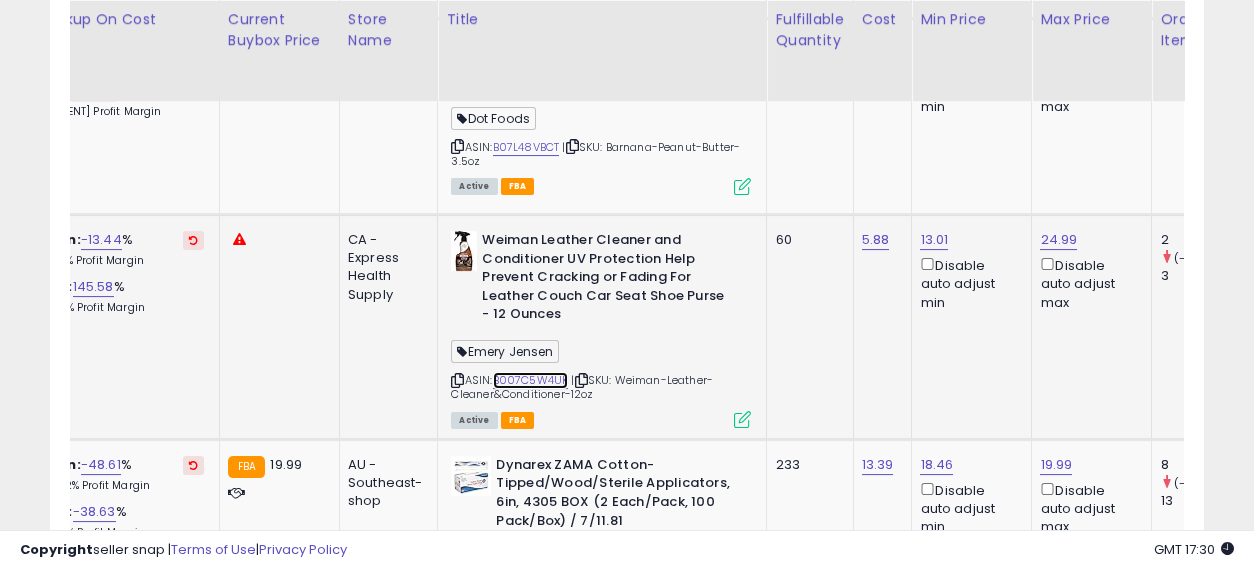 click on "B007C5W4UK" at bounding box center (531, 380) 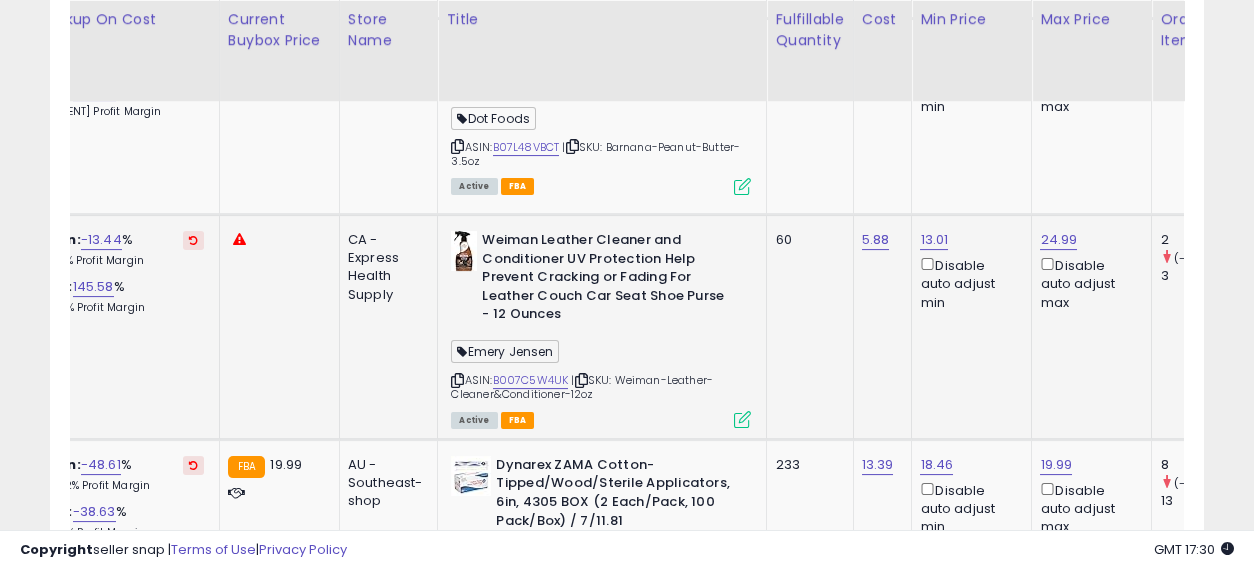 click at bounding box center (742, 419) 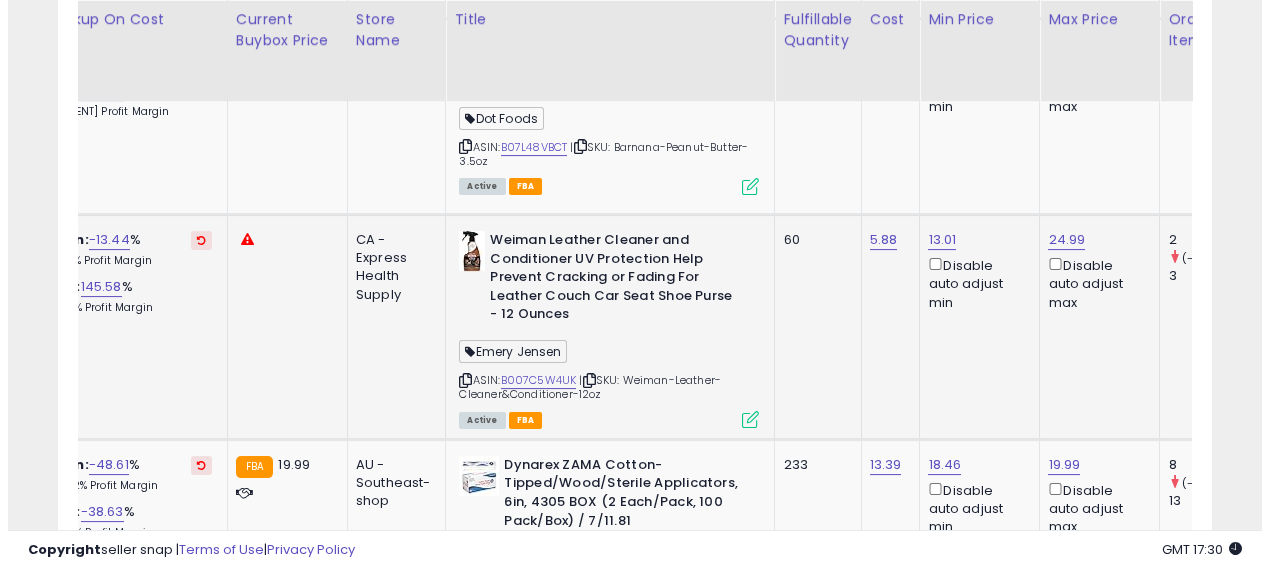scroll, scrollTop: 999590, scrollLeft: 999322, axis: both 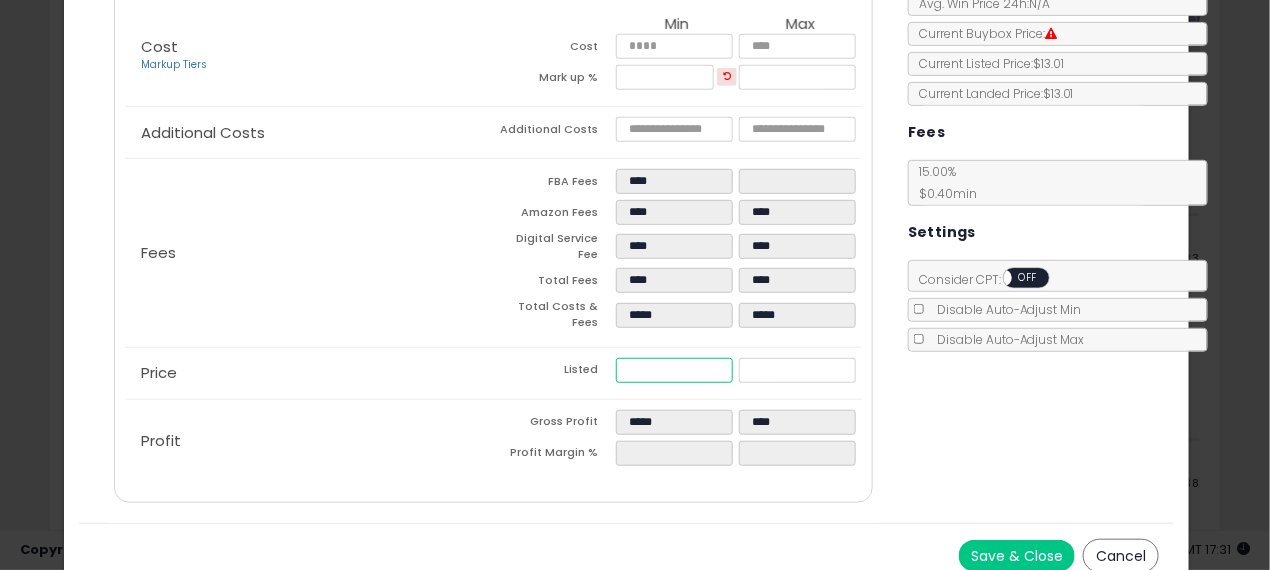 click on "*****" at bounding box center [674, 370] 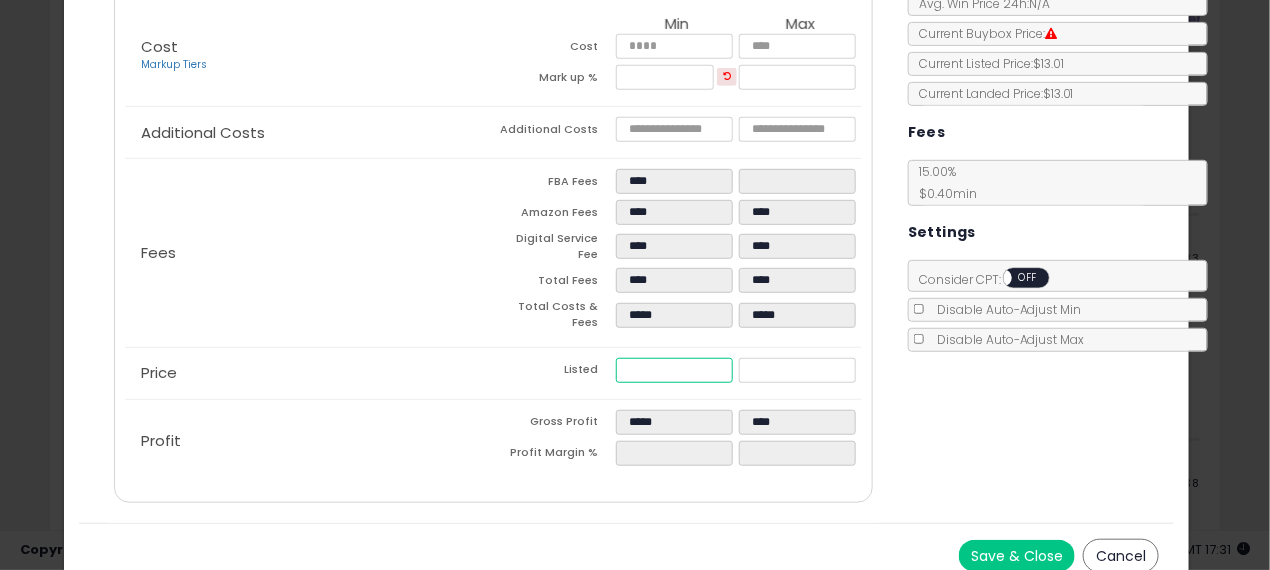 type on "****" 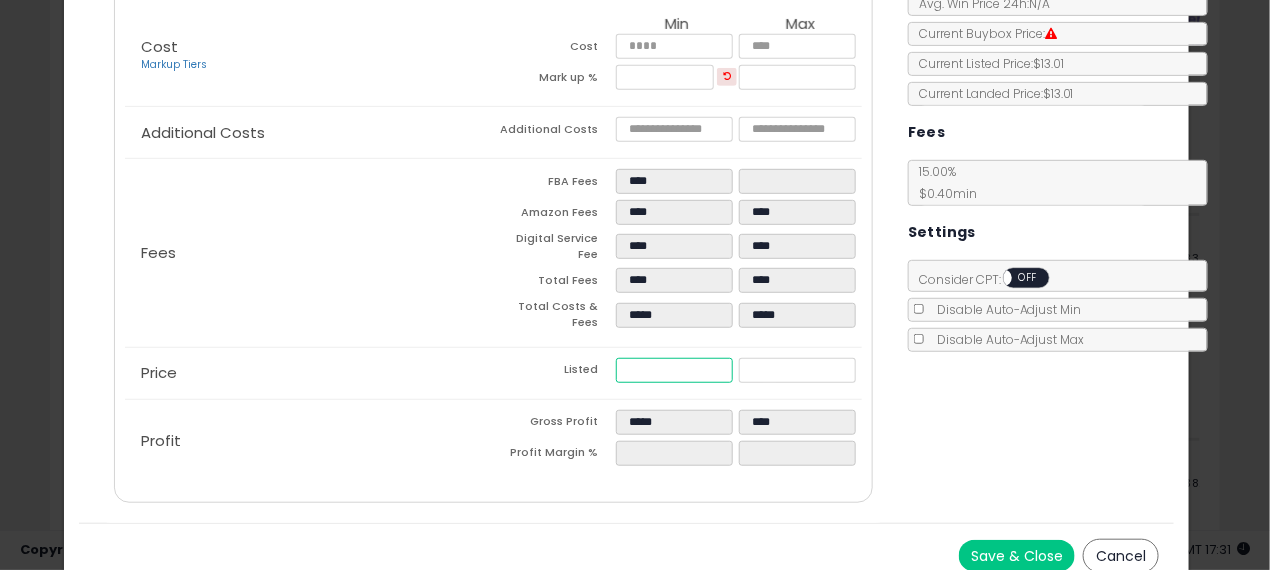 type on "****" 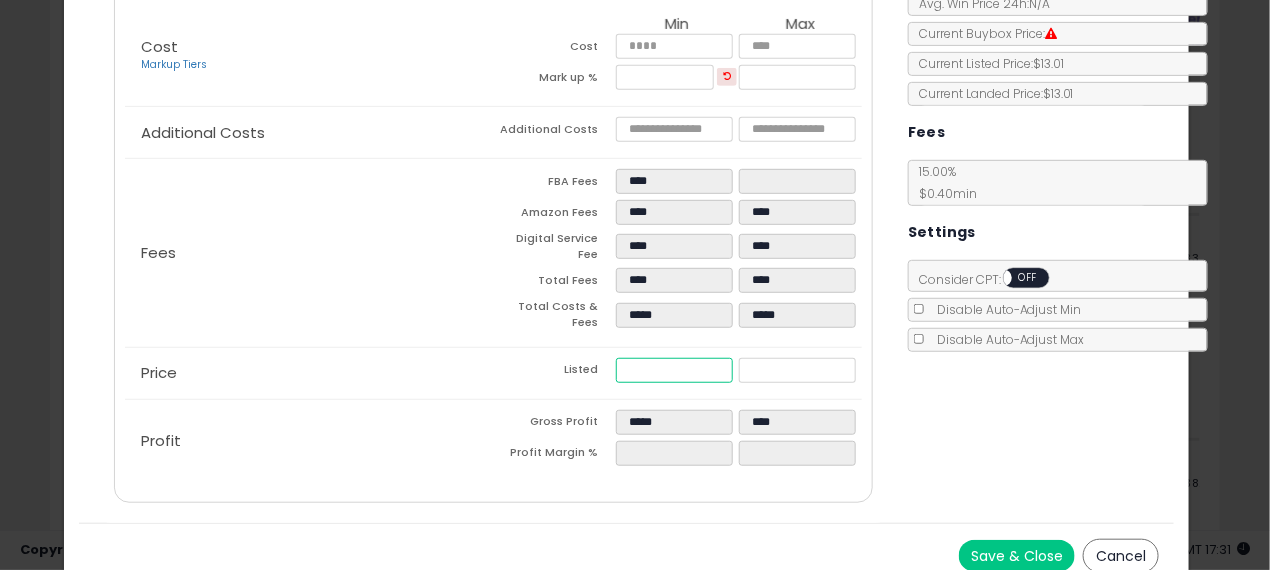 type on "*" 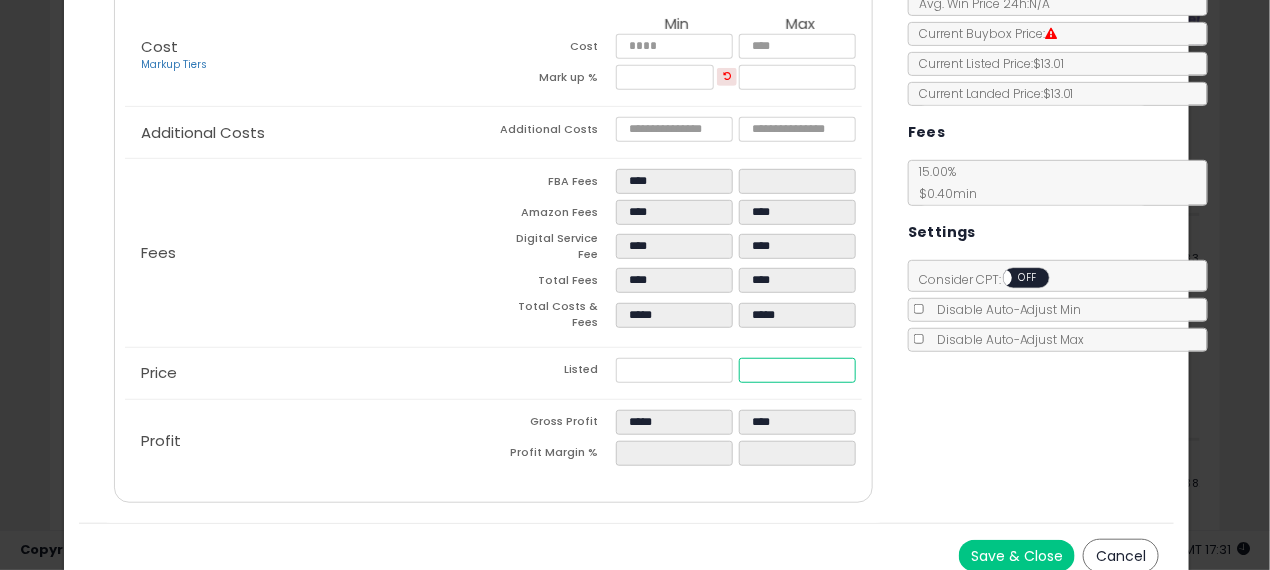 type on "******" 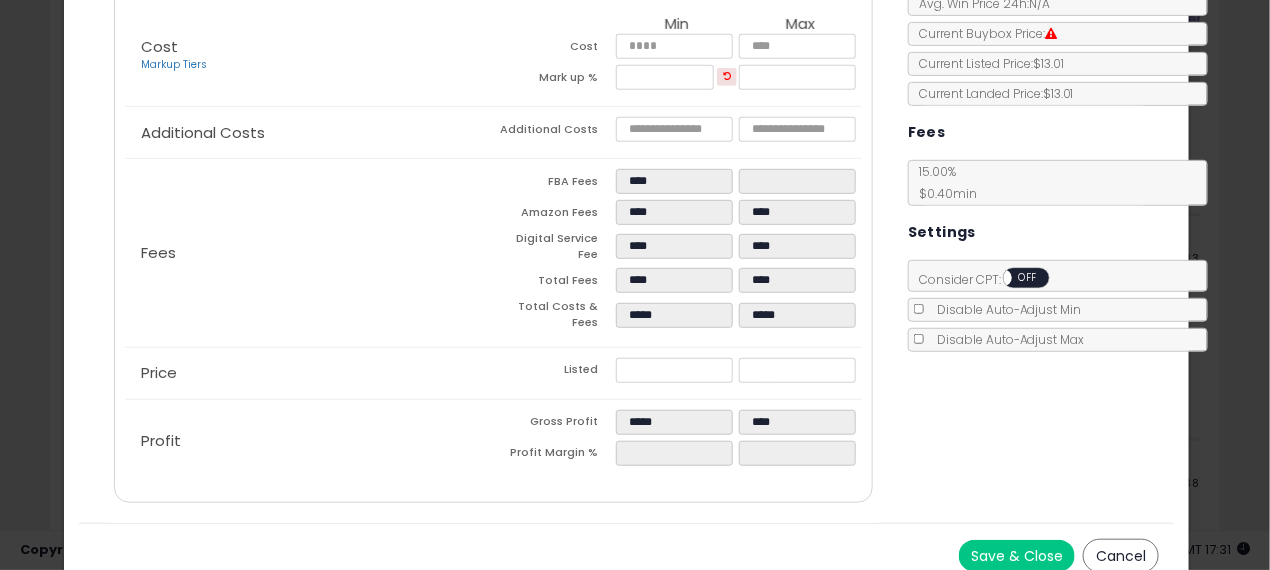 click on "Save & Close" at bounding box center (1017, 556) 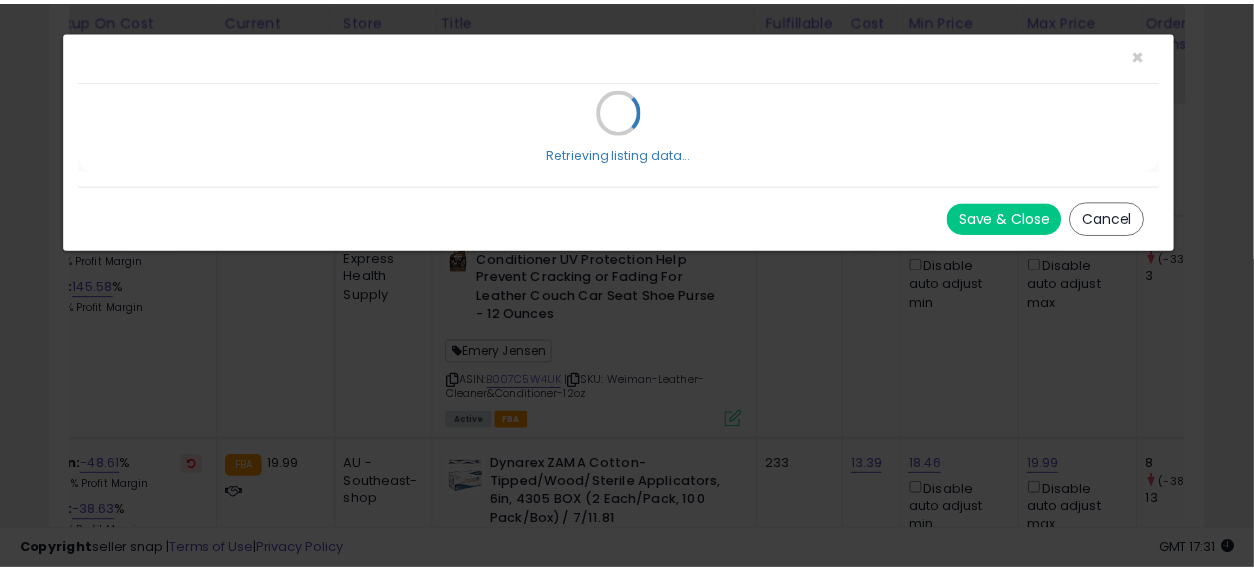 scroll, scrollTop: 0, scrollLeft: 0, axis: both 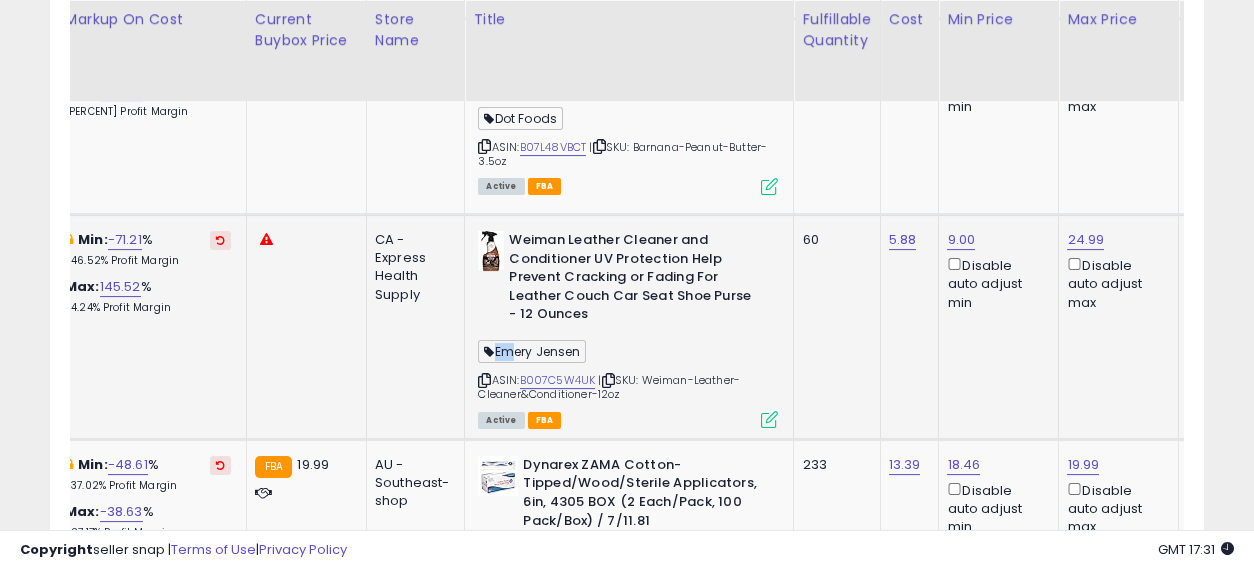 drag, startPoint x: 500, startPoint y: 353, endPoint x: 513, endPoint y: 352, distance: 13.038404 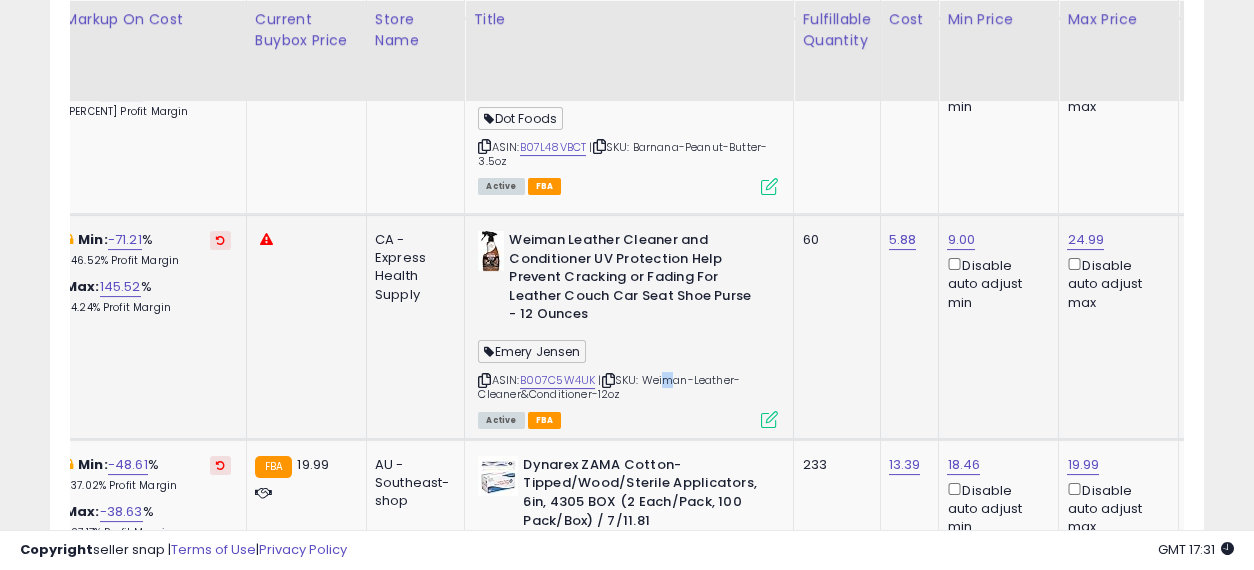click on "ASIN:  B007C5W4UK    |   SKU: Weiman-Leather-Cleaner&Conditioner-12oz Active FBA" at bounding box center [628, 328] 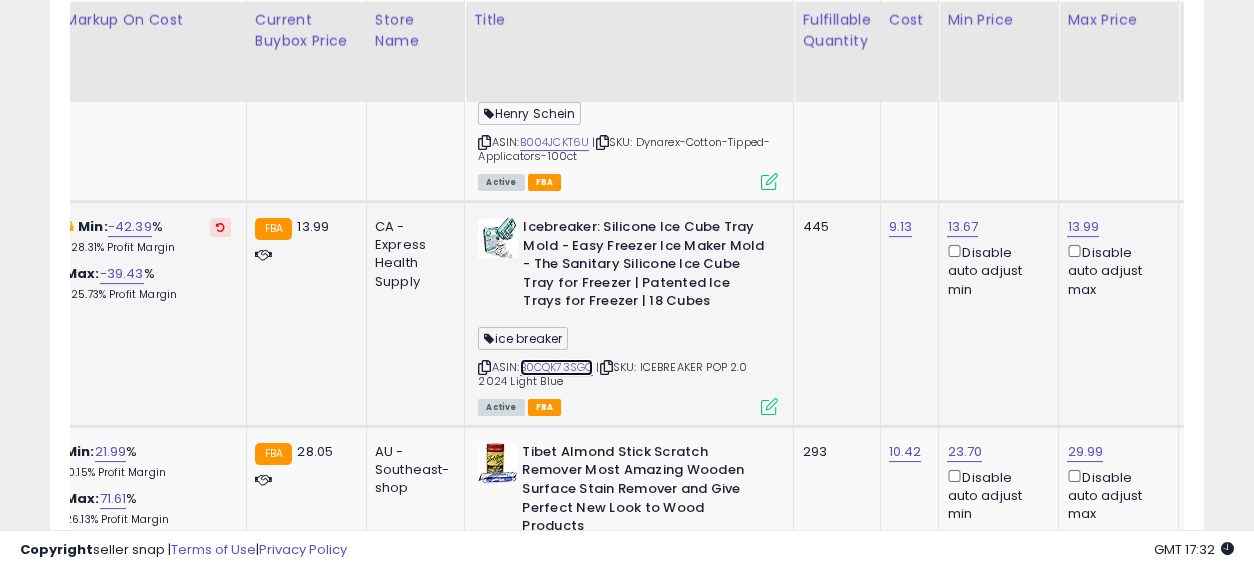 click on "B0CQK73SGQ" at bounding box center (557, 367) 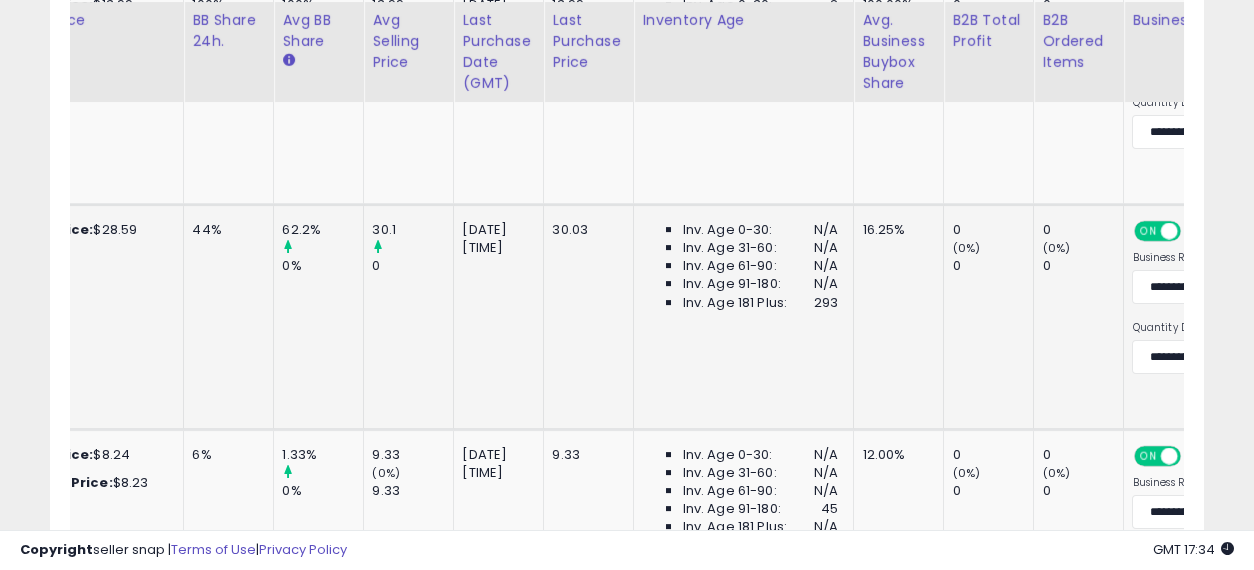 drag, startPoint x: 863, startPoint y: 245, endPoint x: 935, endPoint y: 257, distance: 72.99315 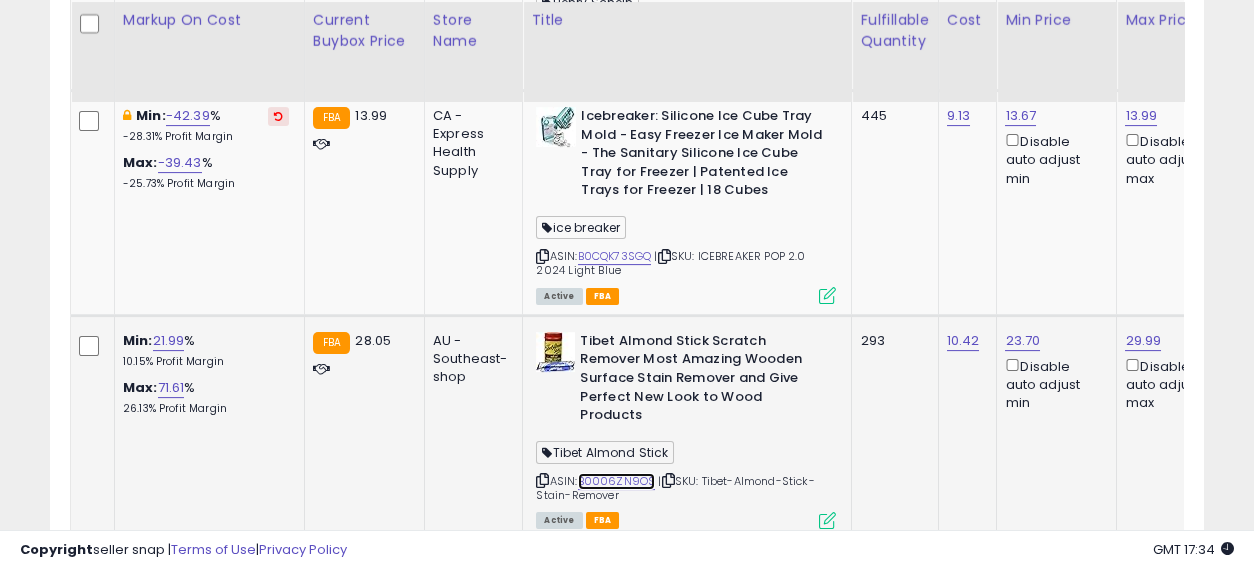 click on "B0006ZN9OS" at bounding box center (617, 481) 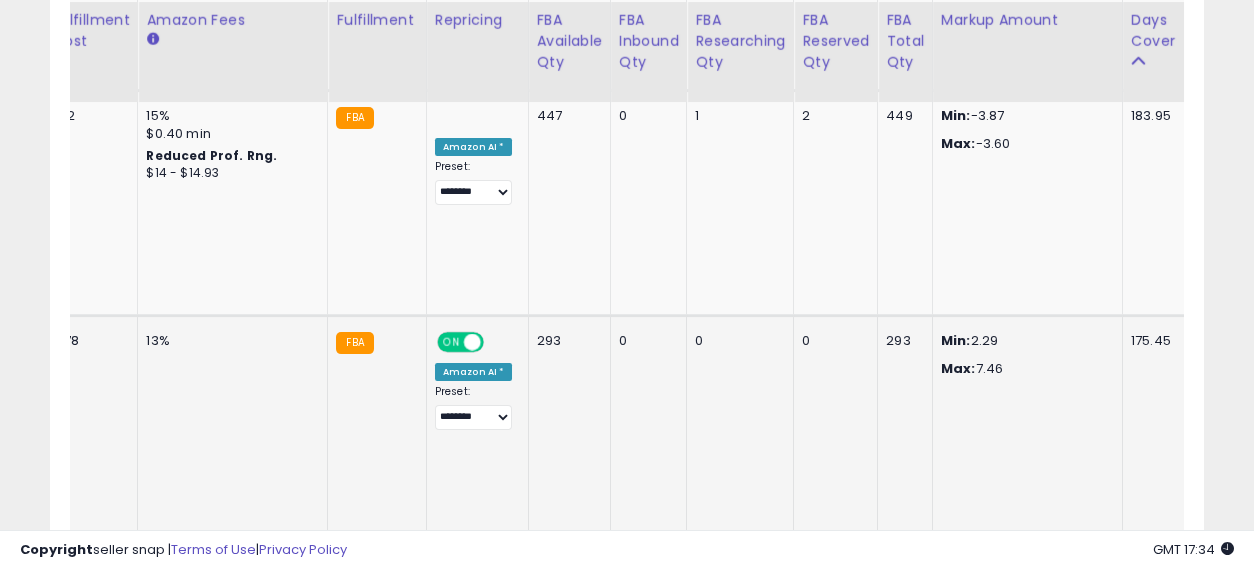 drag, startPoint x: 712, startPoint y: 359, endPoint x: 927, endPoint y: 392, distance: 217.51782 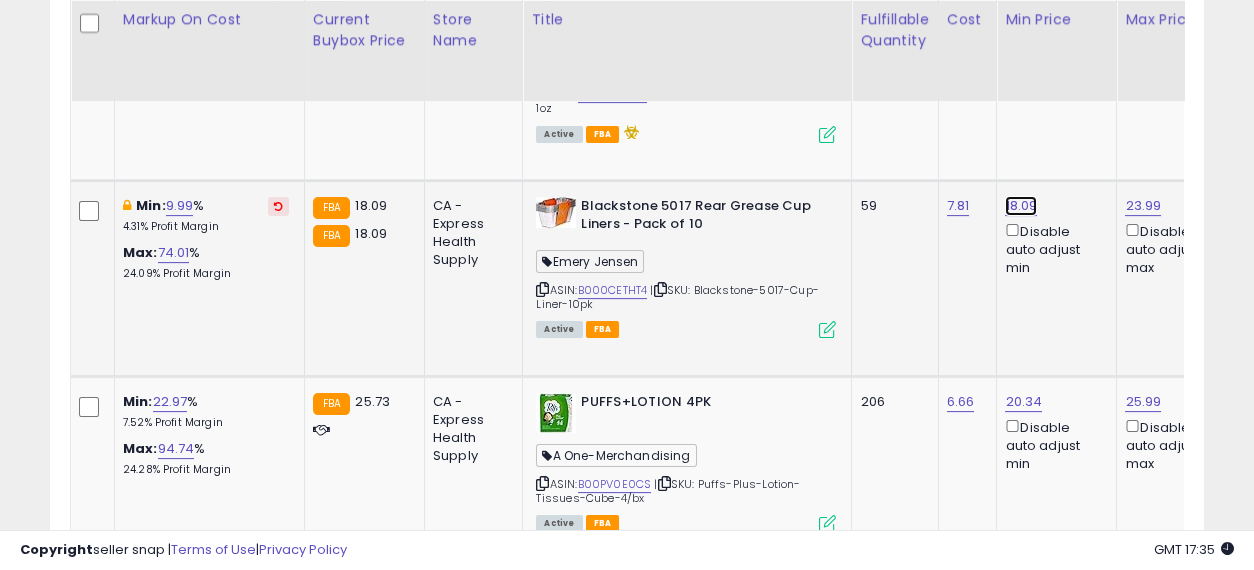 click on "18.09" at bounding box center (1021, -3262) 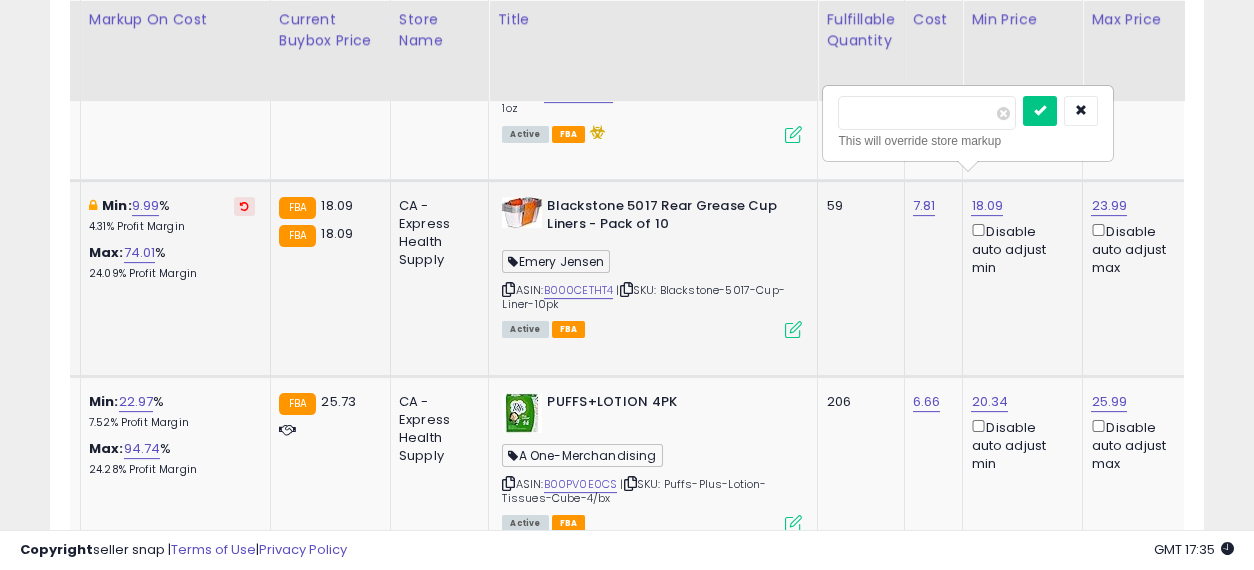 click on "*****" at bounding box center [927, 113] 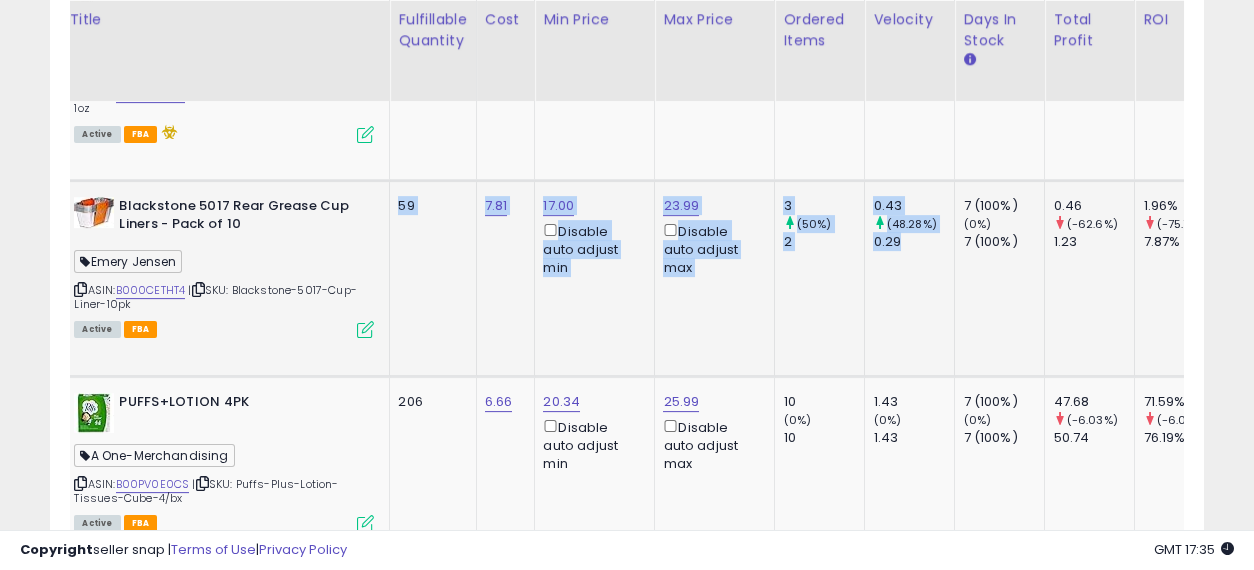 drag, startPoint x: 826, startPoint y: 239, endPoint x: 932, endPoint y: 243, distance: 106.07545 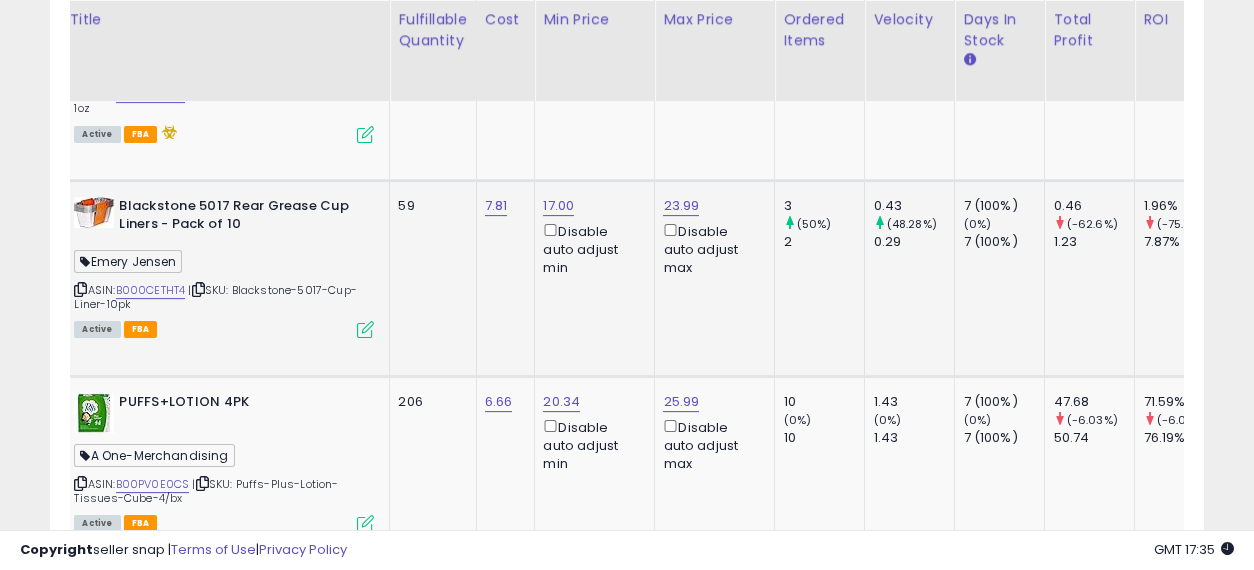 click on "7 (100%)    (0%)   7 (100%)" 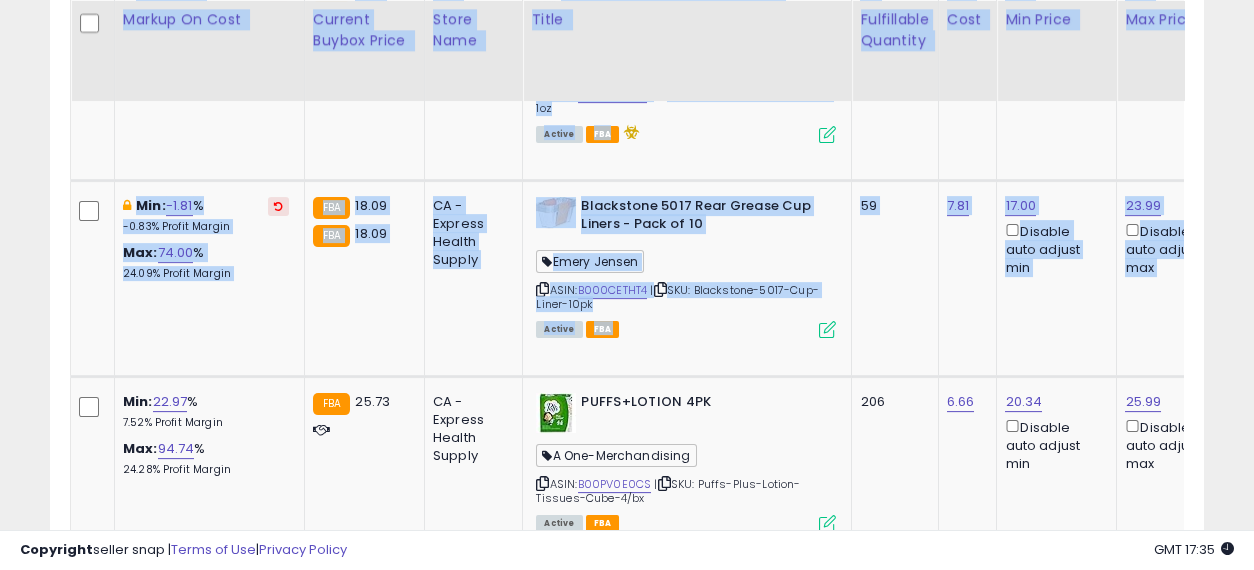 drag, startPoint x: 914, startPoint y: 278, endPoint x: 16, endPoint y: 195, distance: 901.8276 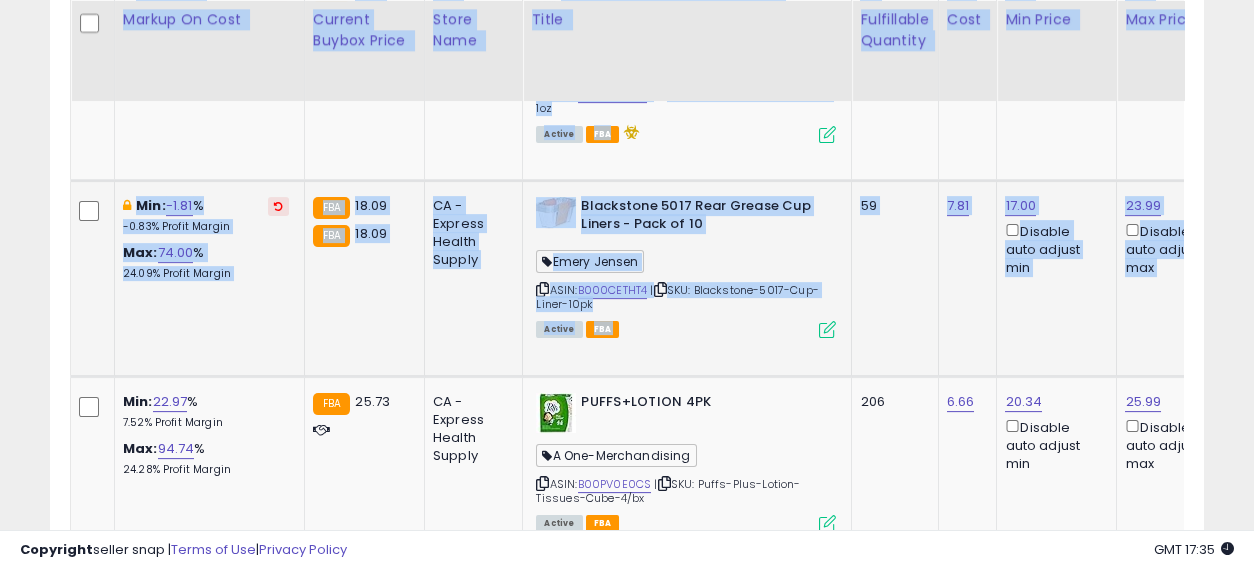 click on "CA - Express Health Supply" 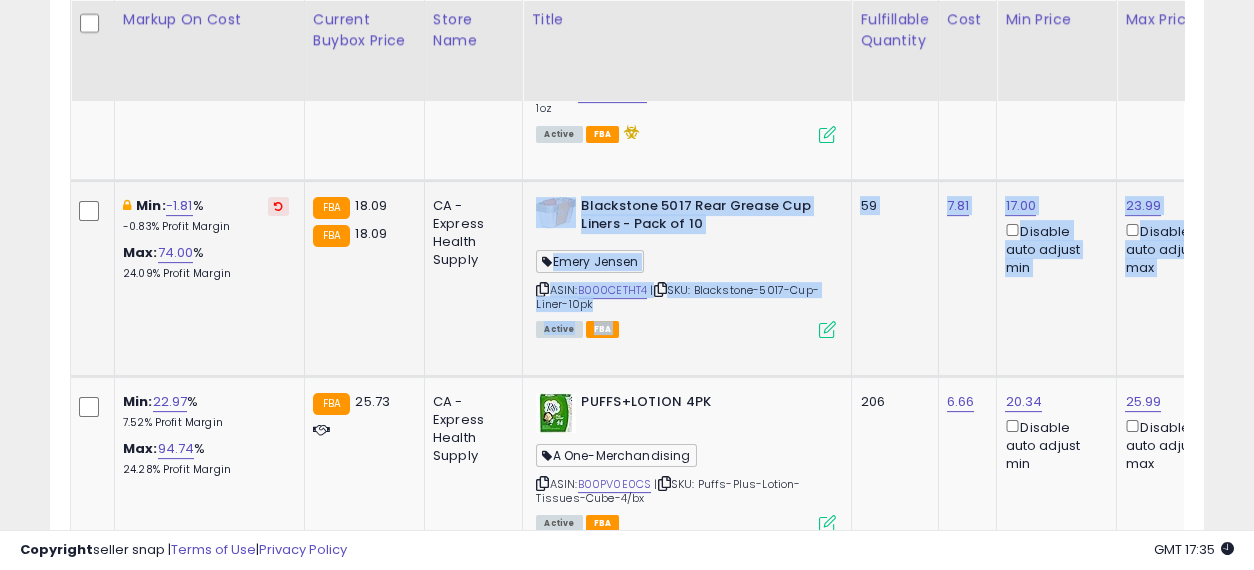 click on "CA - Express Health Supply" 